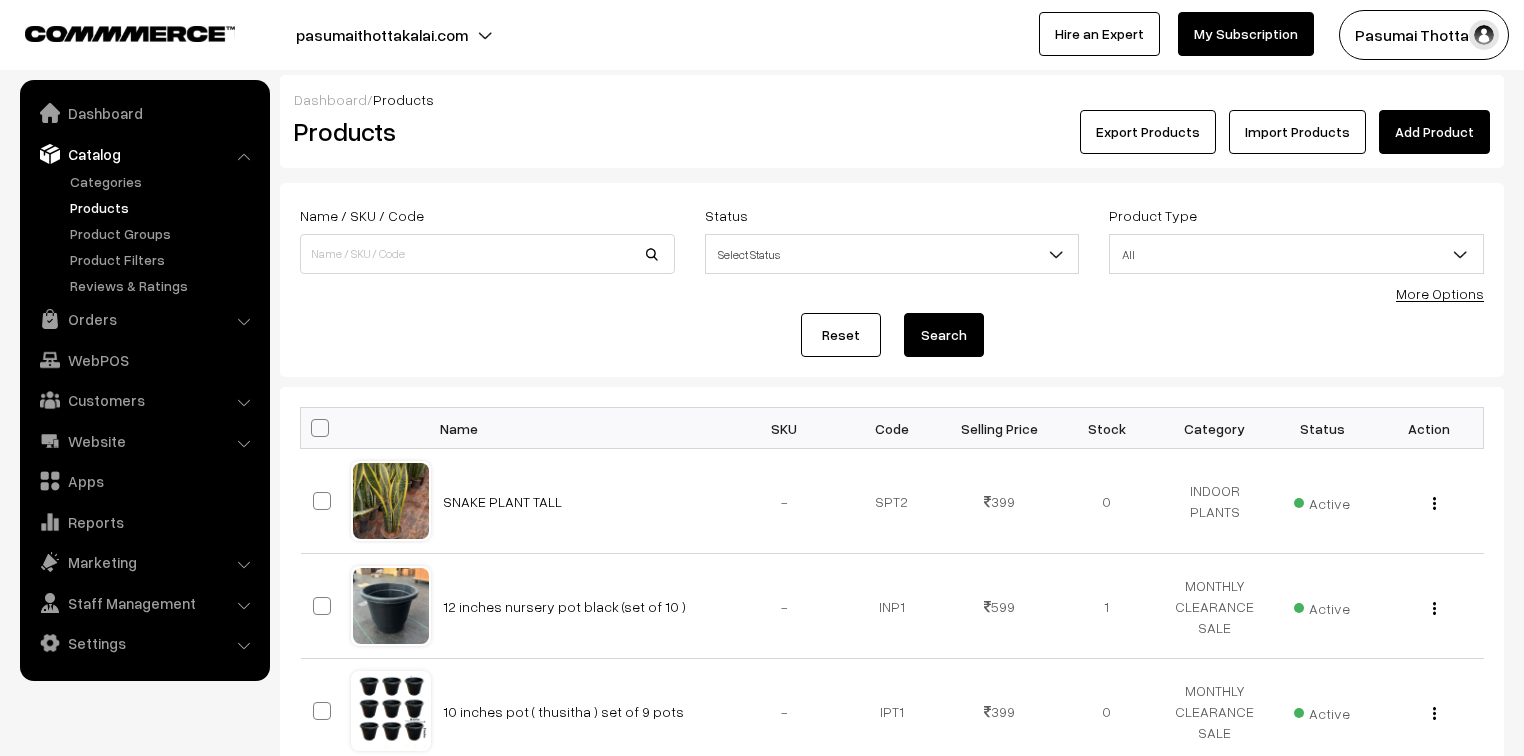 scroll, scrollTop: 0, scrollLeft: 0, axis: both 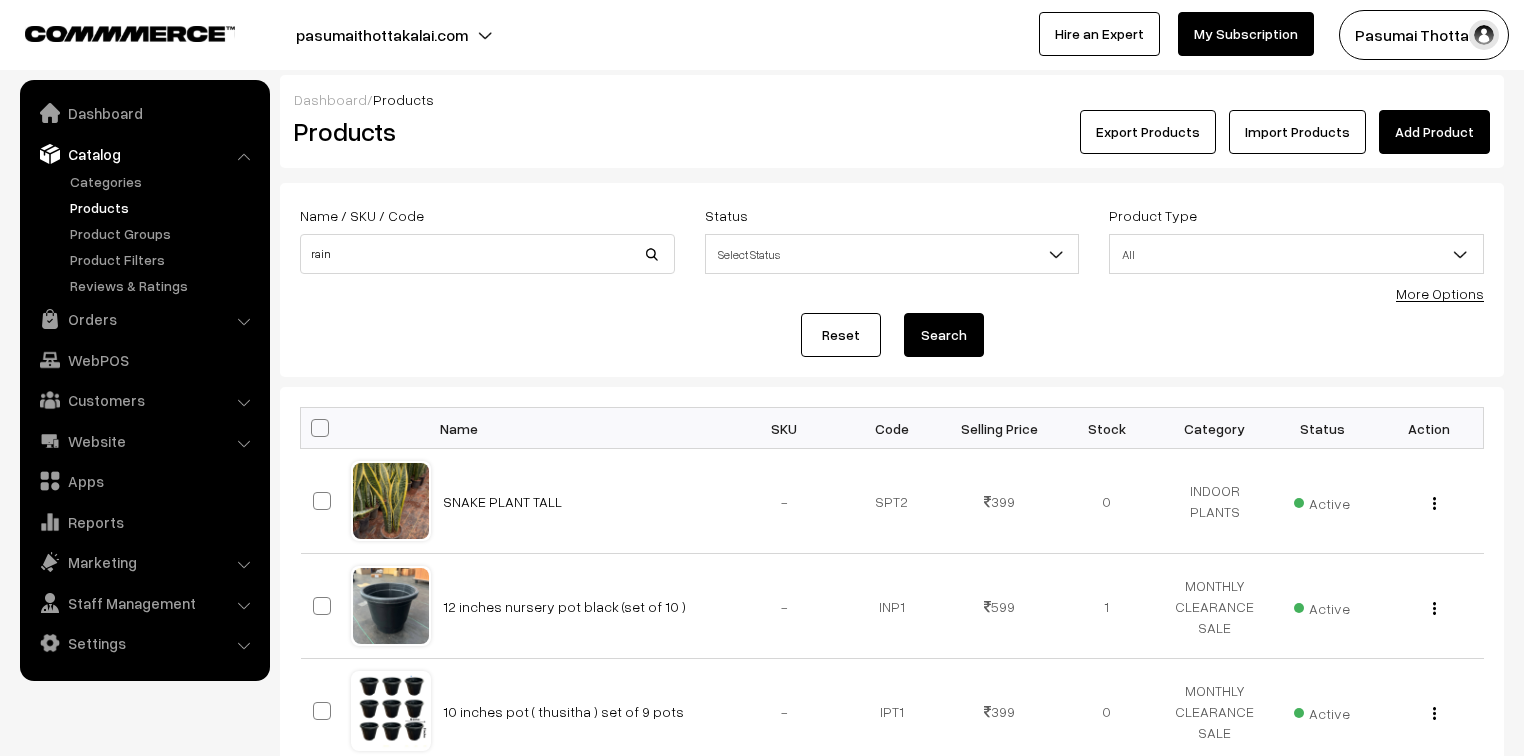 type on "Rainlilly  bulb  (pink  ) (10 to 20 bulb)" 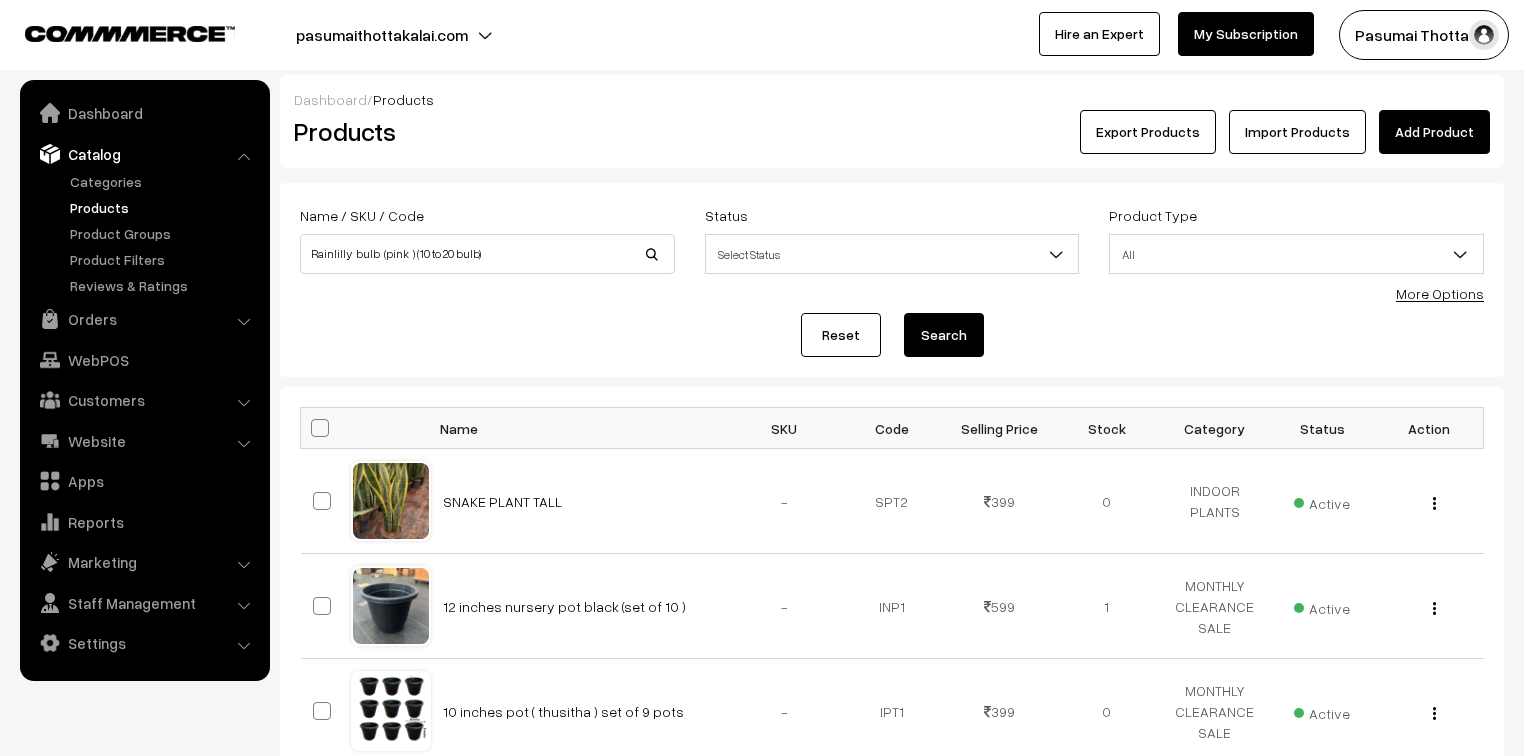 click on "Search" at bounding box center [944, 335] 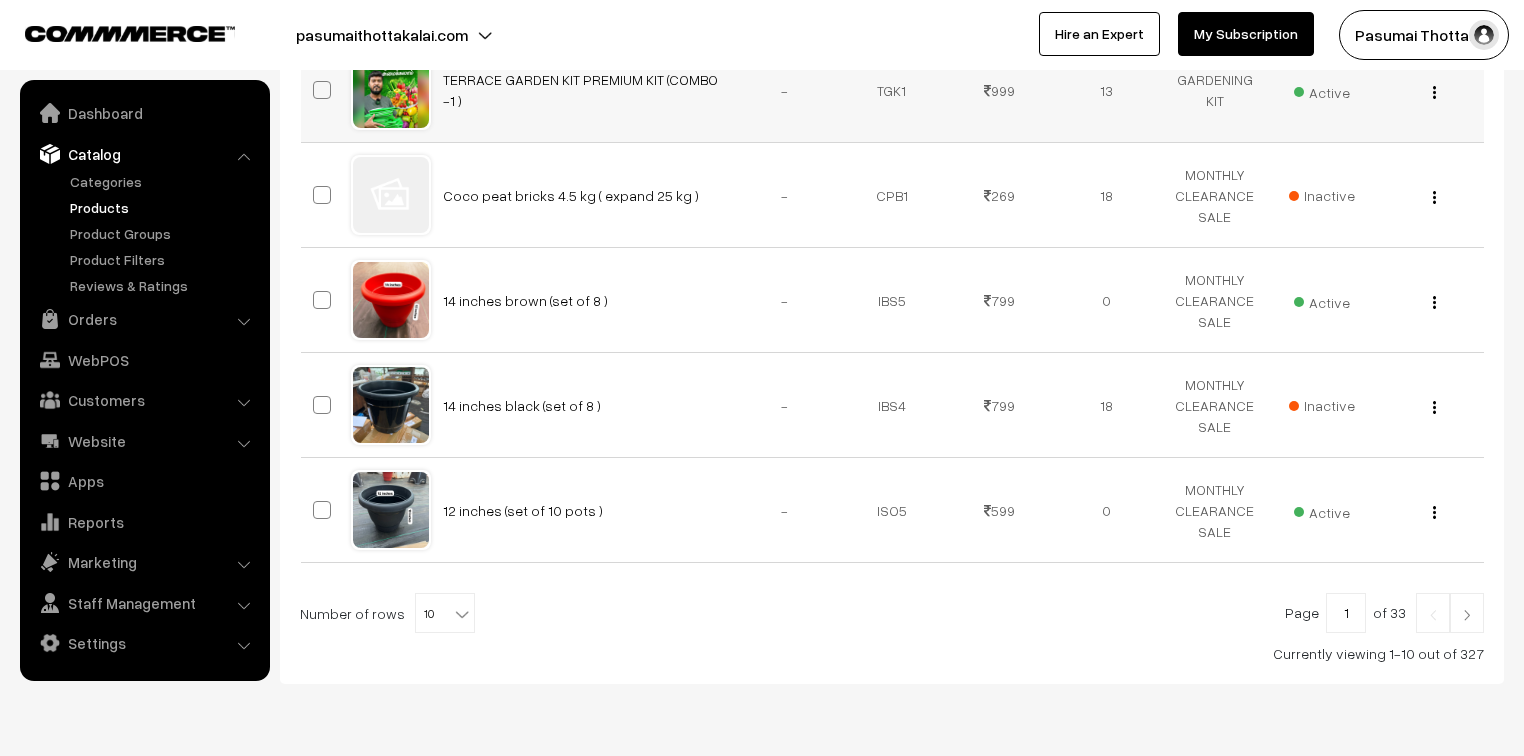 scroll, scrollTop: 991, scrollLeft: 0, axis: vertical 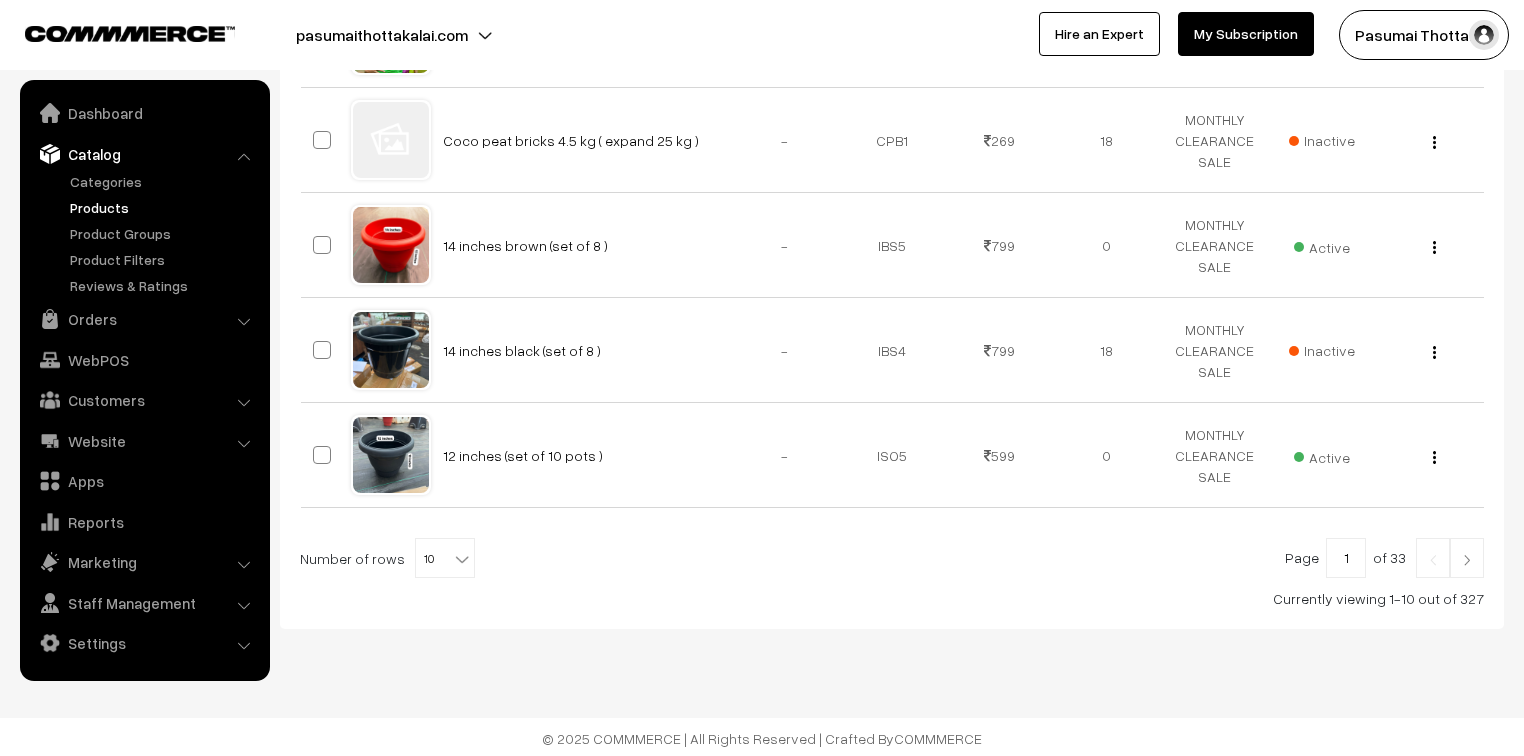 click on "10" at bounding box center (445, 559) 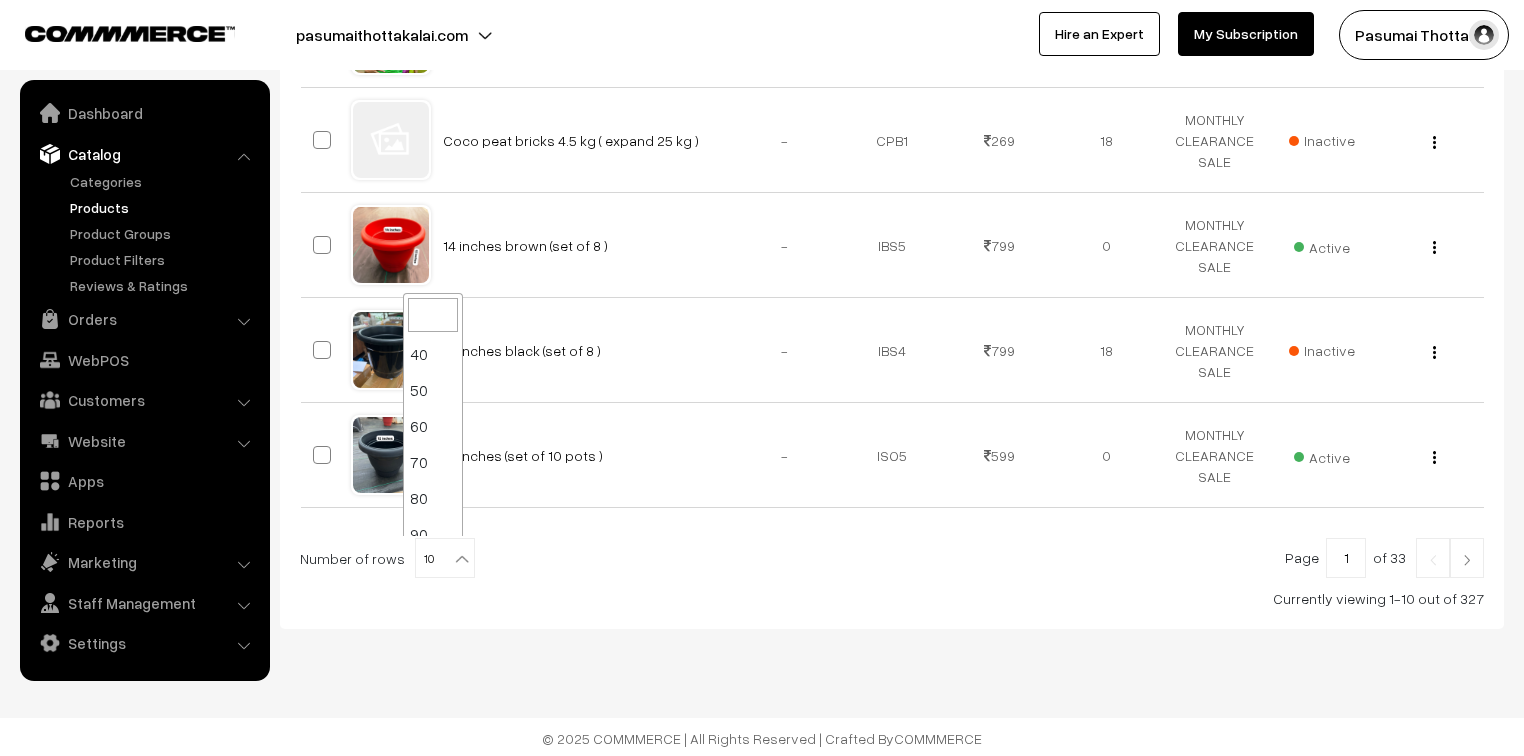 scroll, scrollTop: 160, scrollLeft: 0, axis: vertical 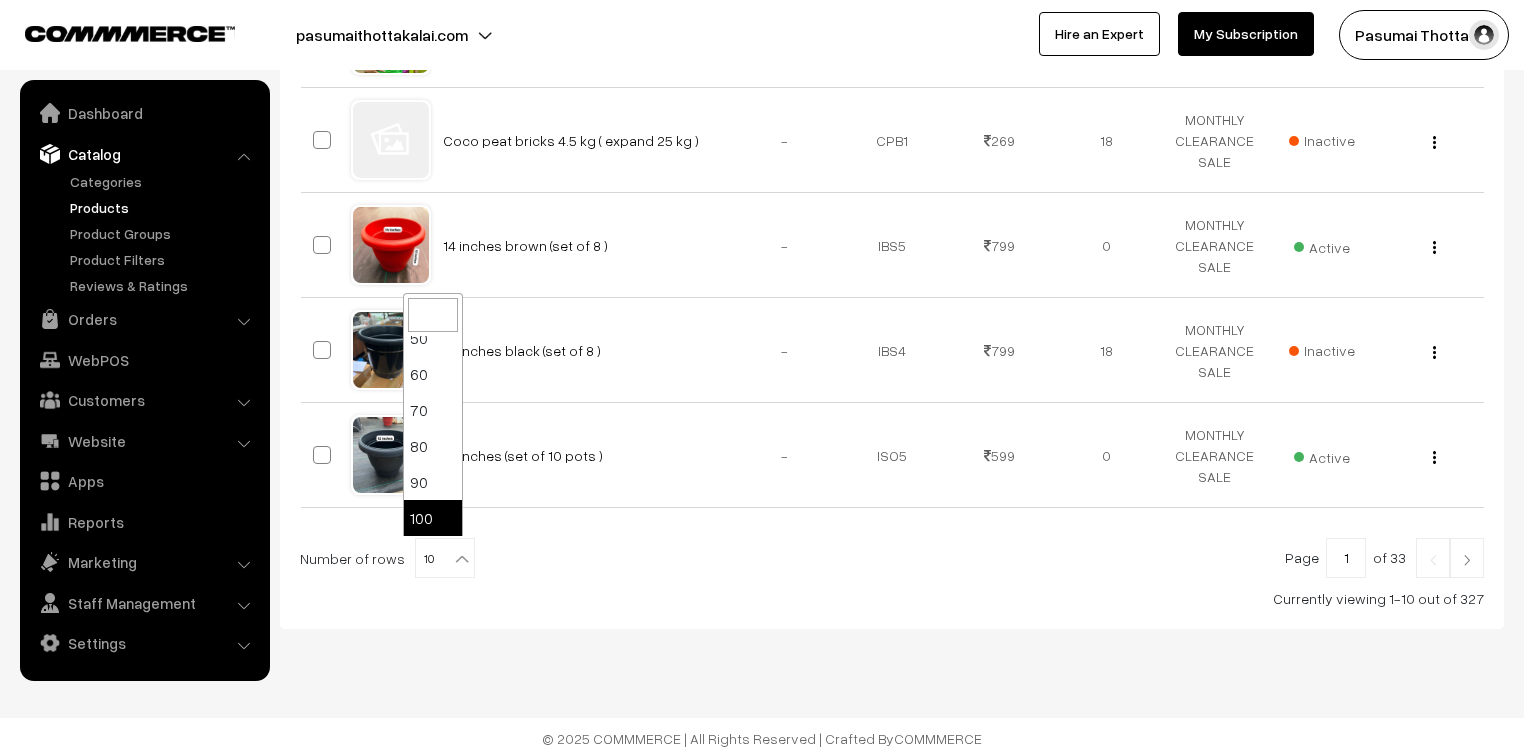 select on "100" 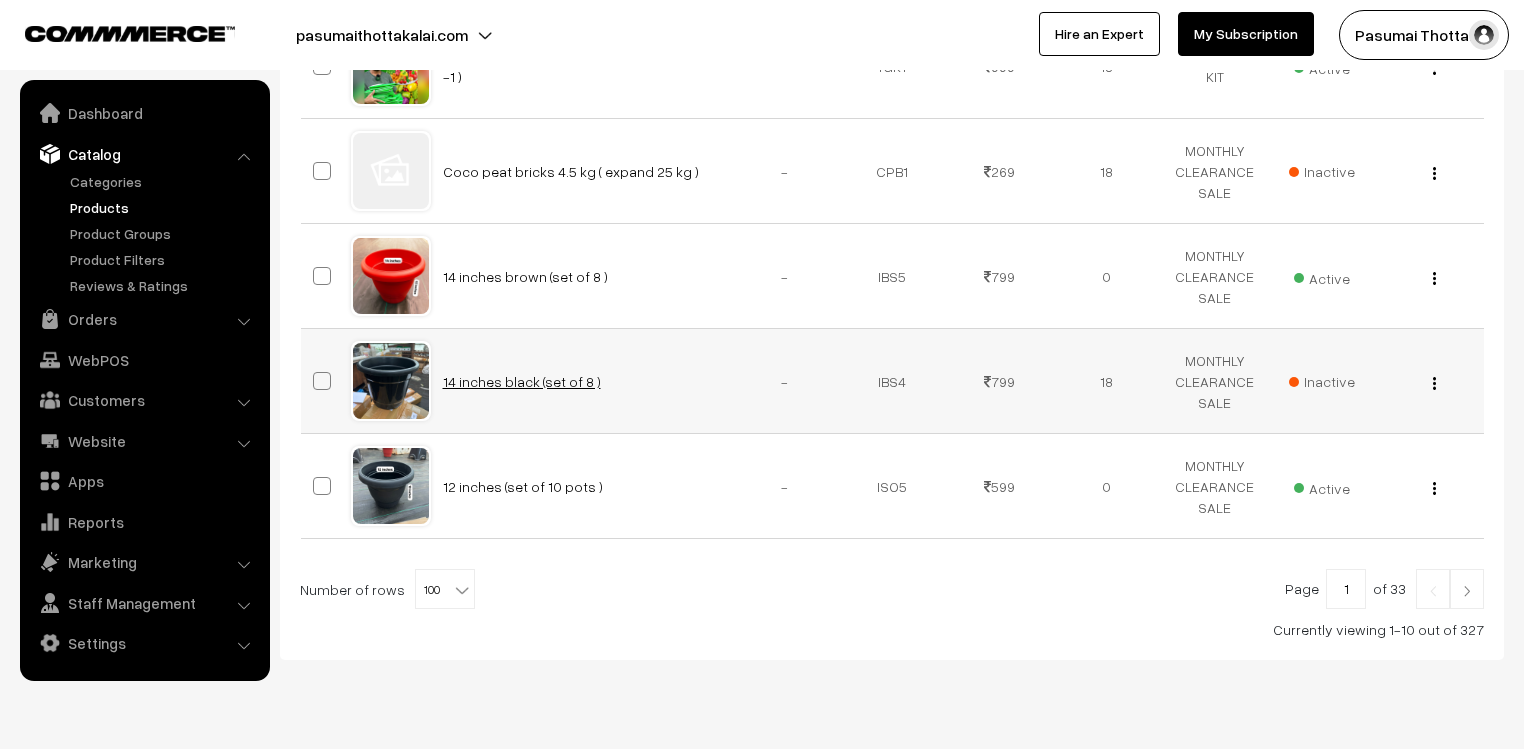 scroll, scrollTop: 991, scrollLeft: 0, axis: vertical 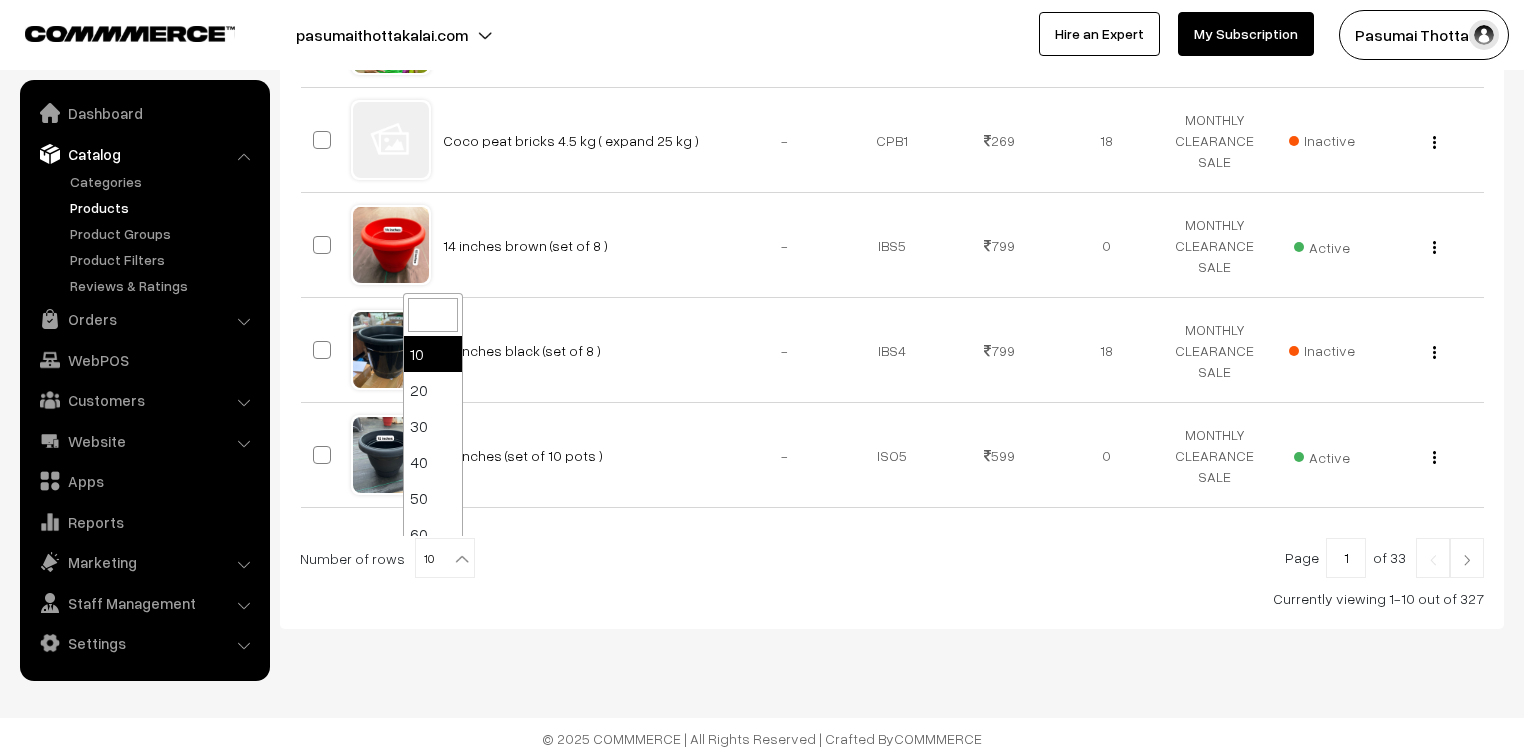 click at bounding box center (462, 559) 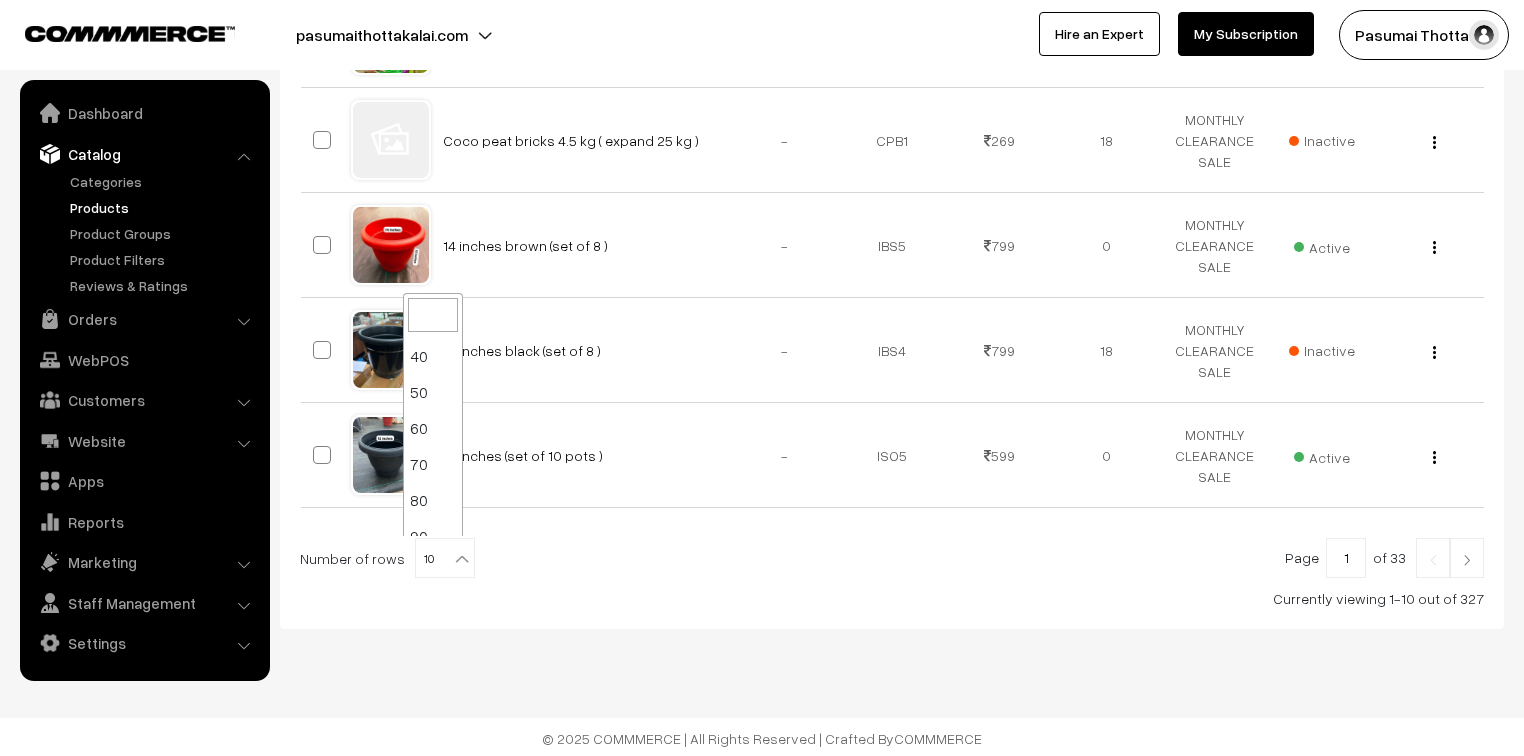 scroll, scrollTop: 160, scrollLeft: 0, axis: vertical 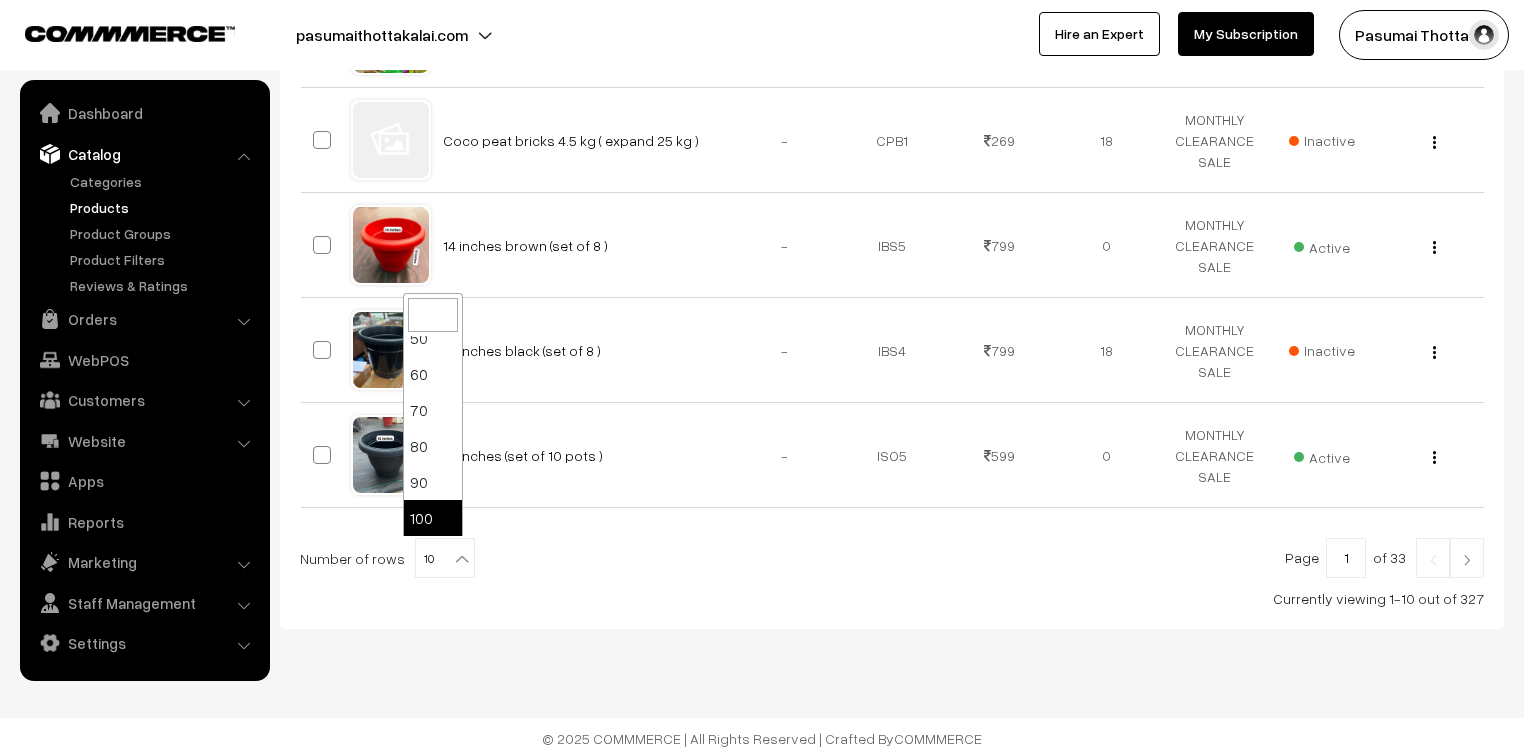select on "100" 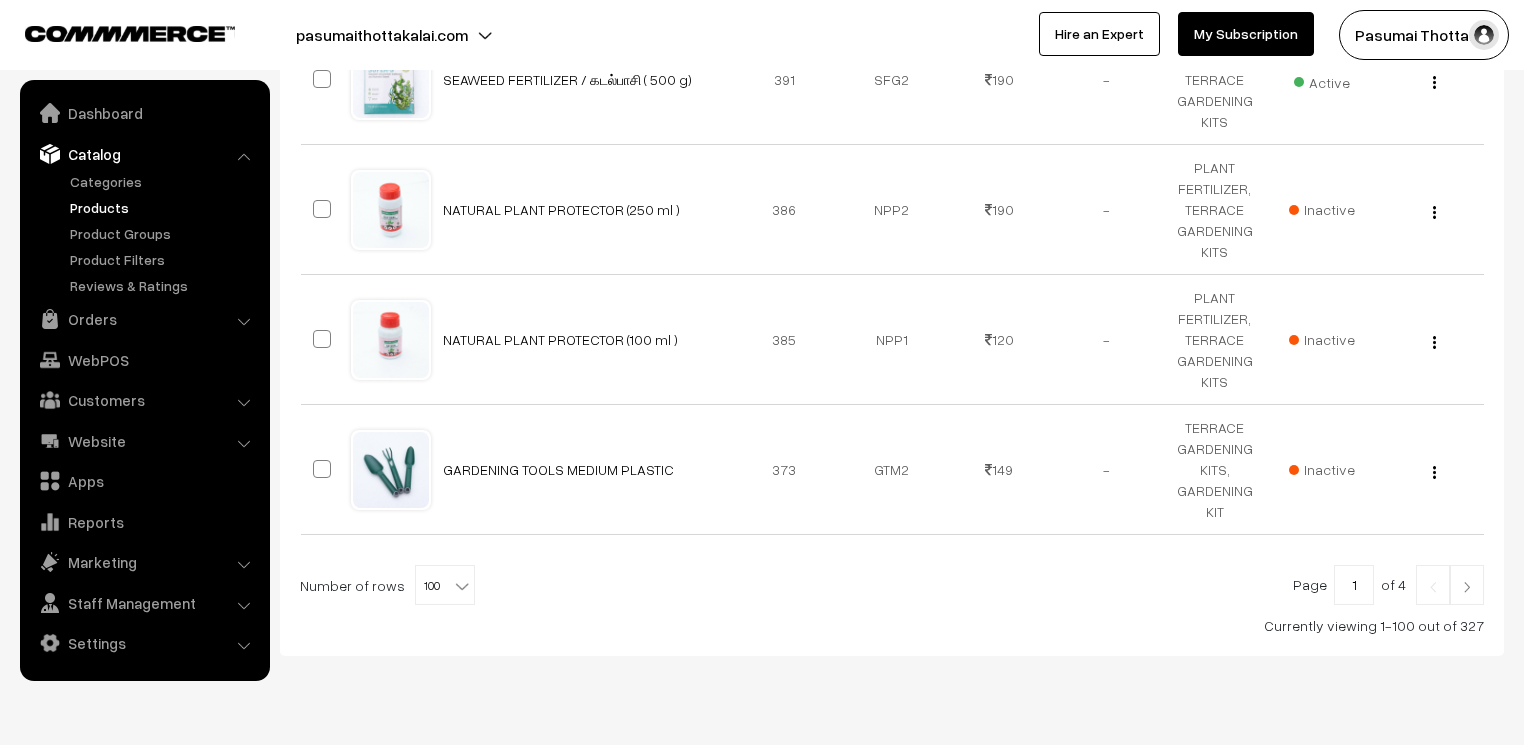 scroll, scrollTop: 11141, scrollLeft: 0, axis: vertical 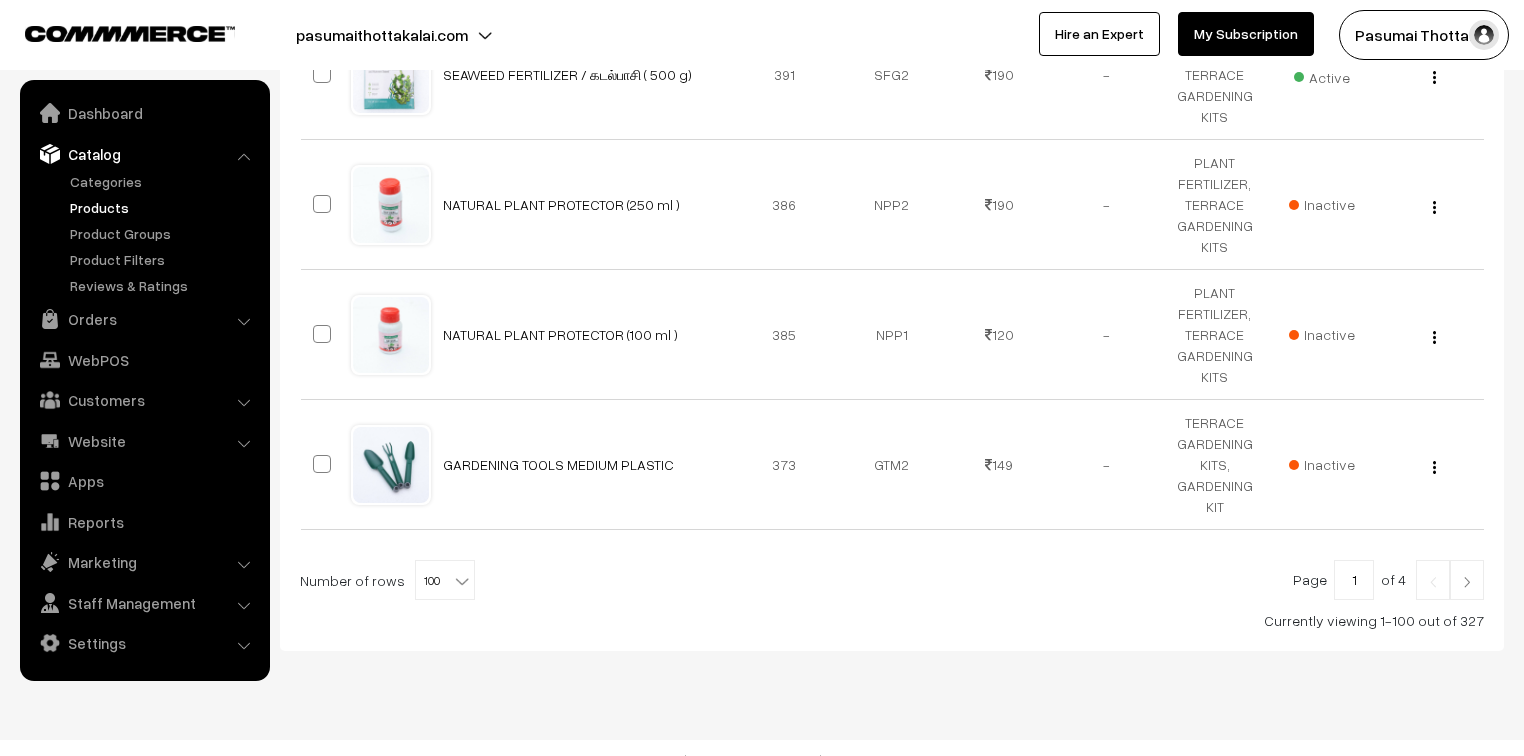 click on "1" at bounding box center (1354, 580) 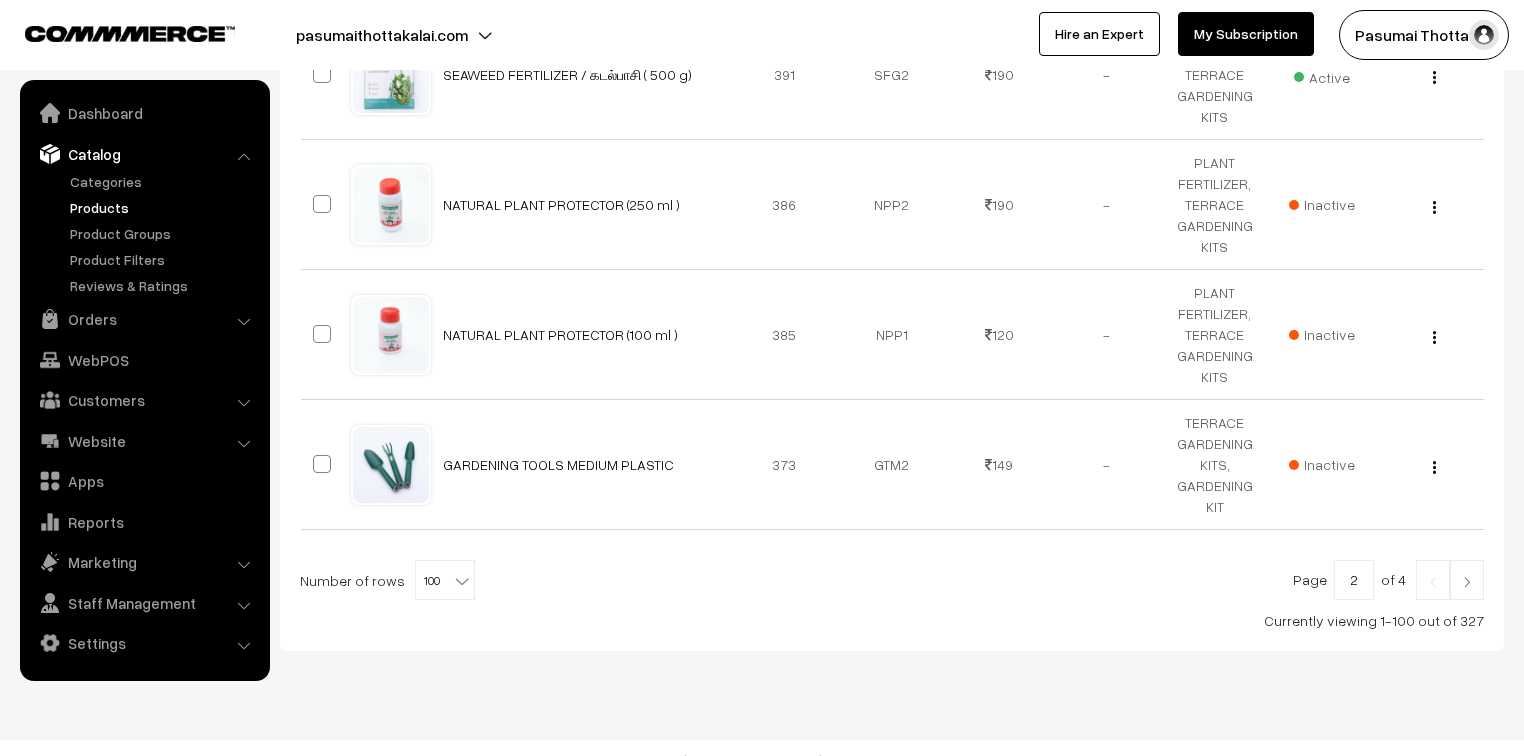 type on "2" 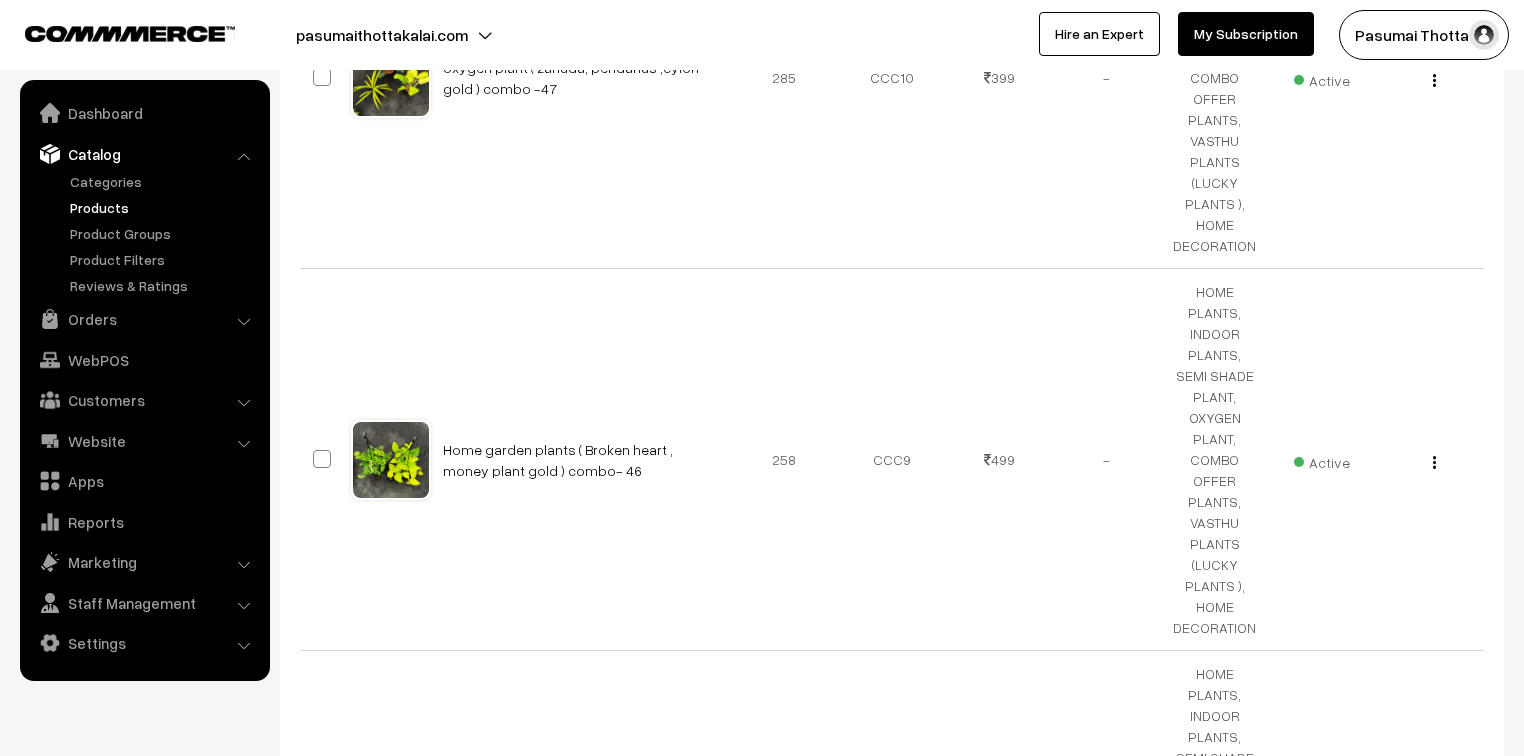 scroll, scrollTop: 14099, scrollLeft: 0, axis: vertical 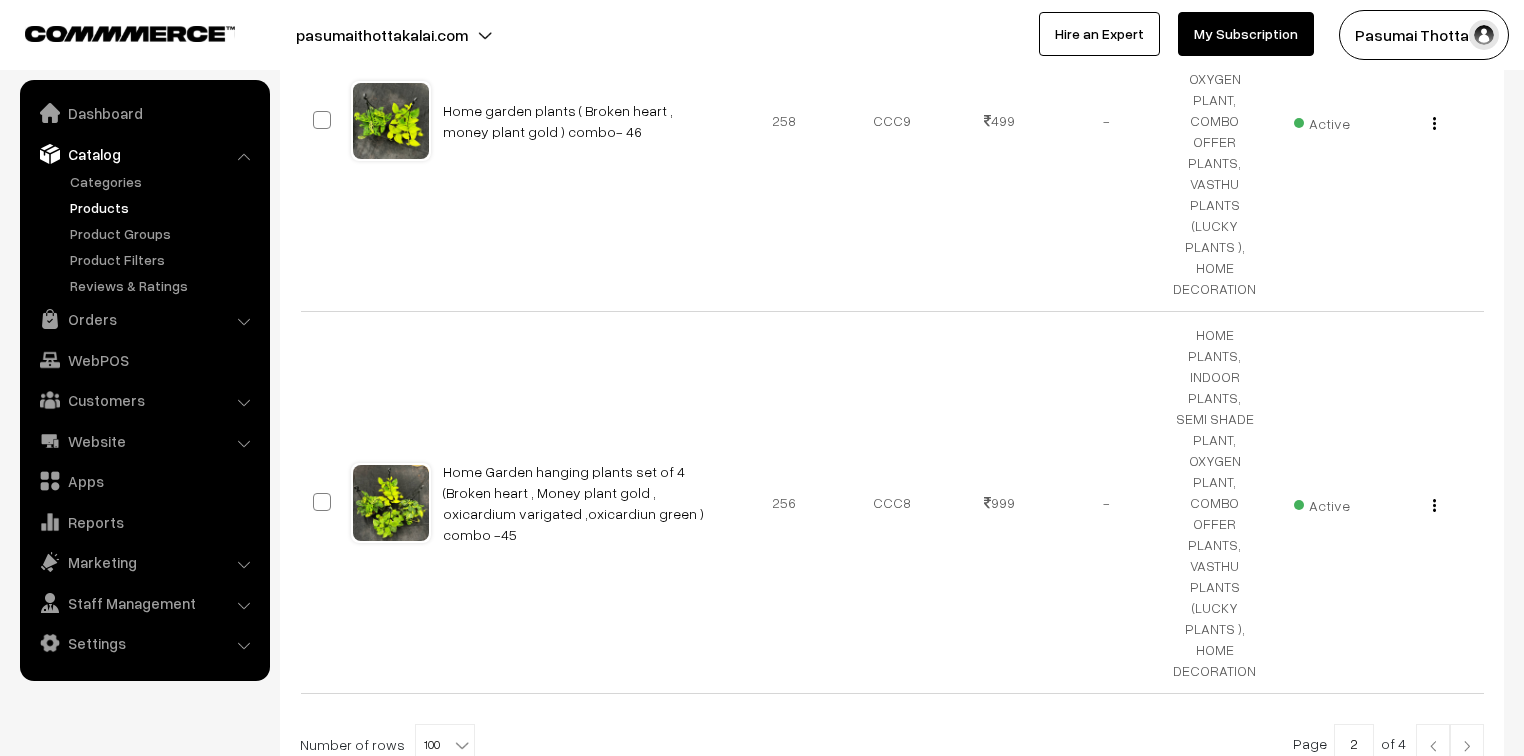 click on "2" at bounding box center [1354, 744] 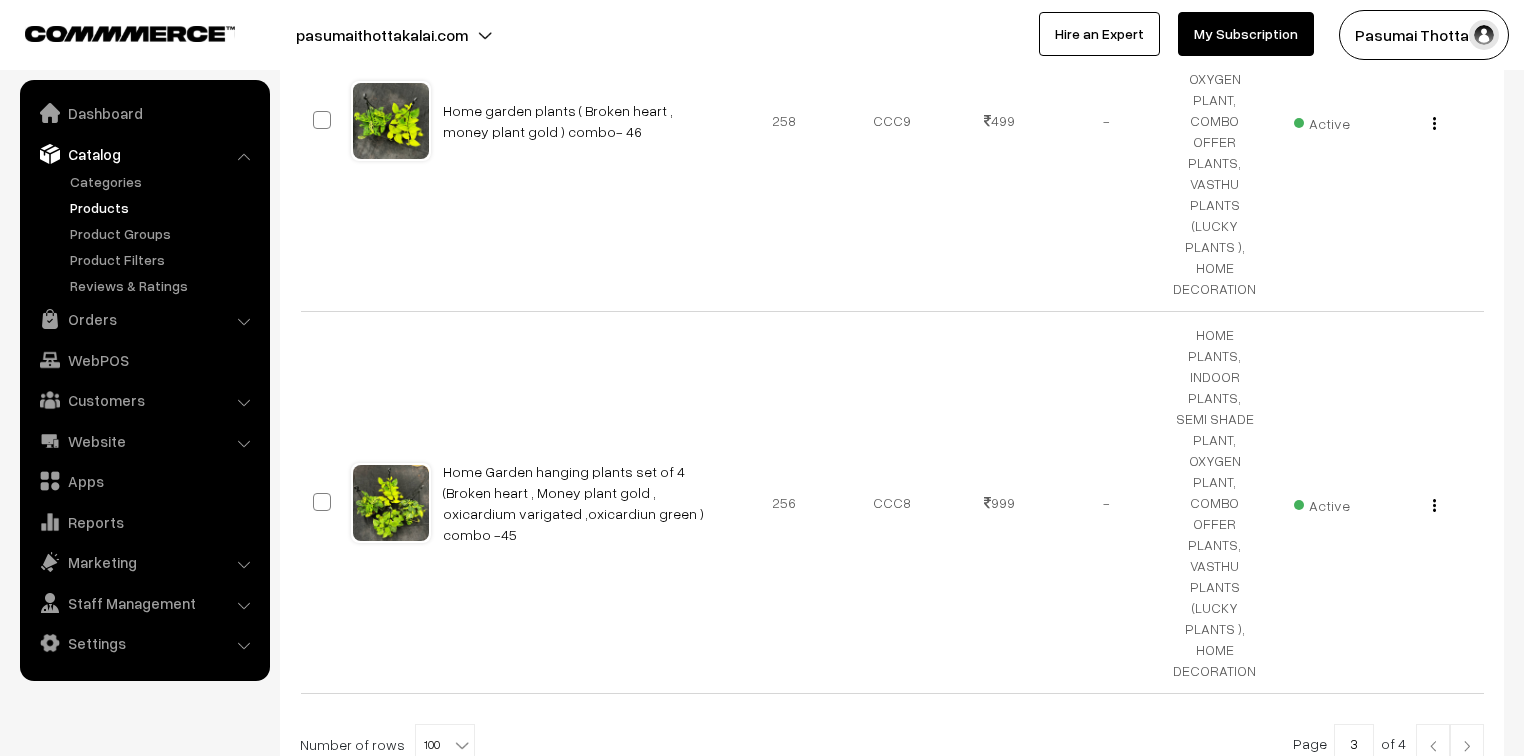 type on "3" 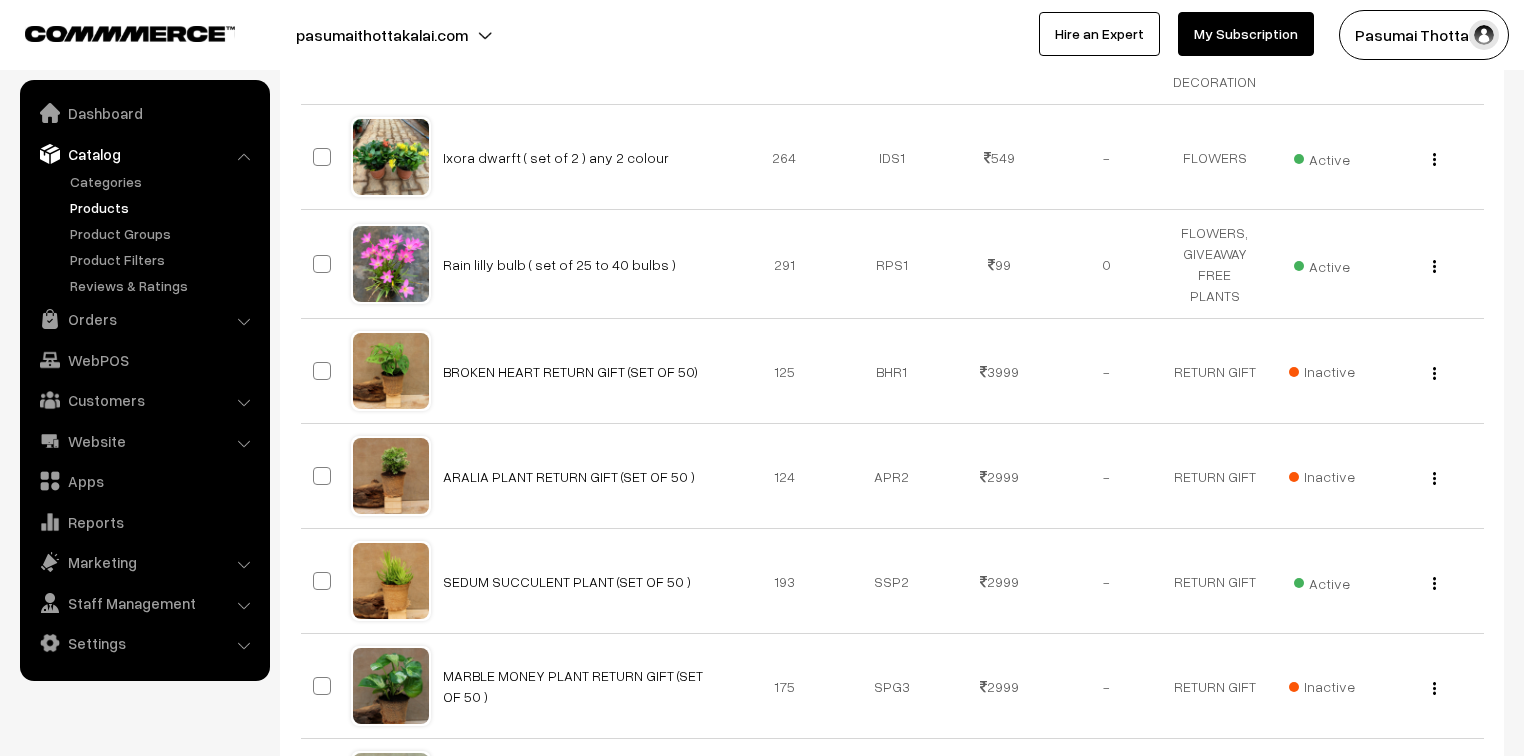 scroll, scrollTop: 7520, scrollLeft: 0, axis: vertical 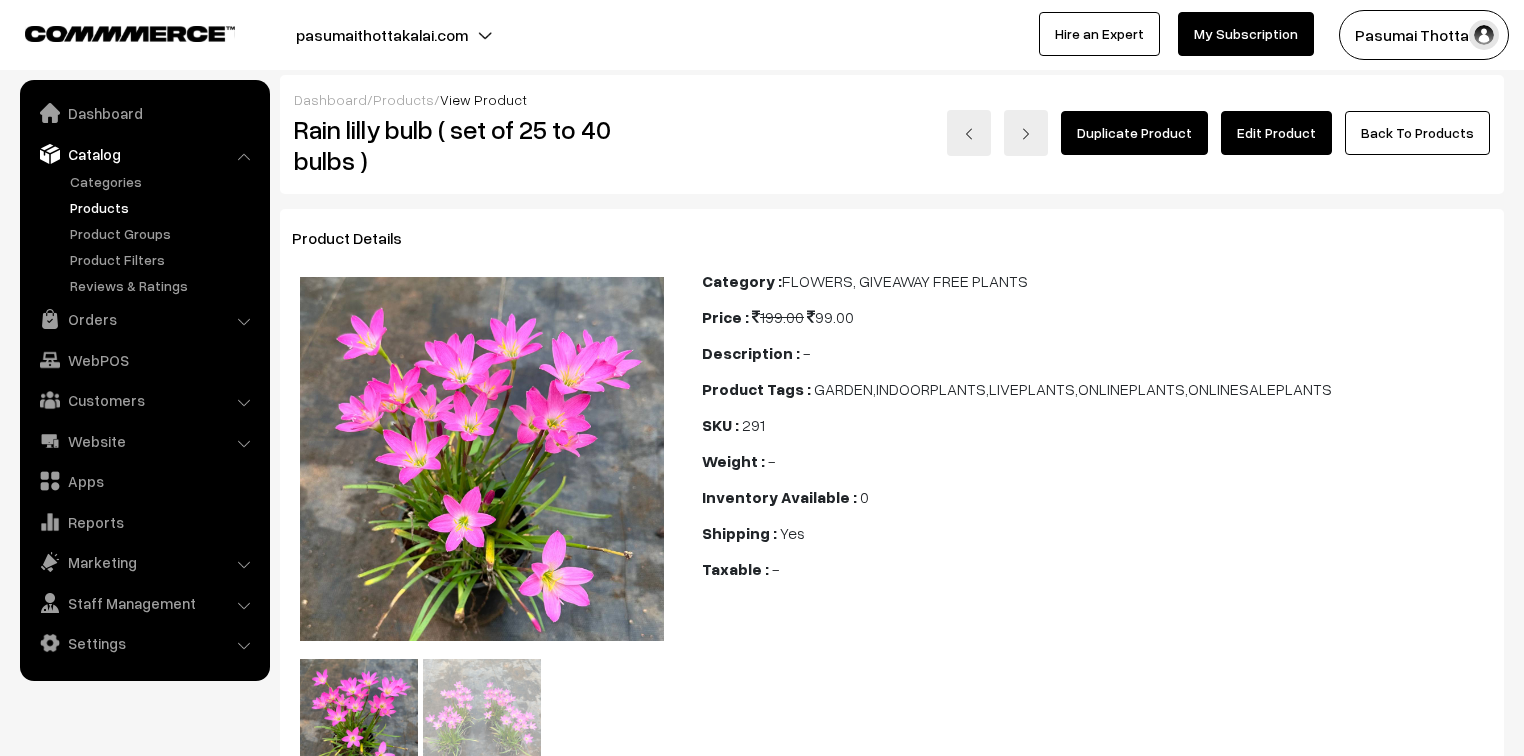 click on "Edit Product" at bounding box center [1276, 133] 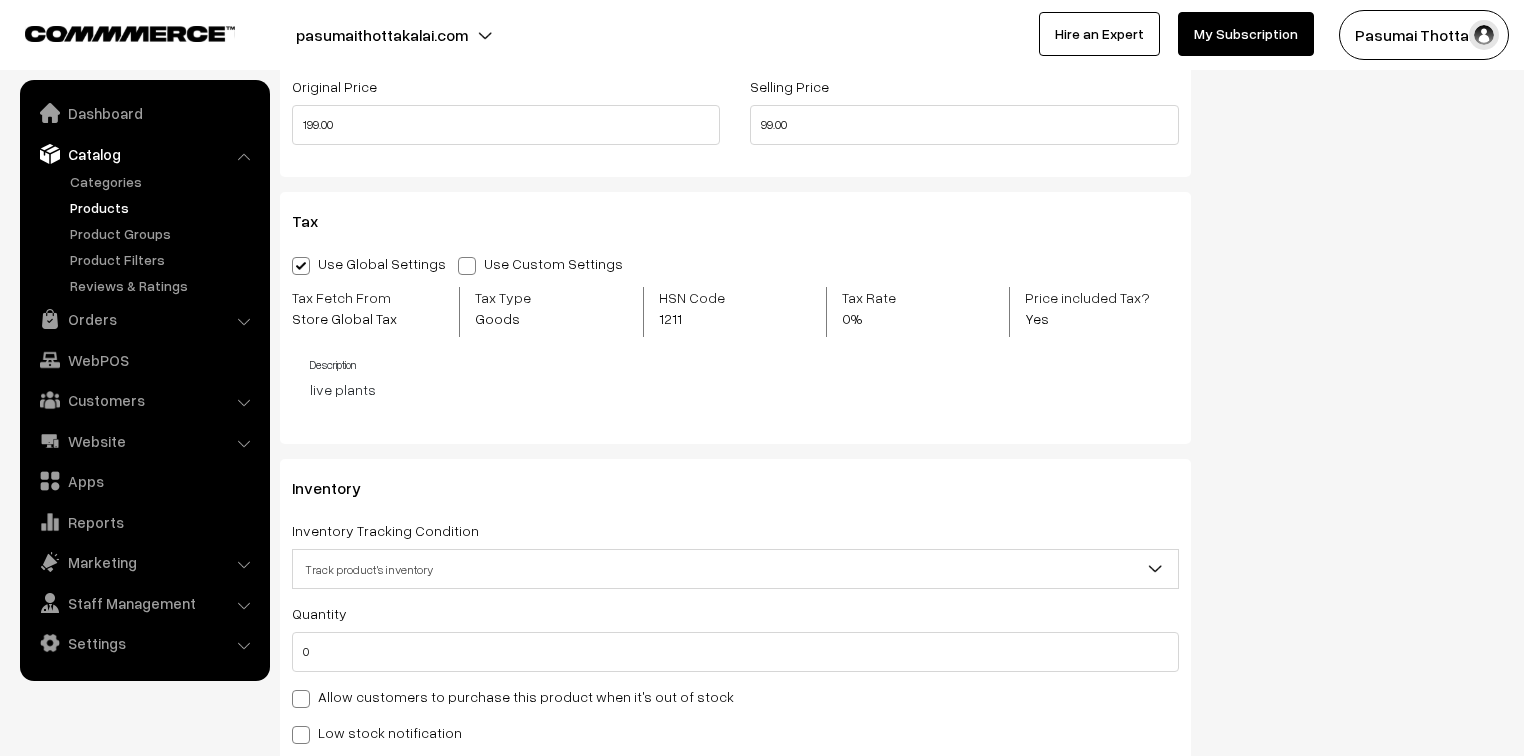scroll, scrollTop: 2080, scrollLeft: 0, axis: vertical 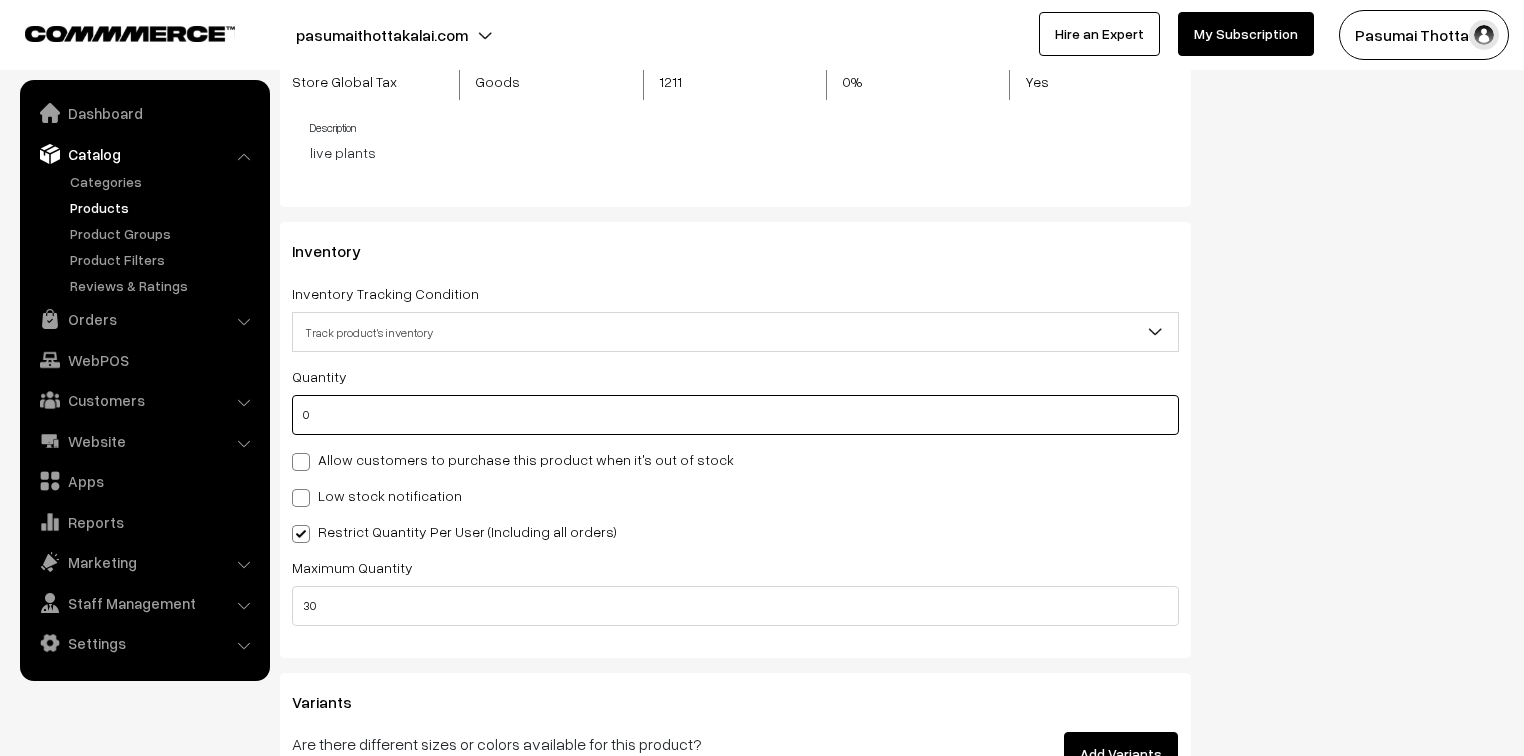 click on "0" at bounding box center [735, 415] 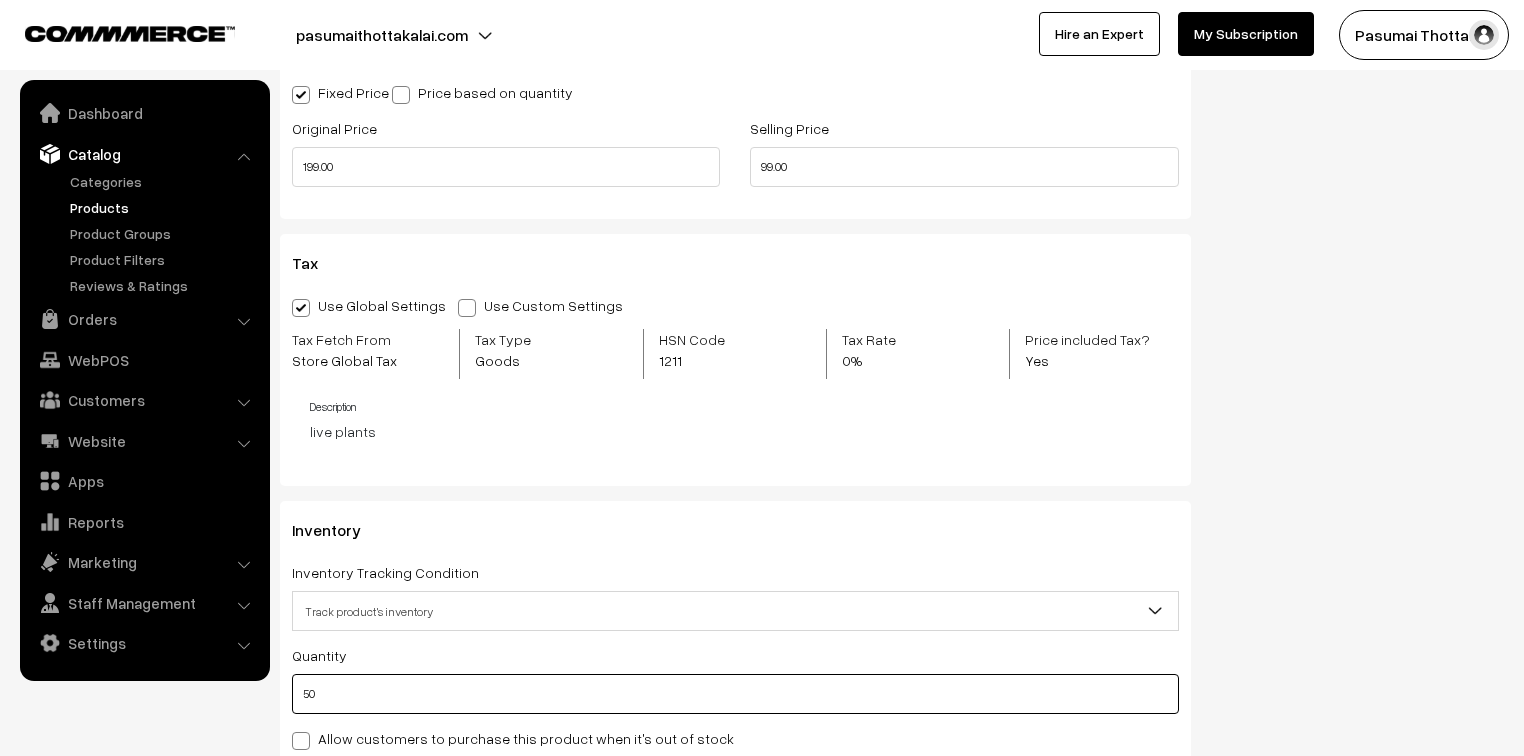 scroll, scrollTop: 2080, scrollLeft: 0, axis: vertical 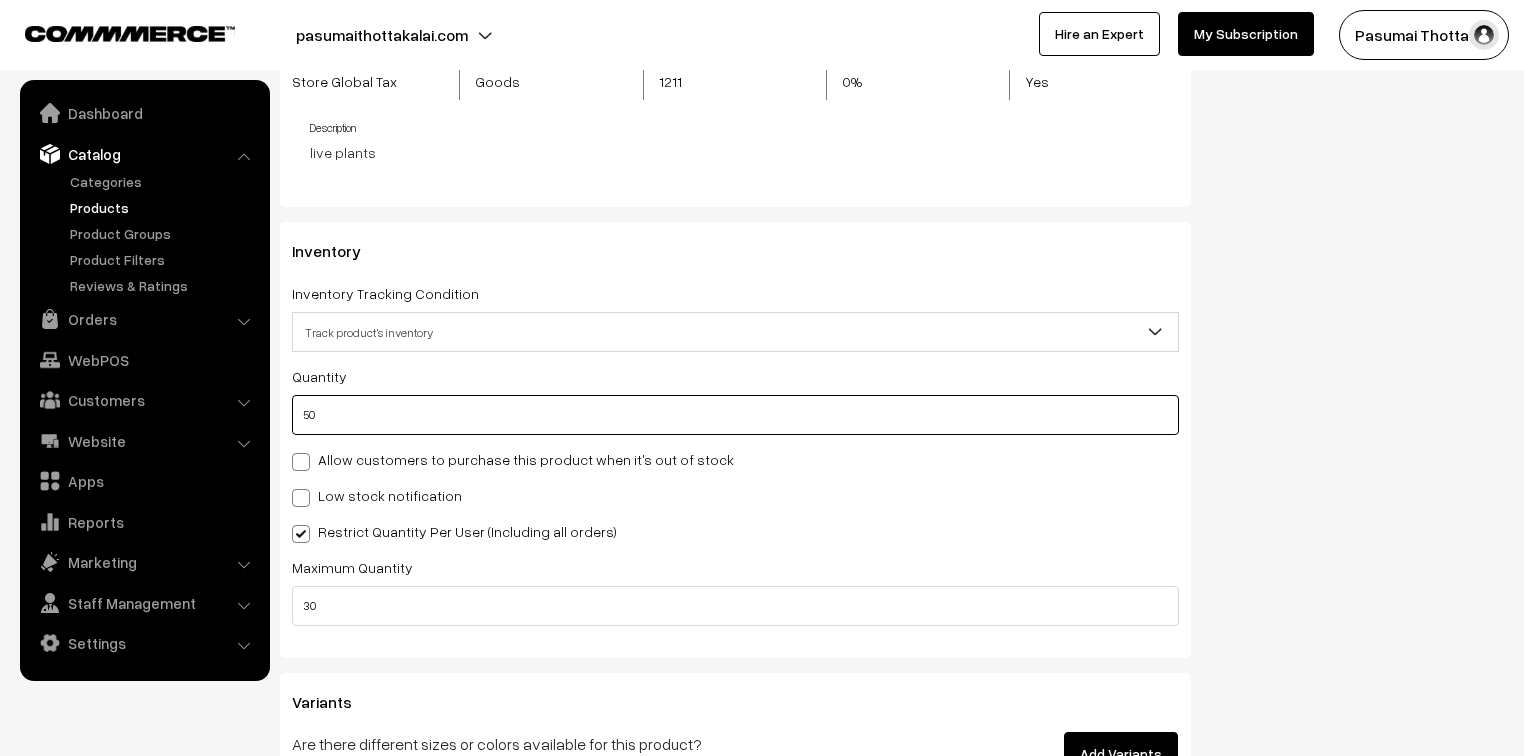 click on "50" at bounding box center [735, 415] 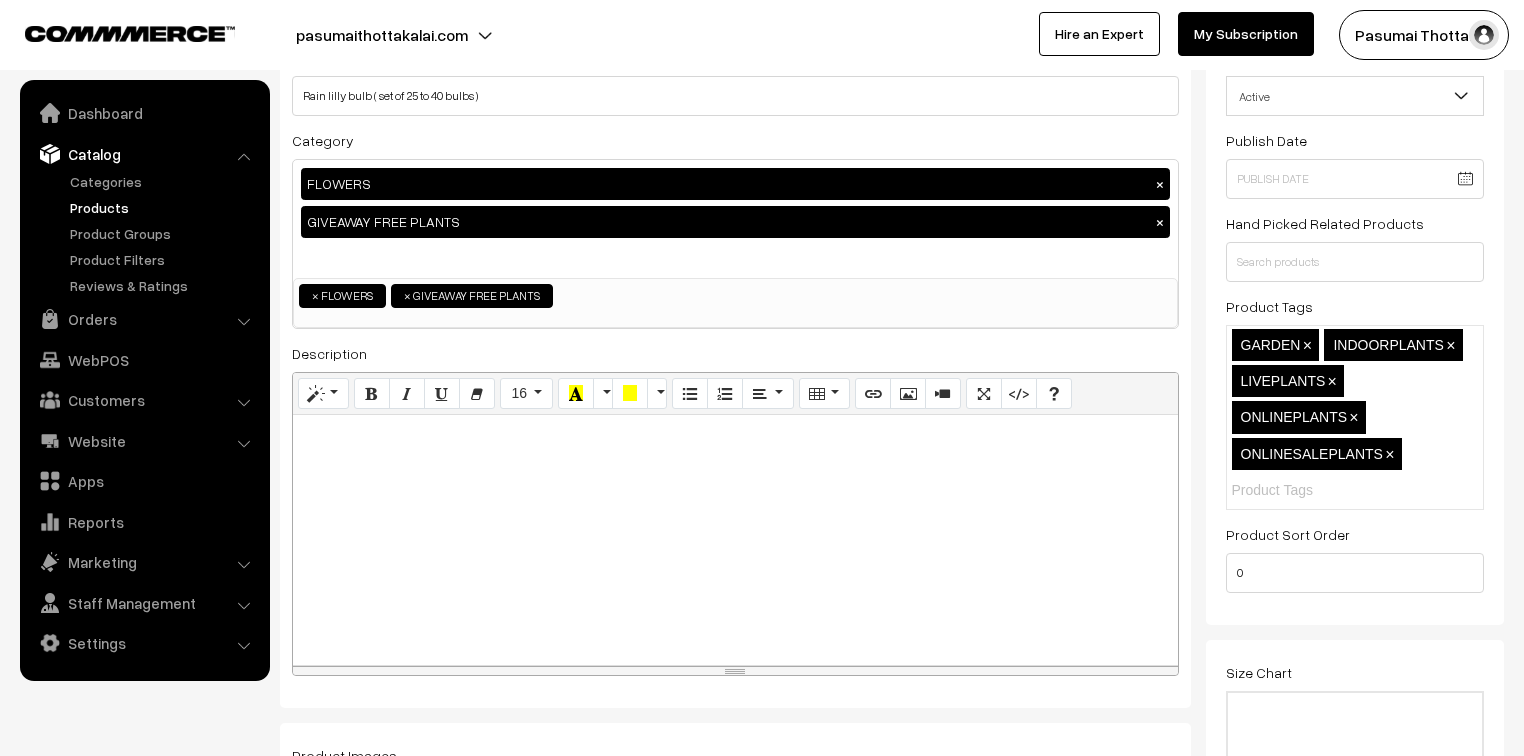 scroll, scrollTop: 0, scrollLeft: 0, axis: both 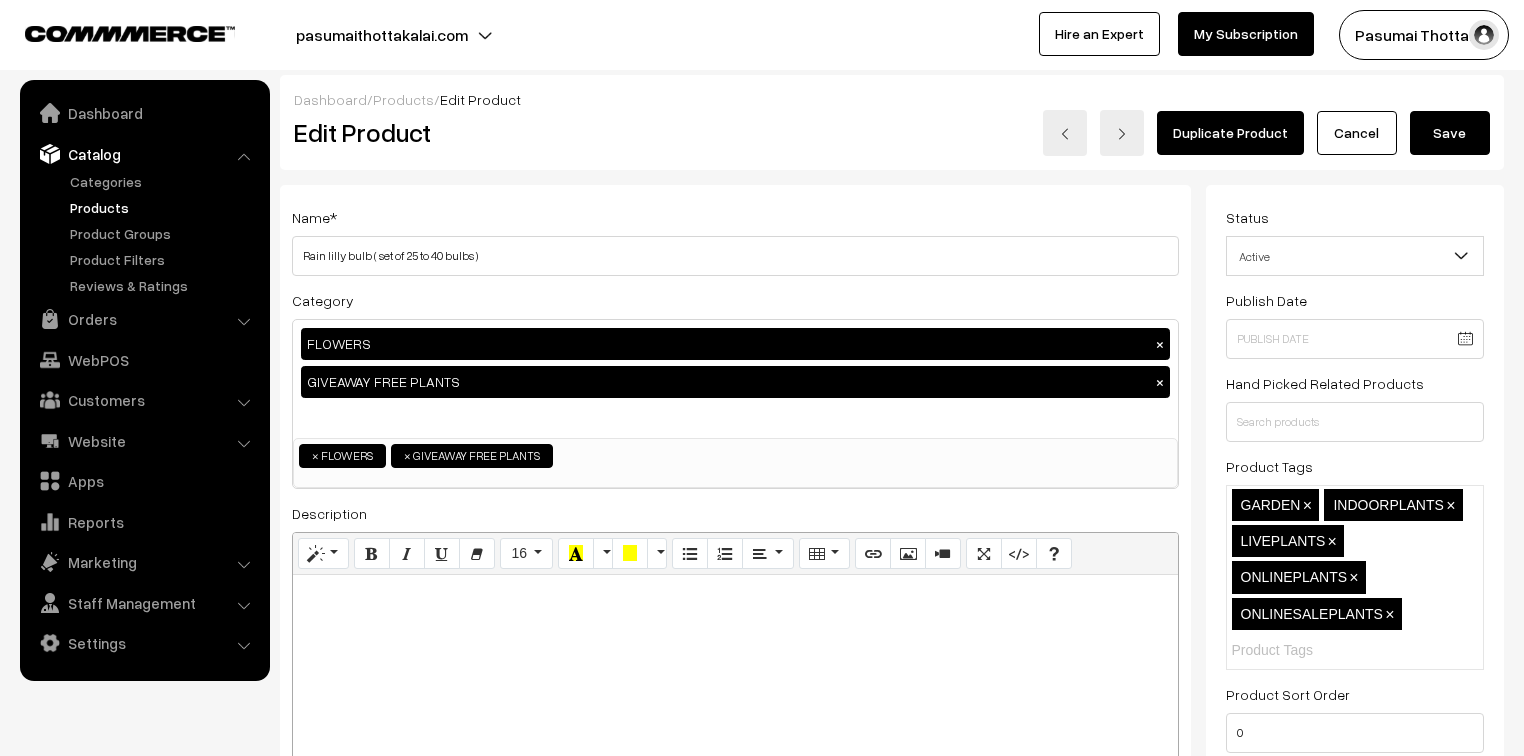 type on "150" 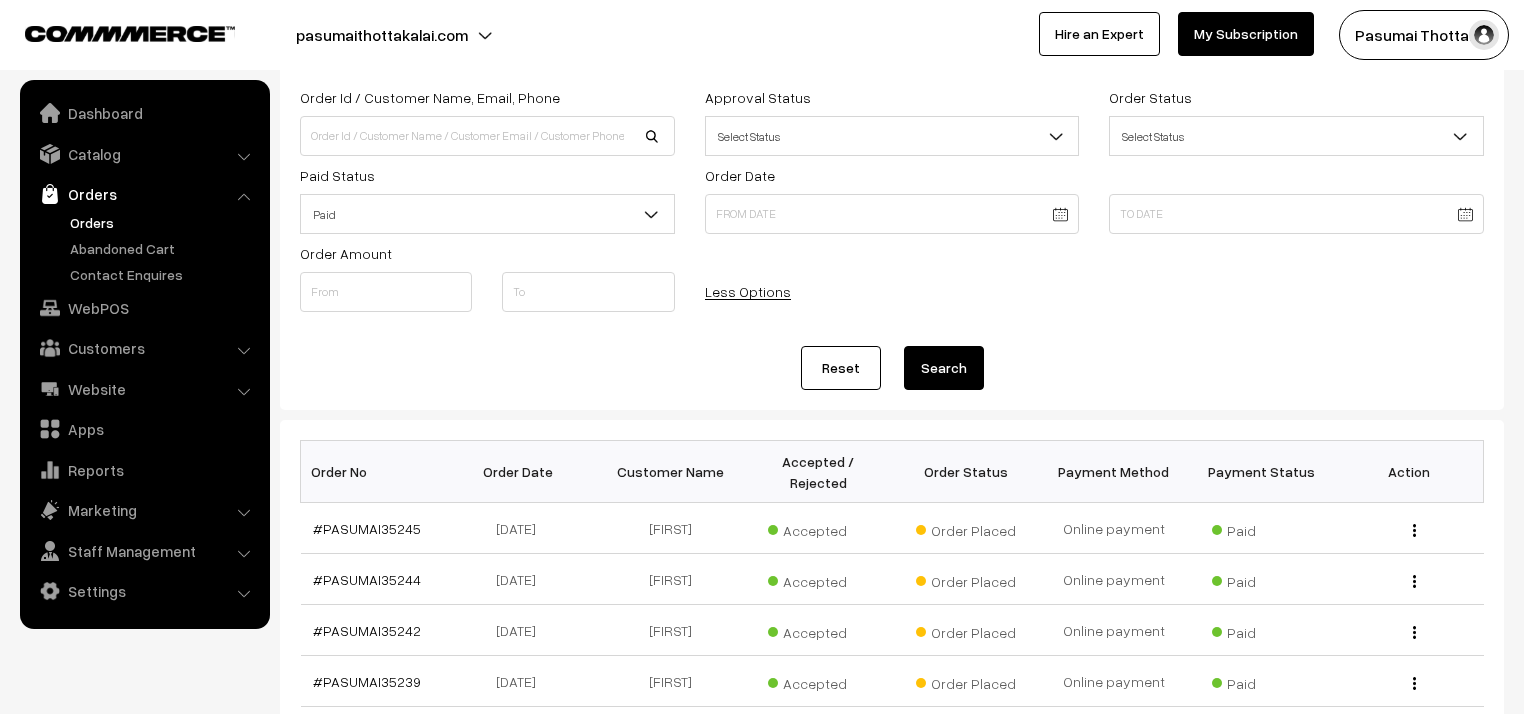 scroll, scrollTop: 0, scrollLeft: 0, axis: both 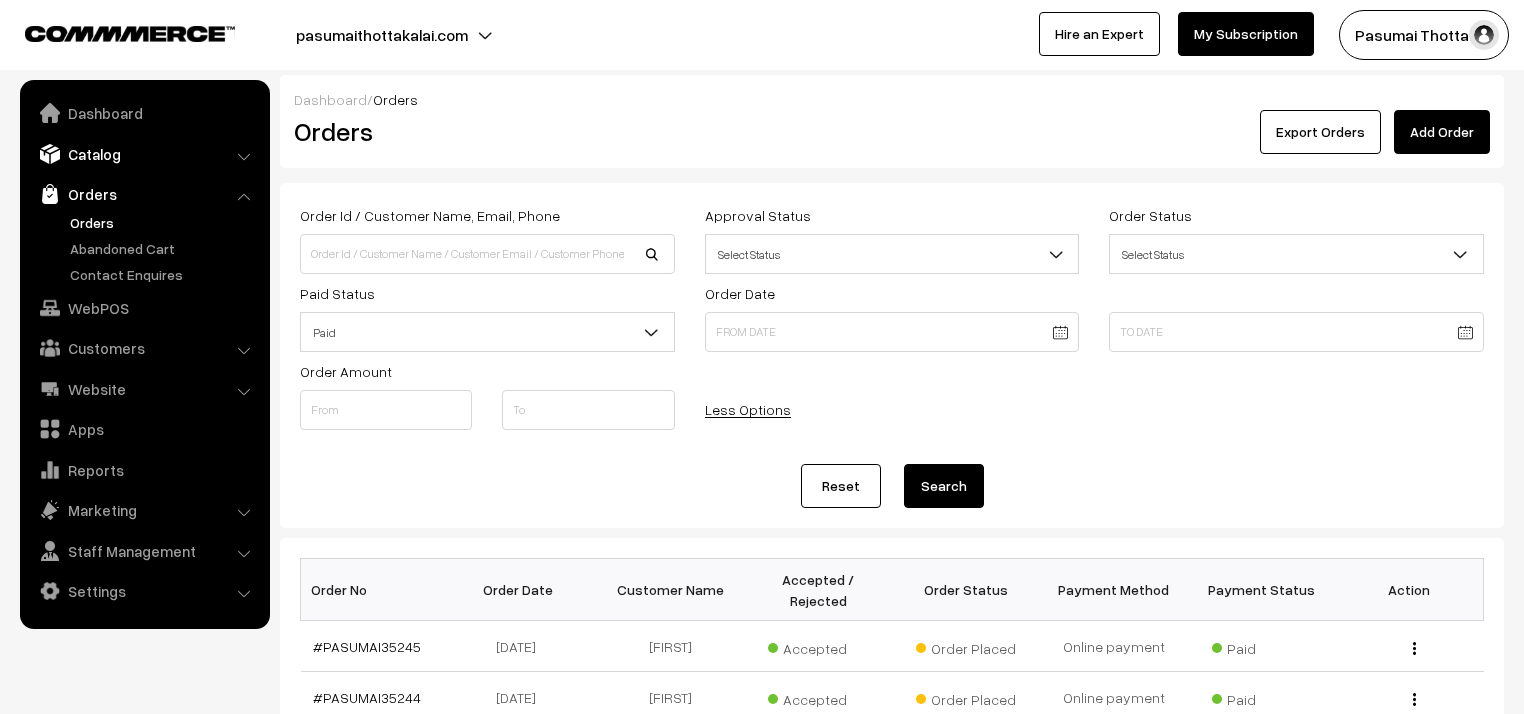click on "Catalog" at bounding box center (144, 154) 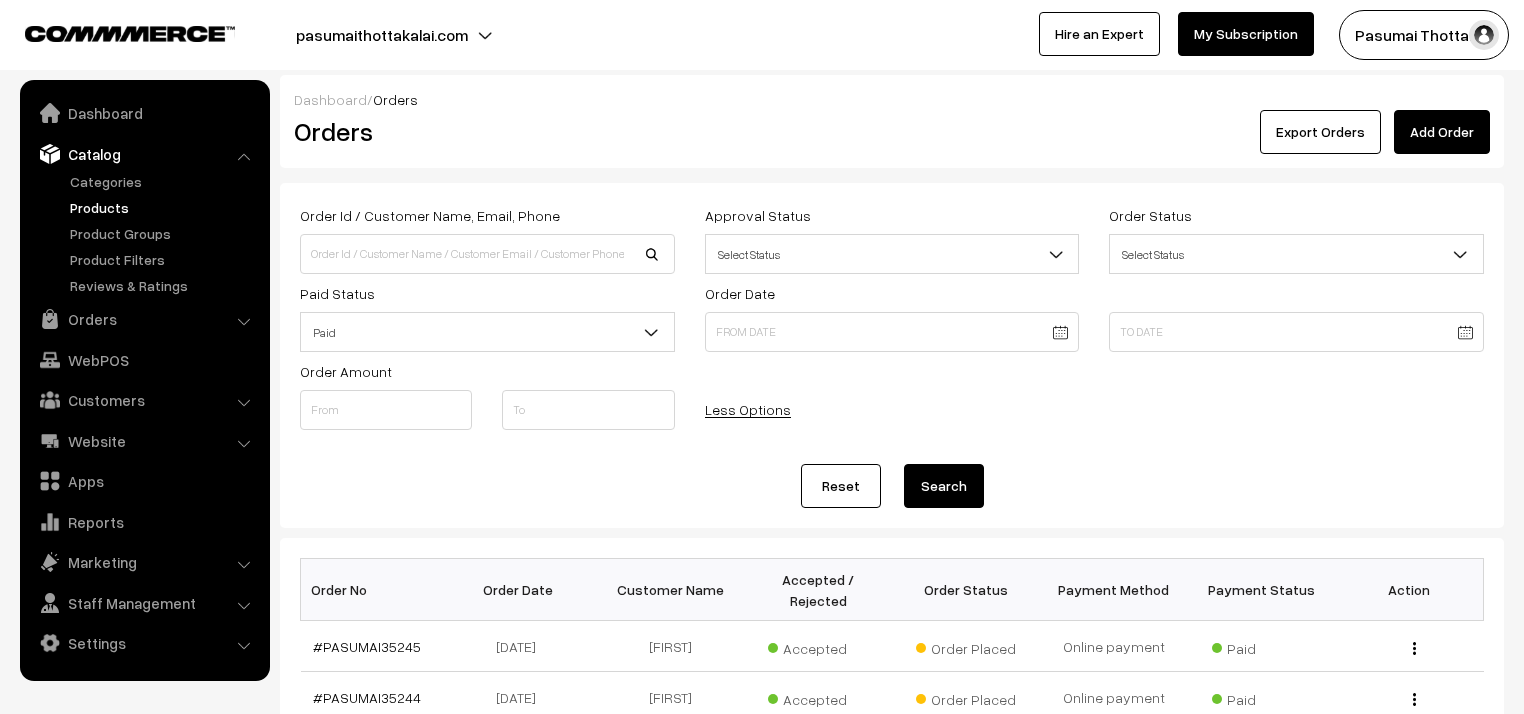 click on "Products" at bounding box center [164, 207] 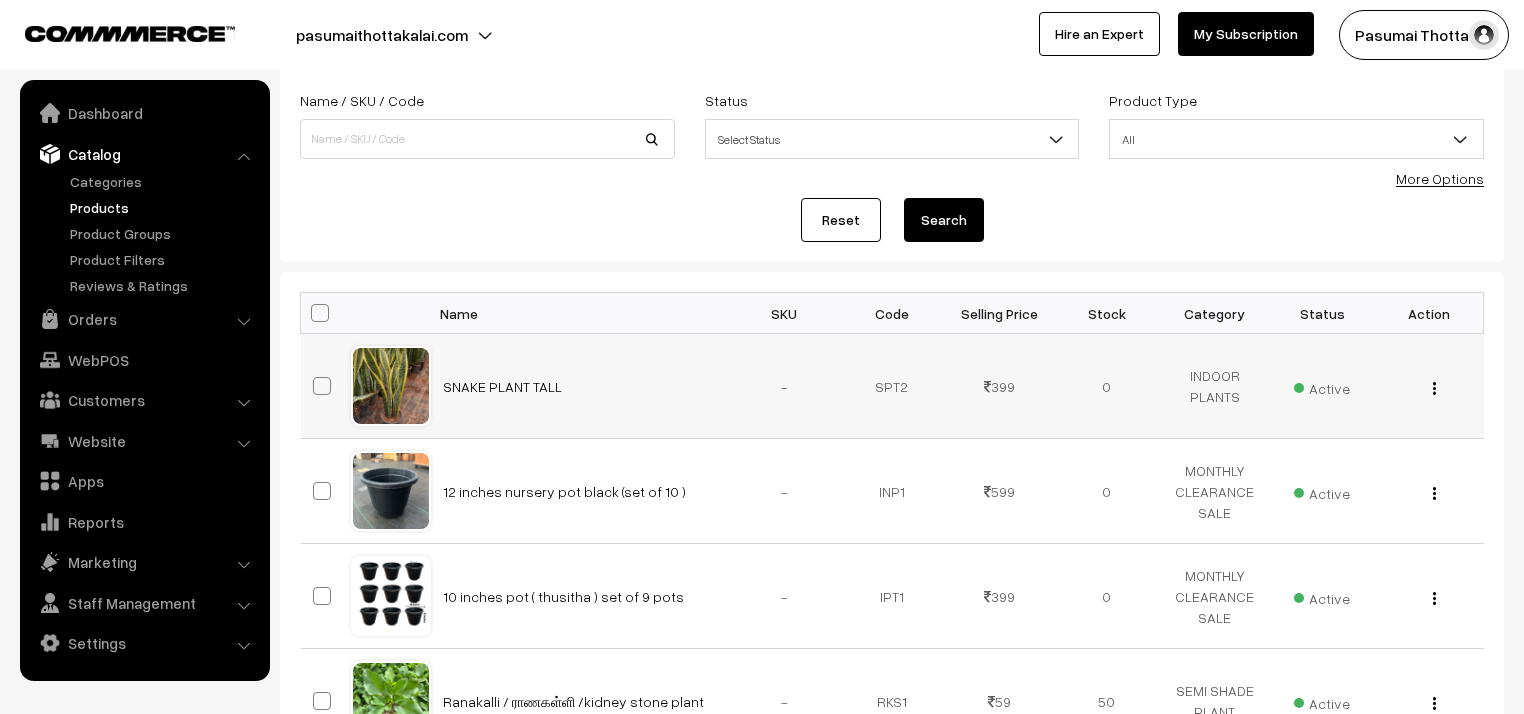 scroll, scrollTop: 0, scrollLeft: 0, axis: both 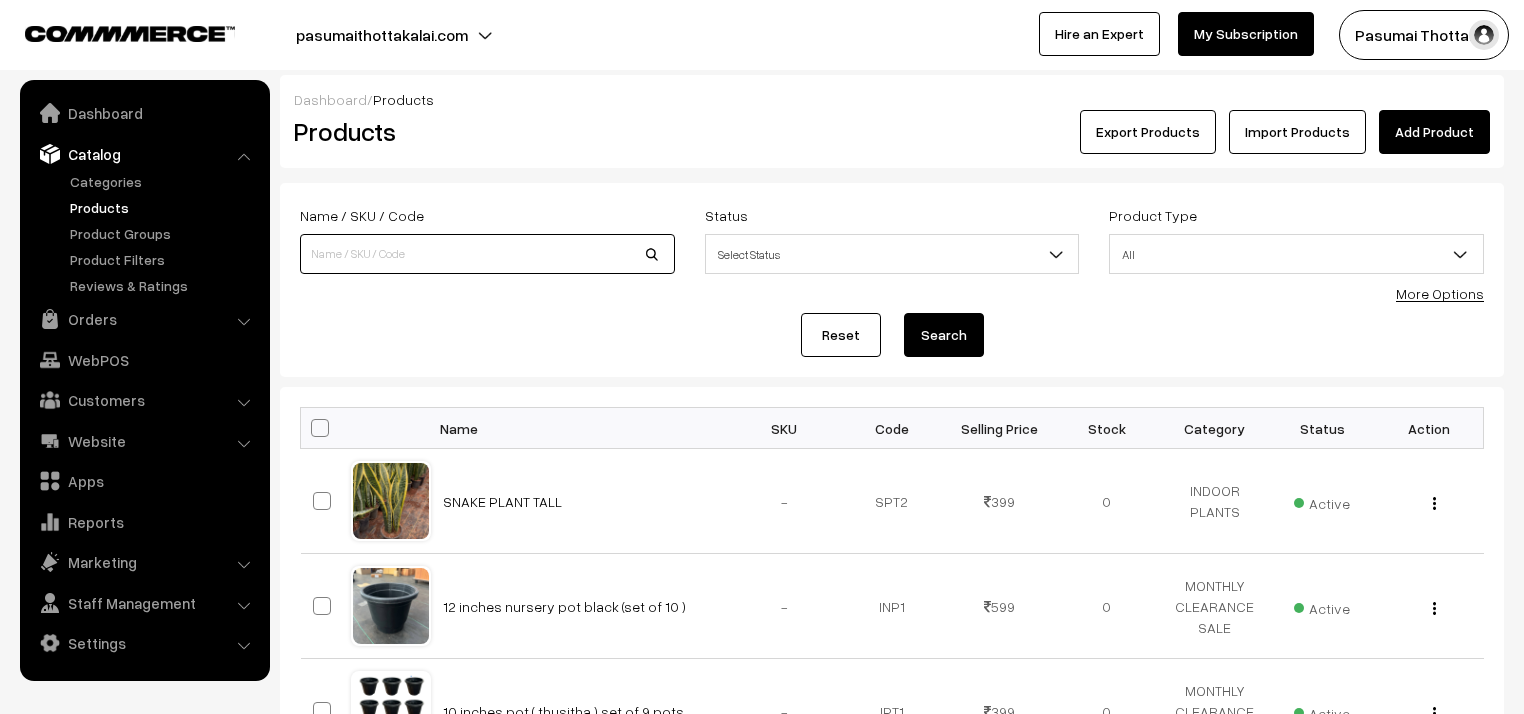 click at bounding box center [487, 254] 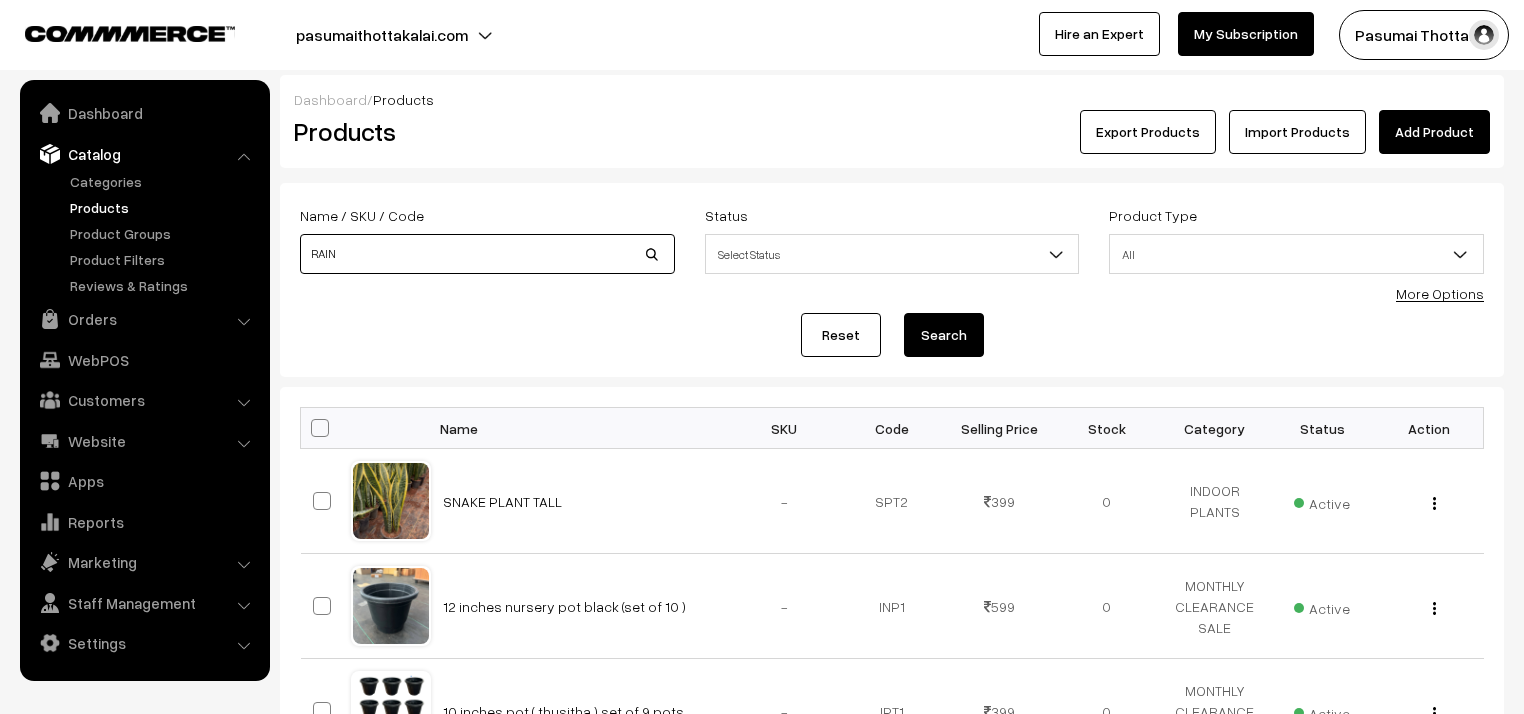 type on "Rainlilly  bulb  (pink  ) (10 to 20 bulb)" 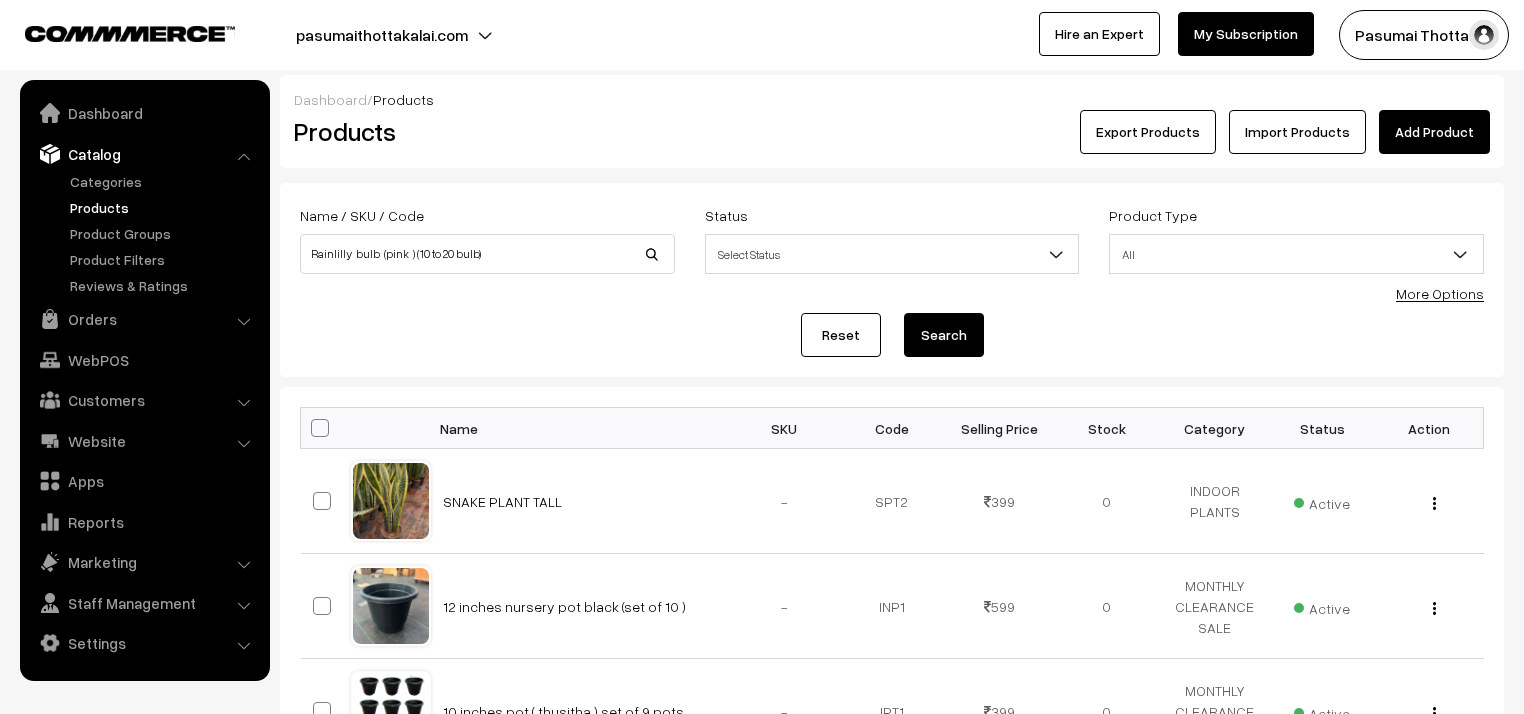 click on "Search" at bounding box center (944, 335) 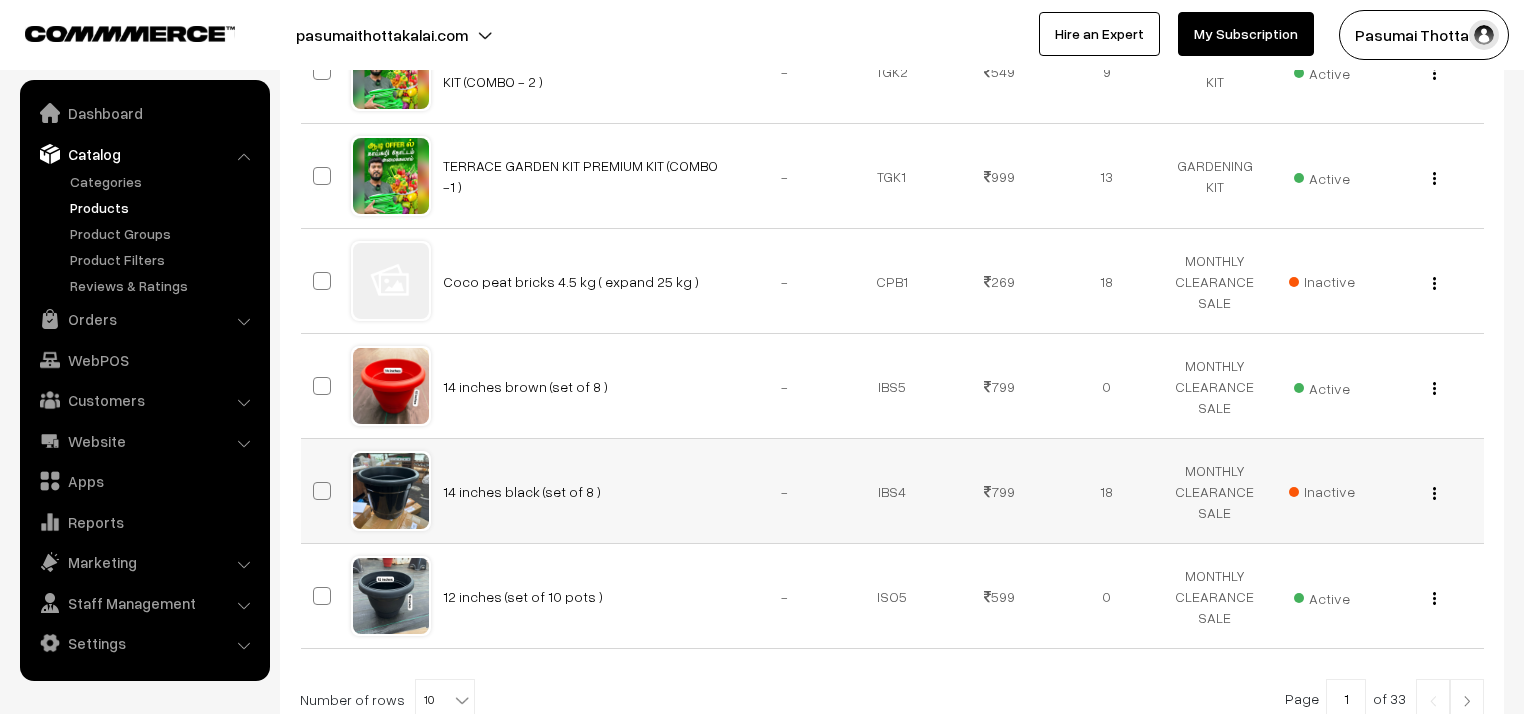 scroll, scrollTop: 1032, scrollLeft: 0, axis: vertical 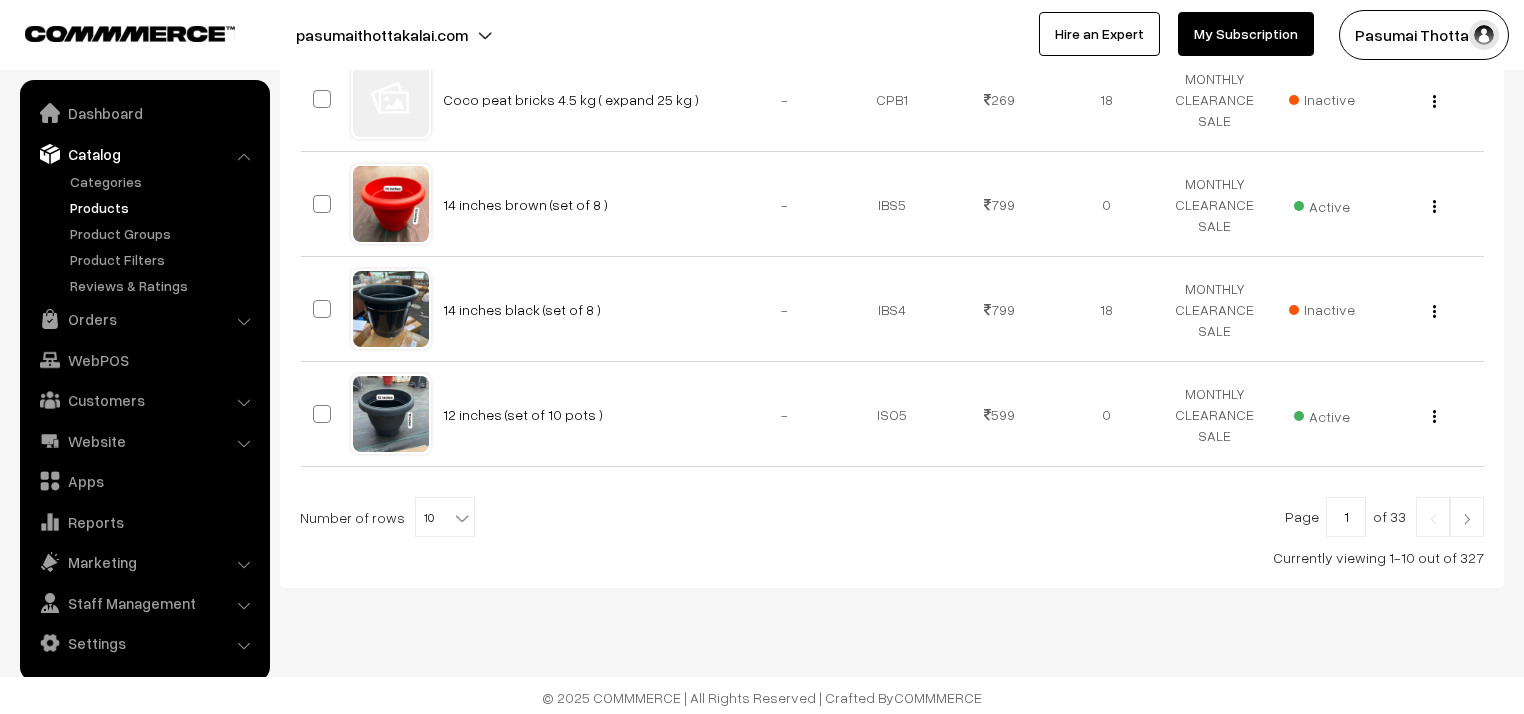 click on "10" at bounding box center [445, 518] 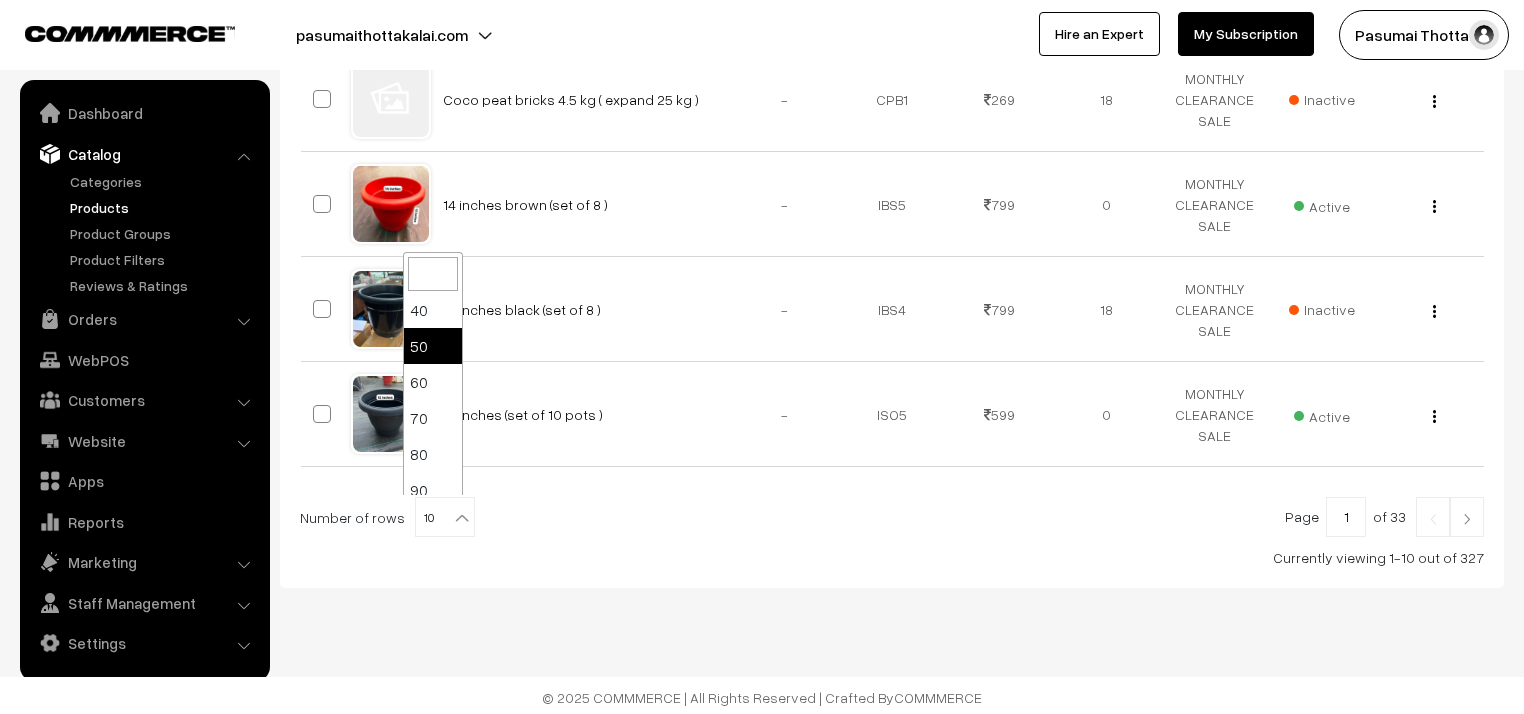 scroll, scrollTop: 160, scrollLeft: 0, axis: vertical 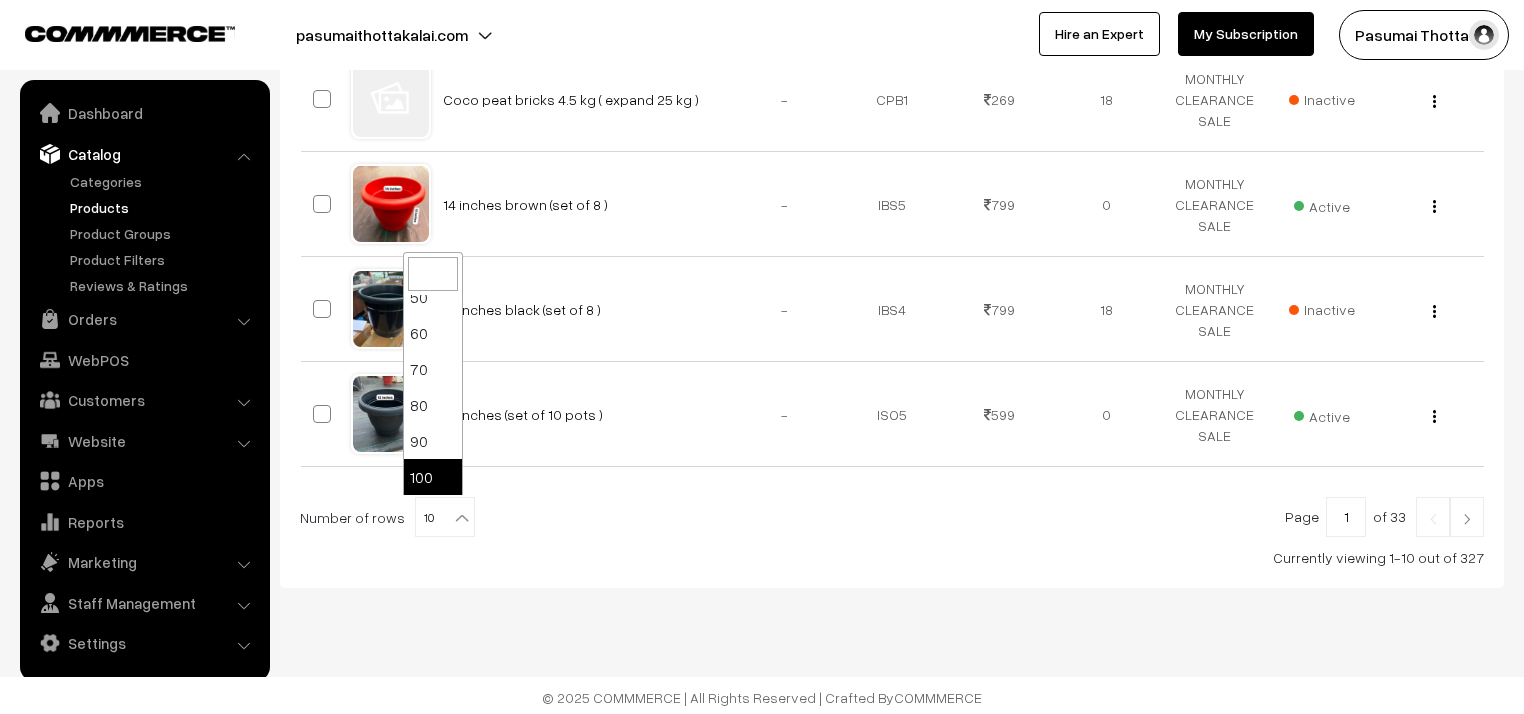 select on "100" 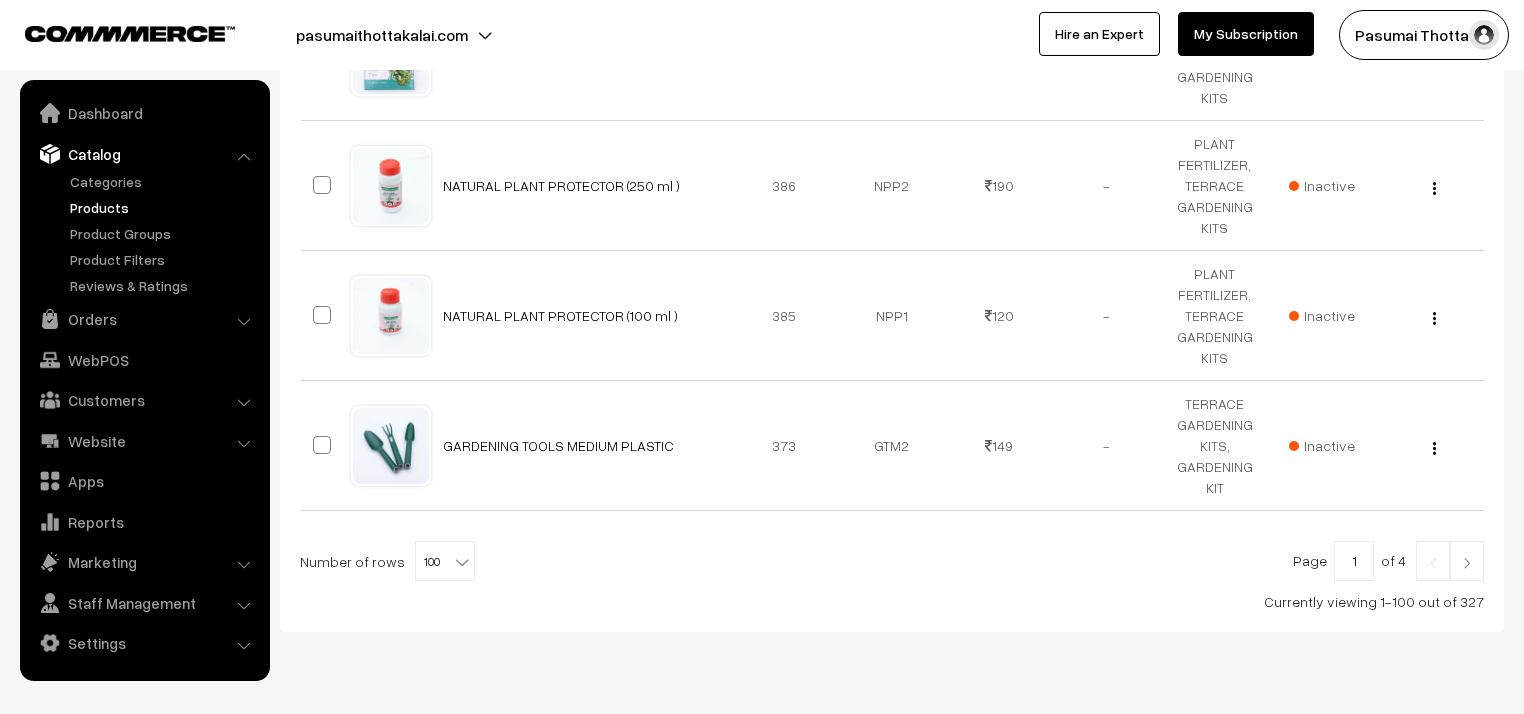 scroll, scrollTop: 11183, scrollLeft: 0, axis: vertical 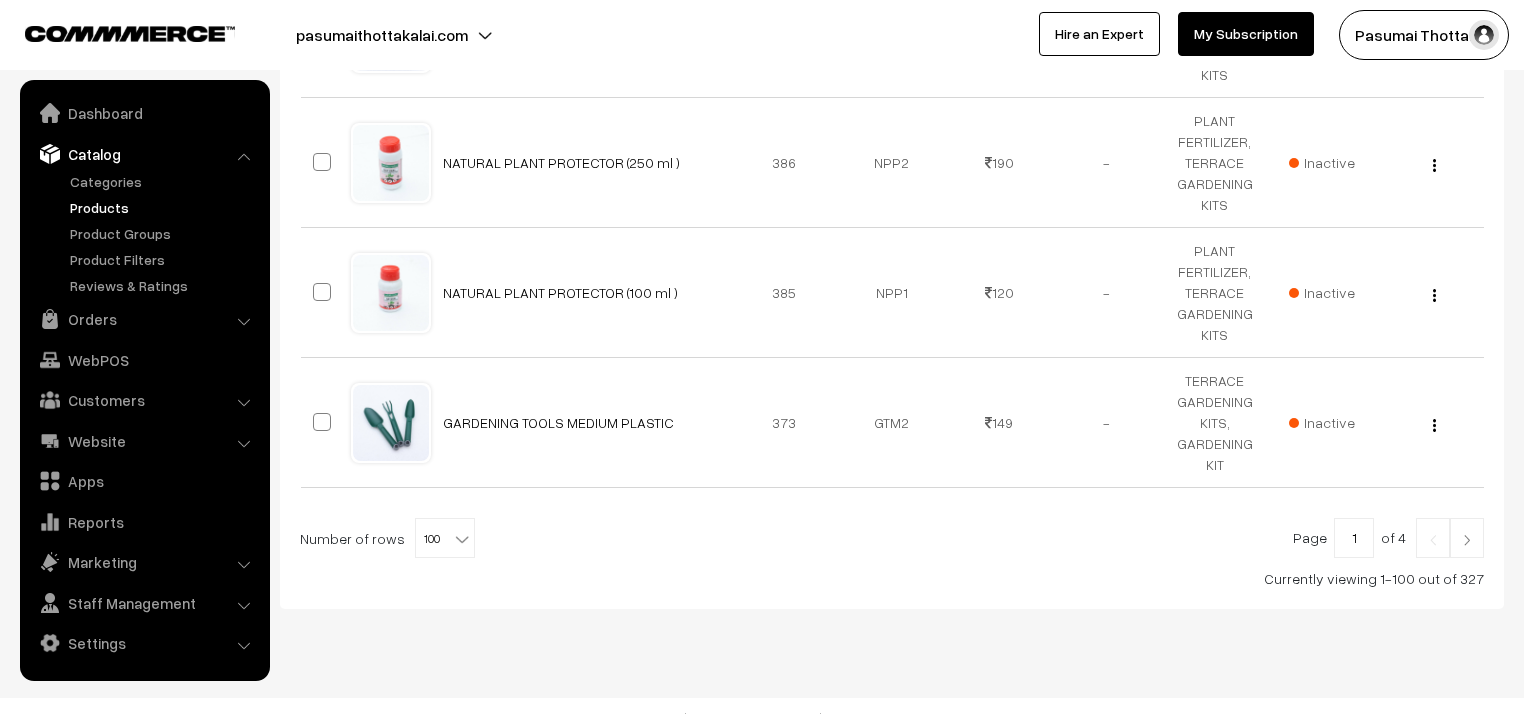 click on "1" at bounding box center (1354, 538) 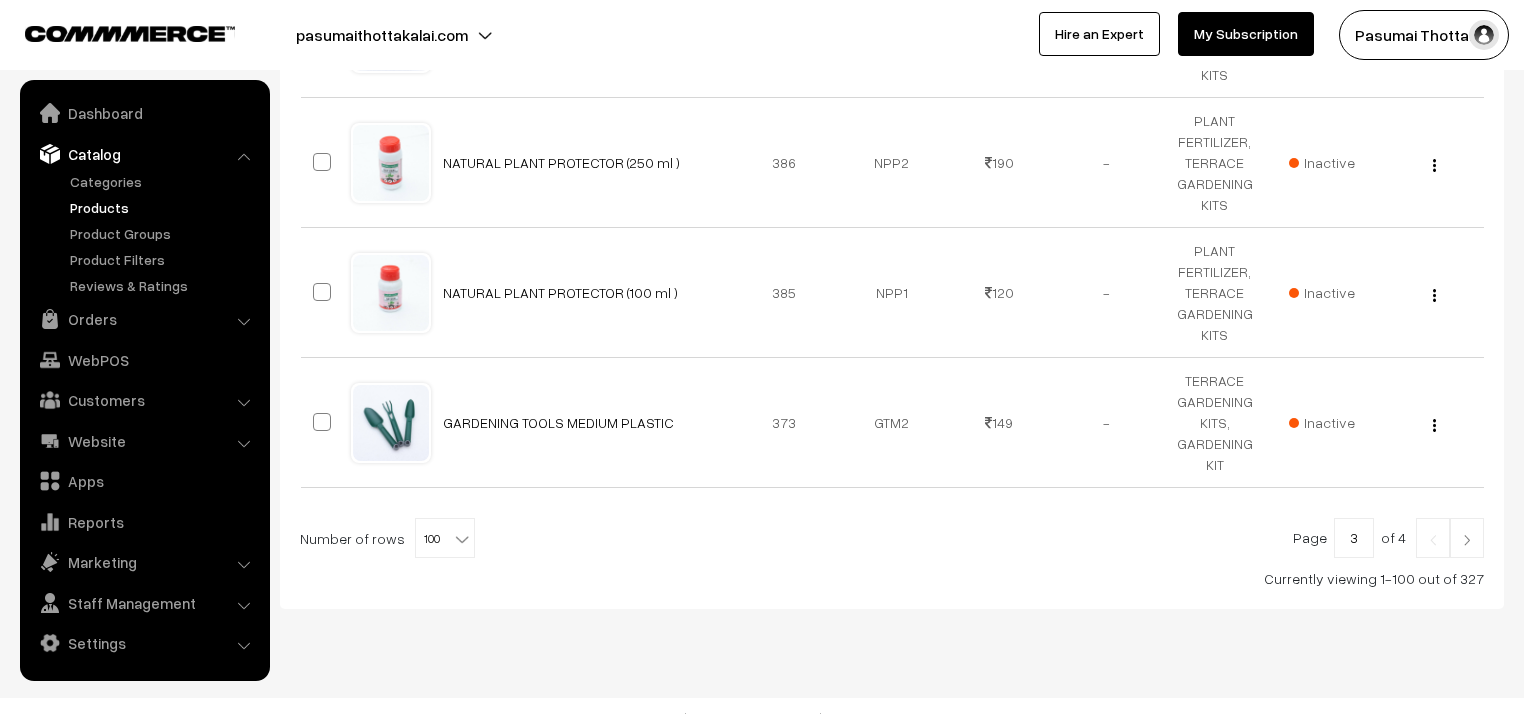 type on "3" 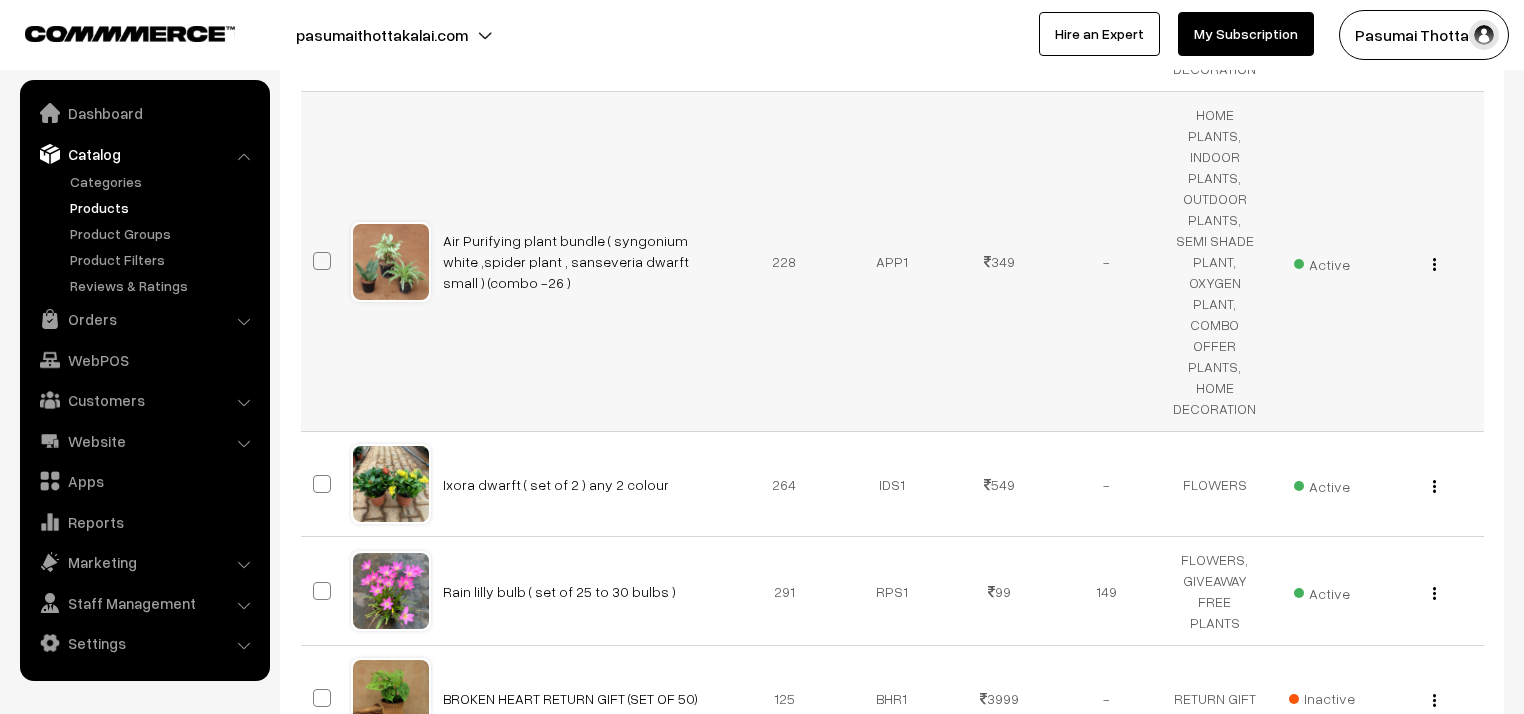 scroll, scrollTop: 7338, scrollLeft: 0, axis: vertical 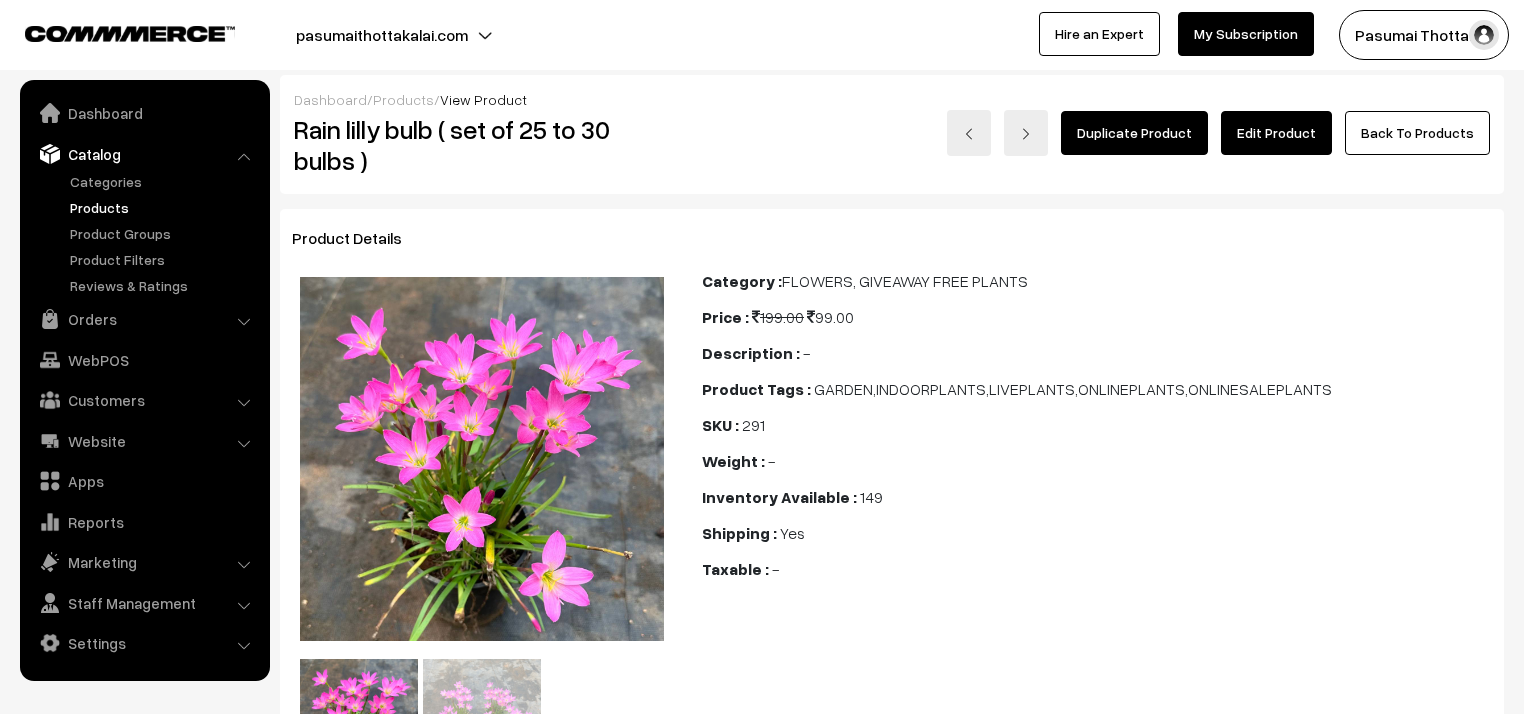 click on "Edit Product" at bounding box center [1276, 133] 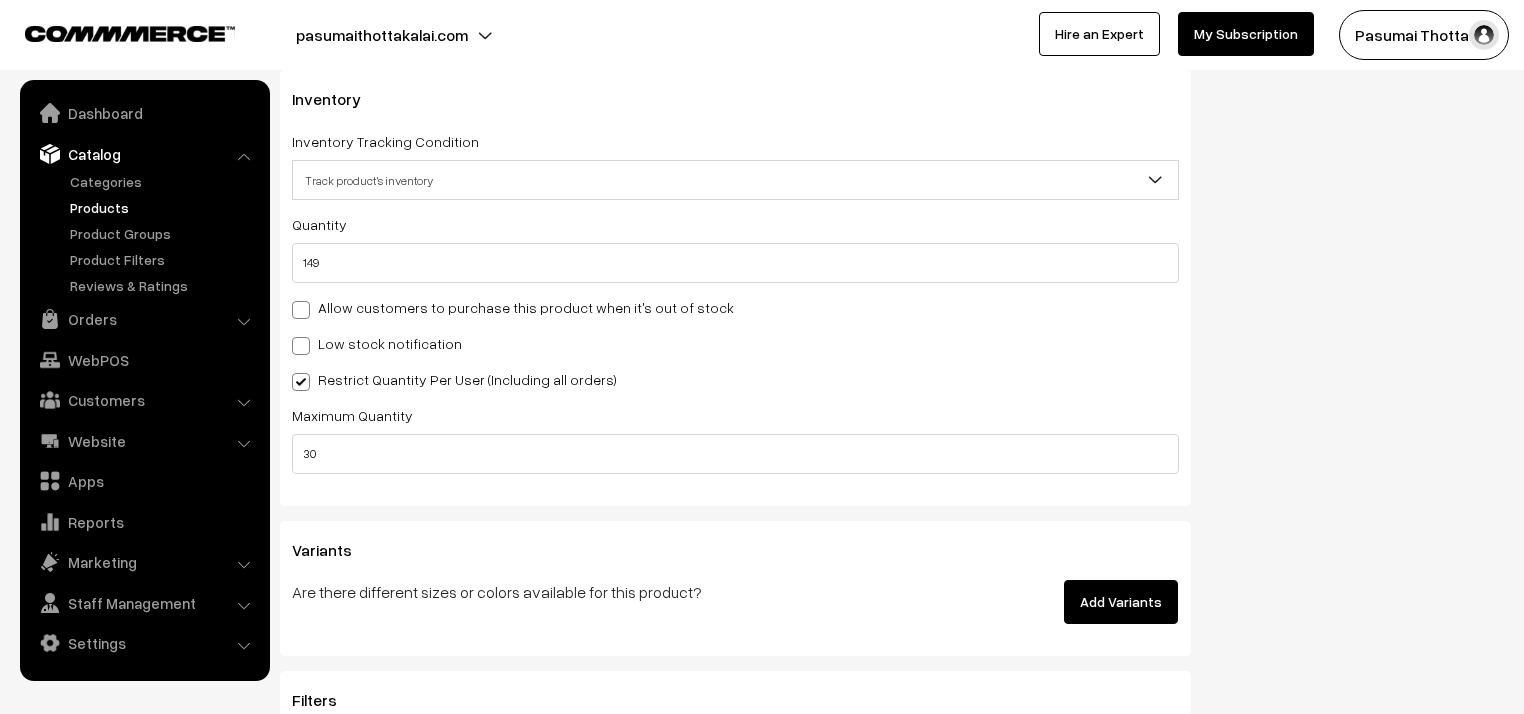 scroll, scrollTop: 2240, scrollLeft: 0, axis: vertical 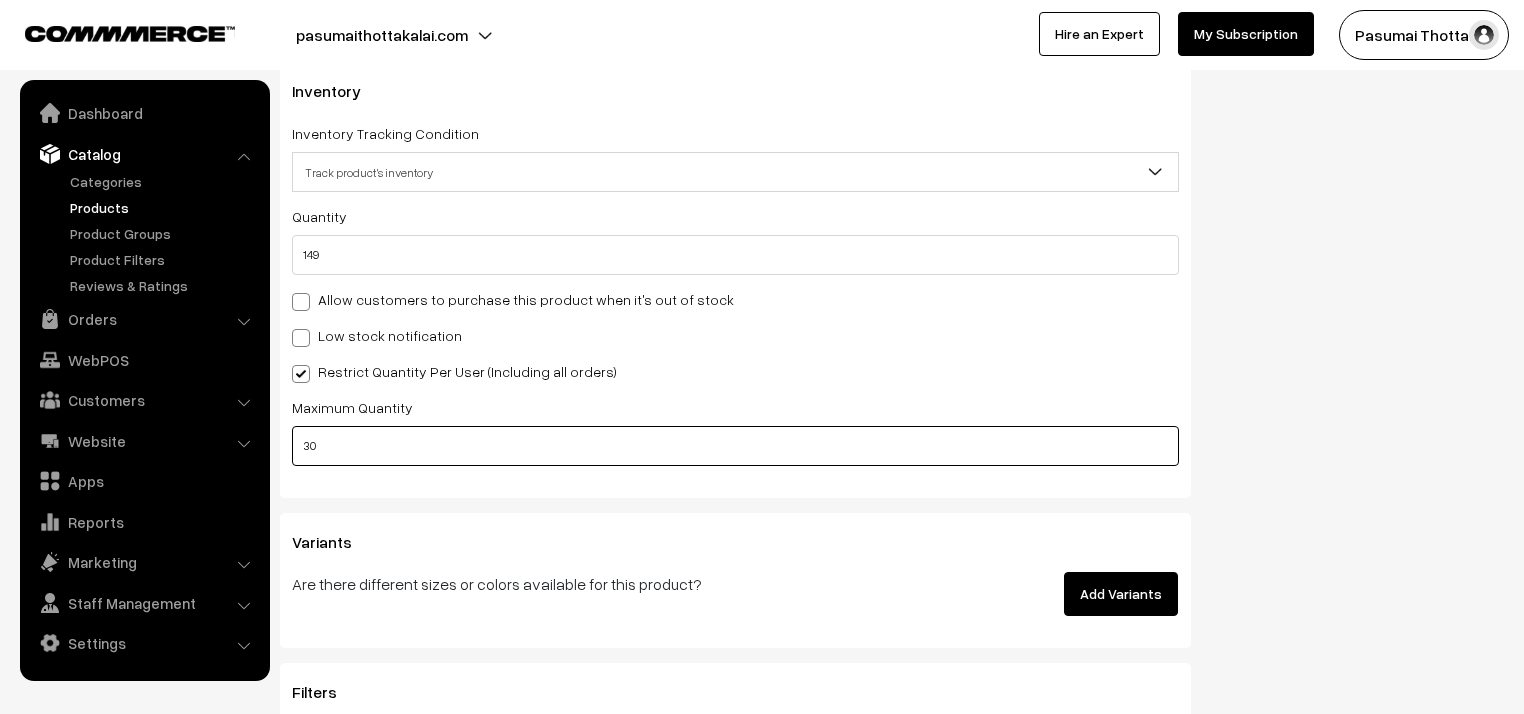 click on "30" at bounding box center (735, 446) 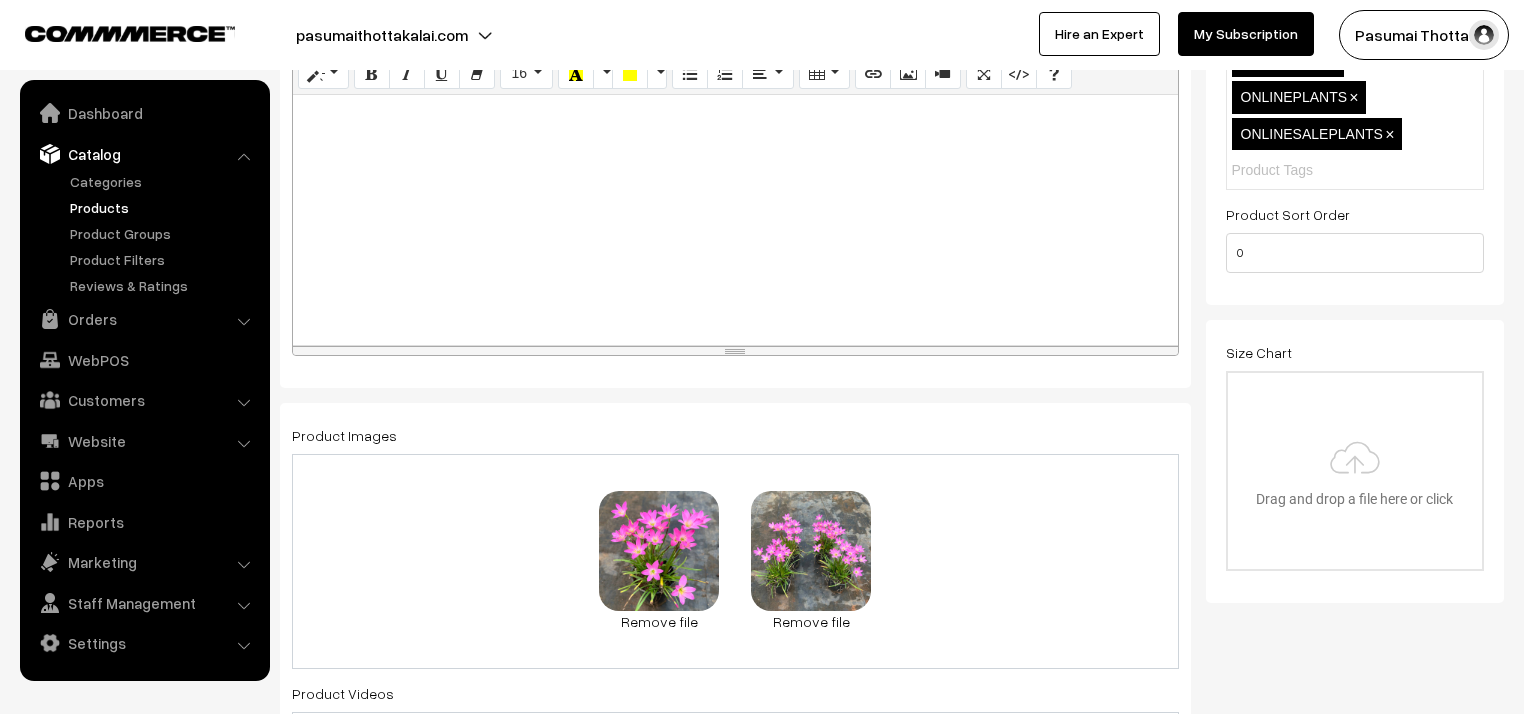 scroll, scrollTop: 0, scrollLeft: 0, axis: both 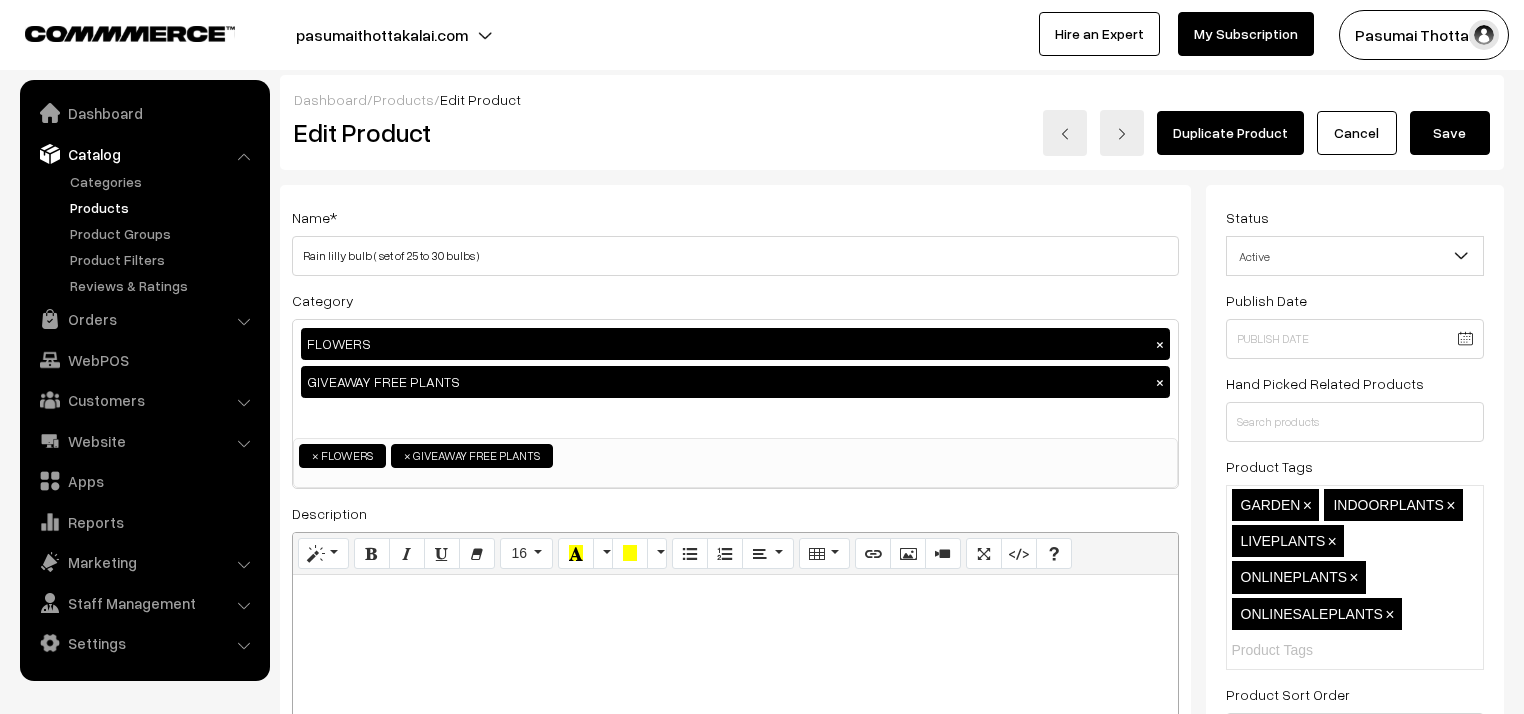 type on "1" 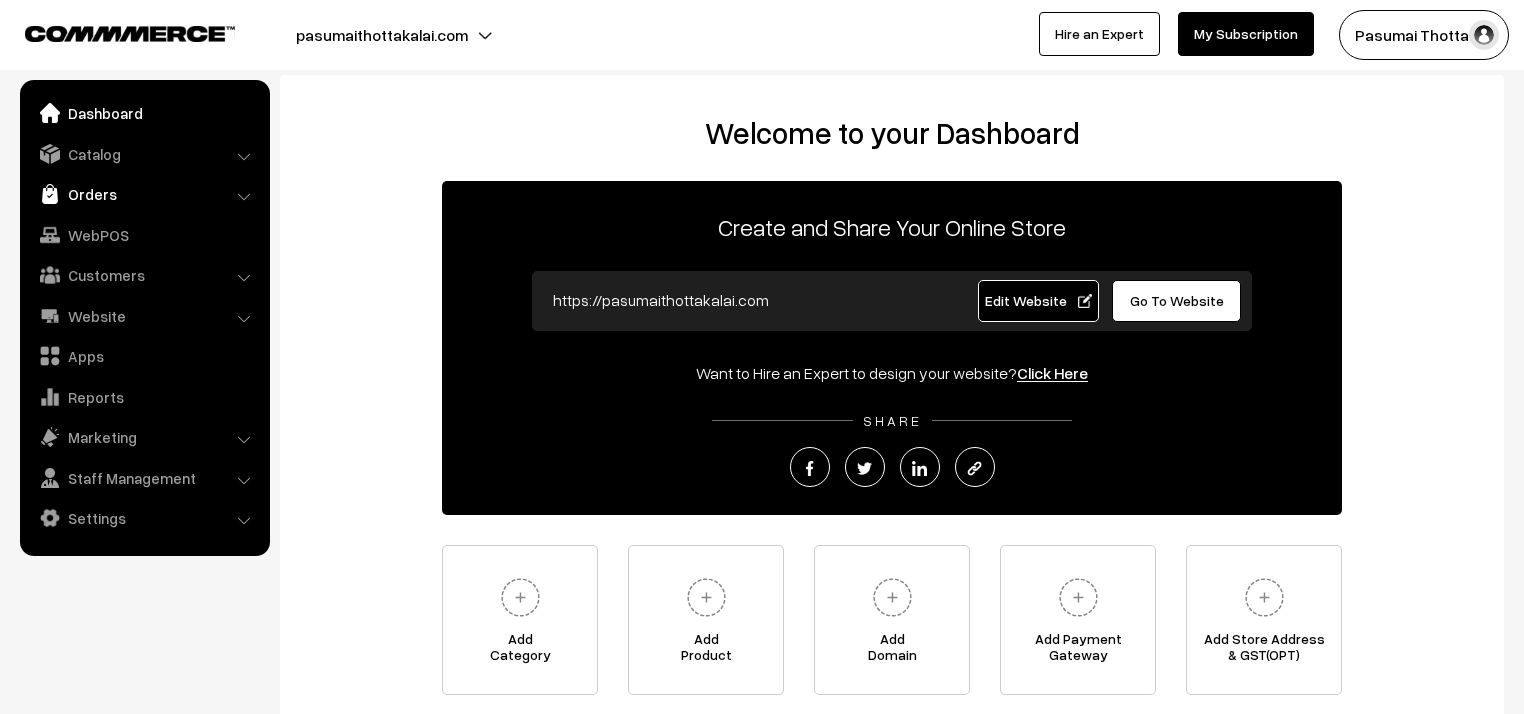 scroll, scrollTop: 0, scrollLeft: 0, axis: both 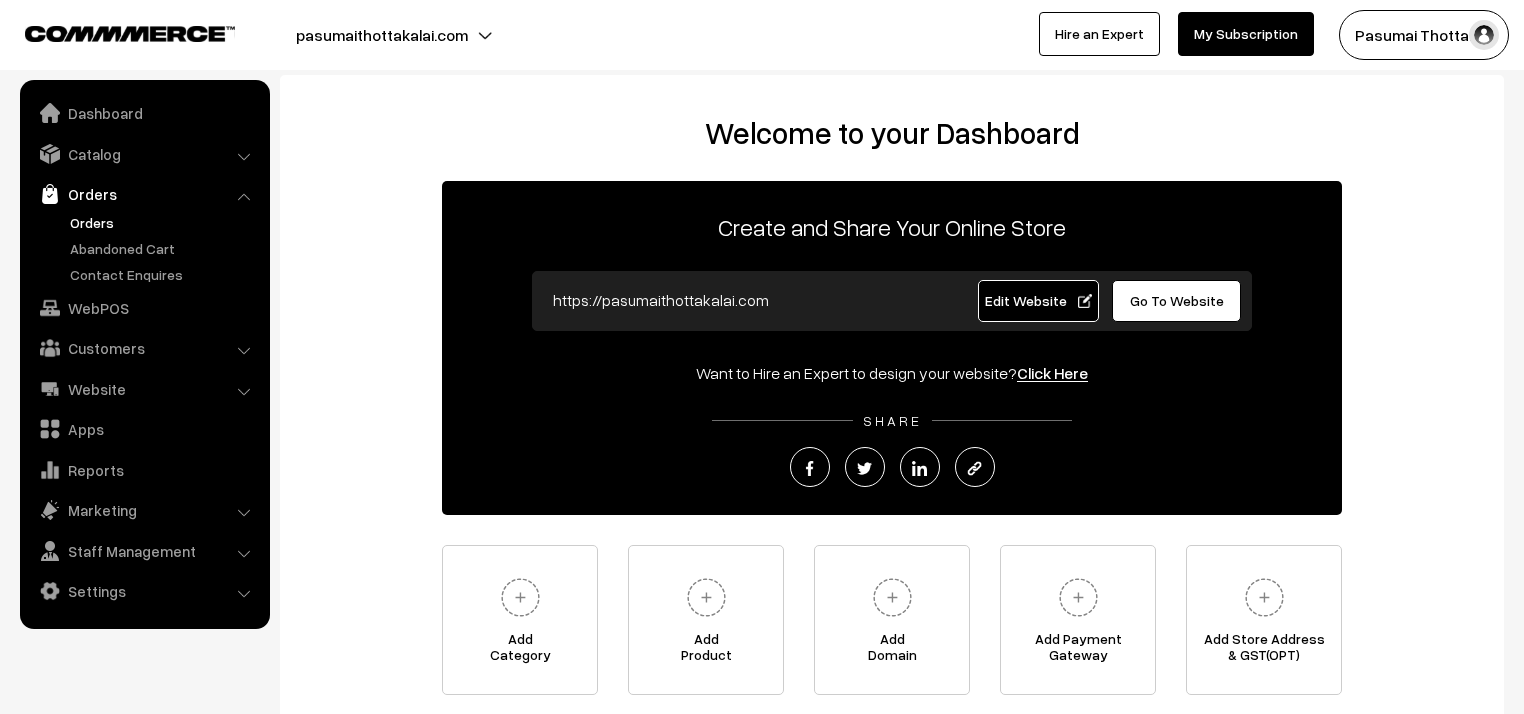 click on "Orders" at bounding box center (164, 222) 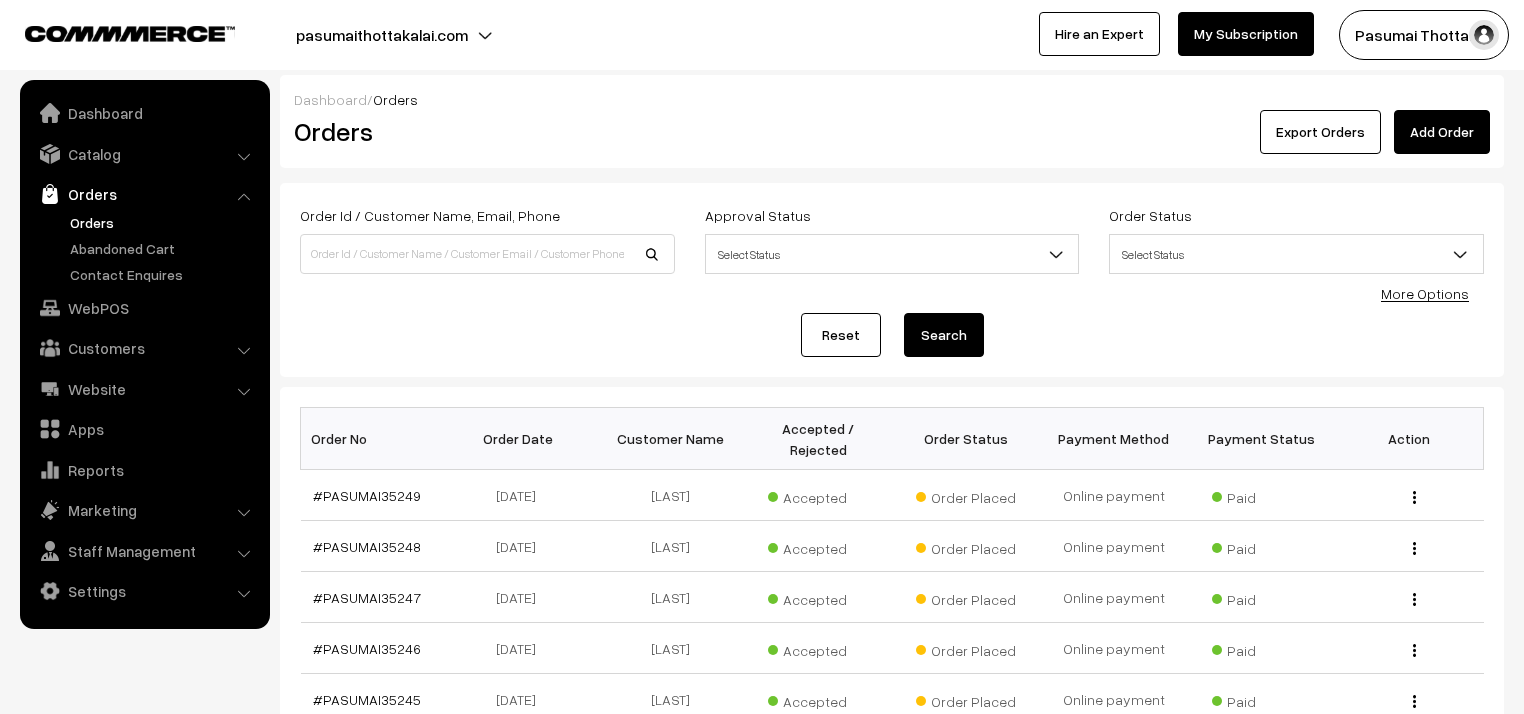 scroll, scrollTop: 0, scrollLeft: 0, axis: both 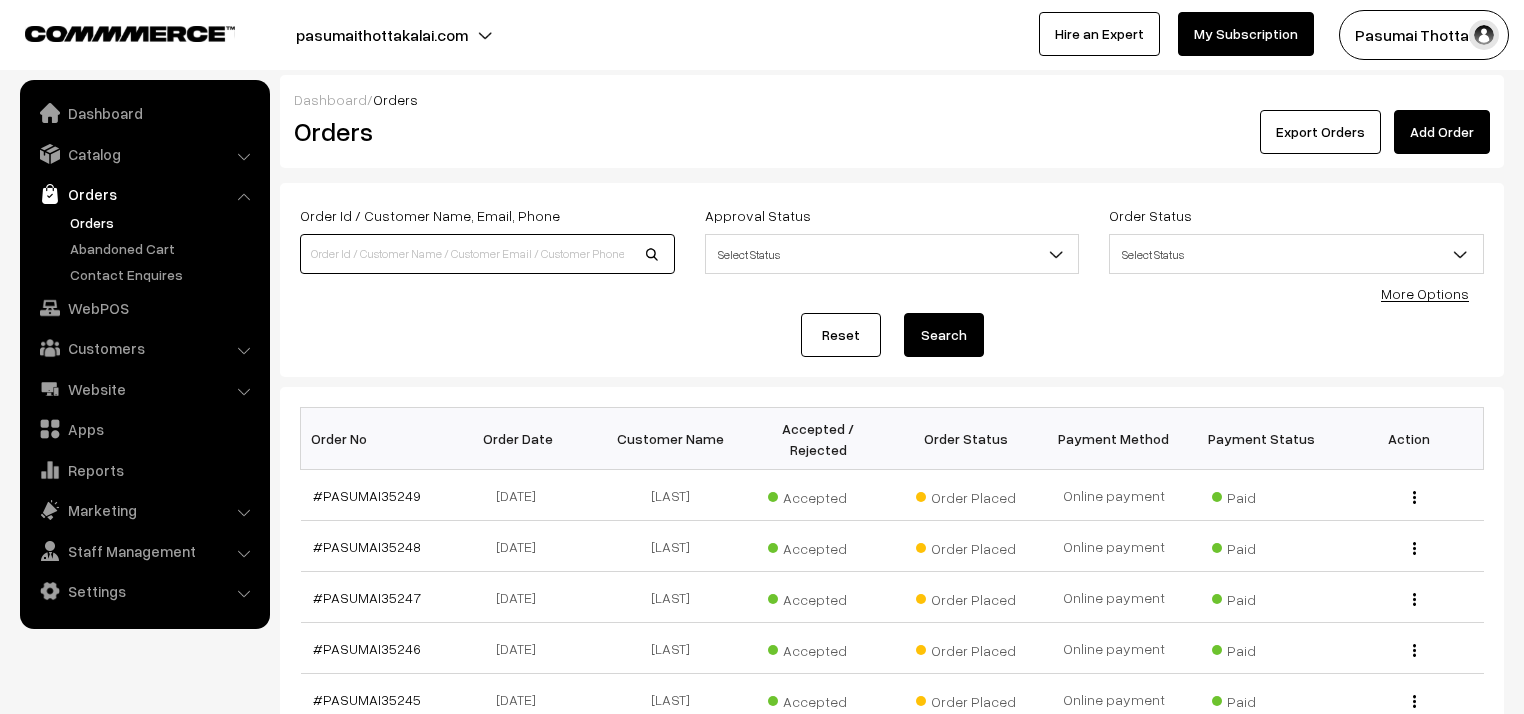 drag, startPoint x: 0, startPoint y: 0, endPoint x: 556, endPoint y: 266, distance: 616.3538 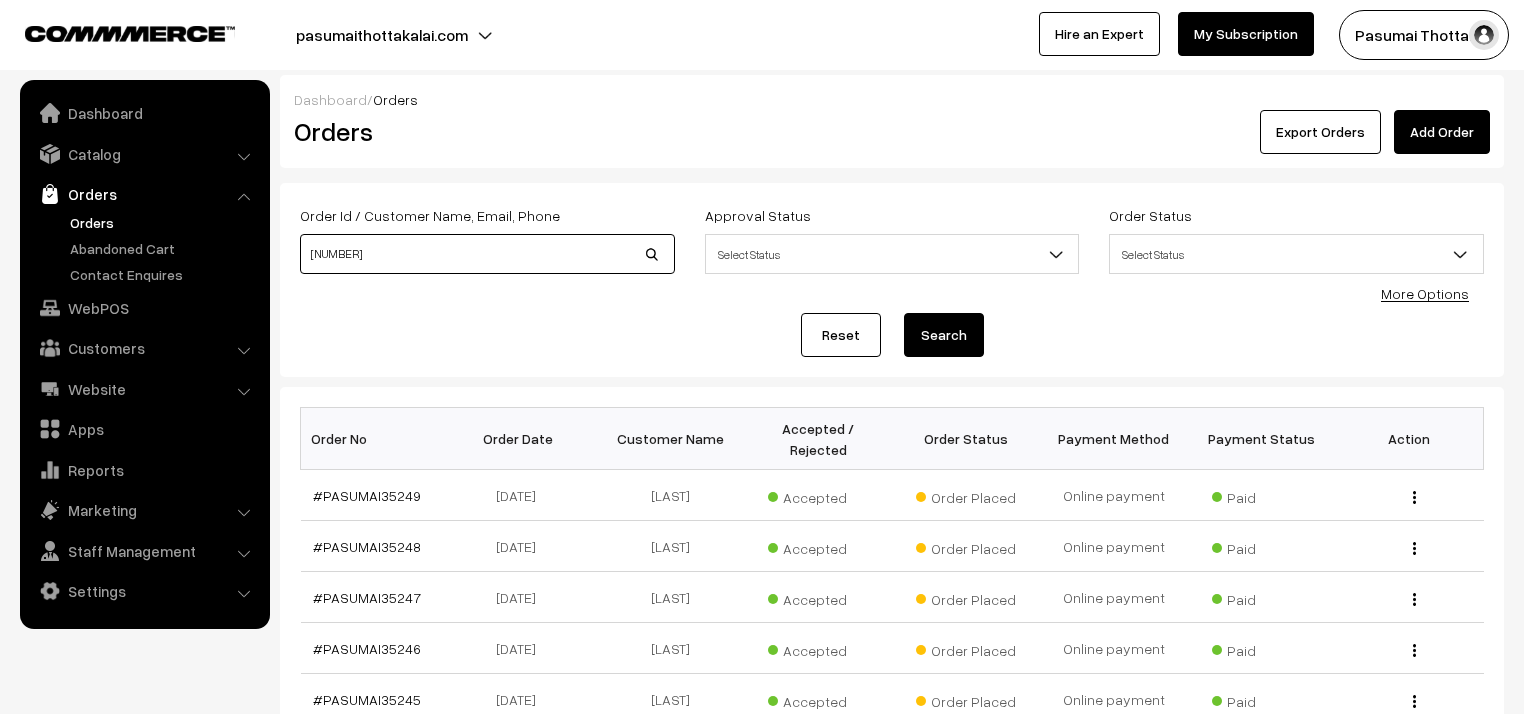 type on "[NUMBER]" 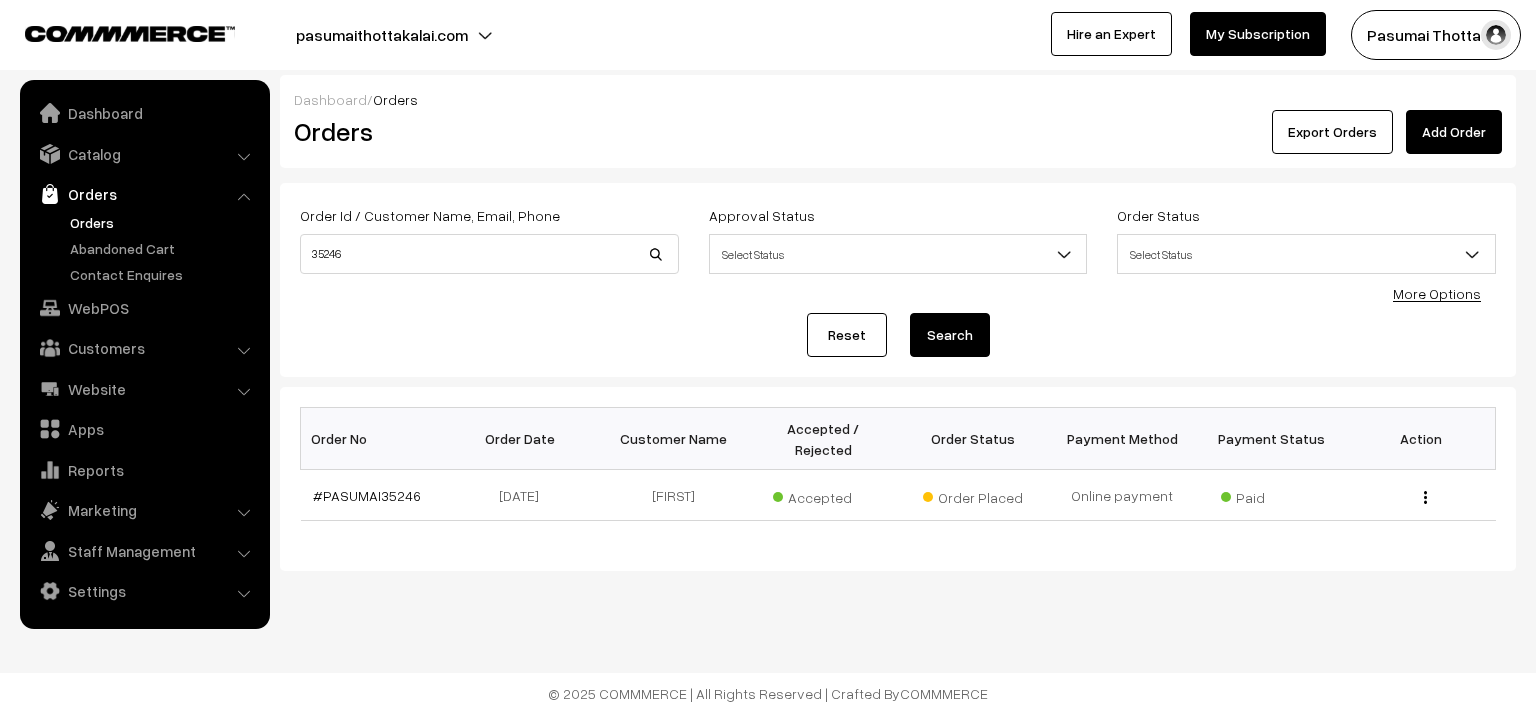 scroll, scrollTop: 0, scrollLeft: 0, axis: both 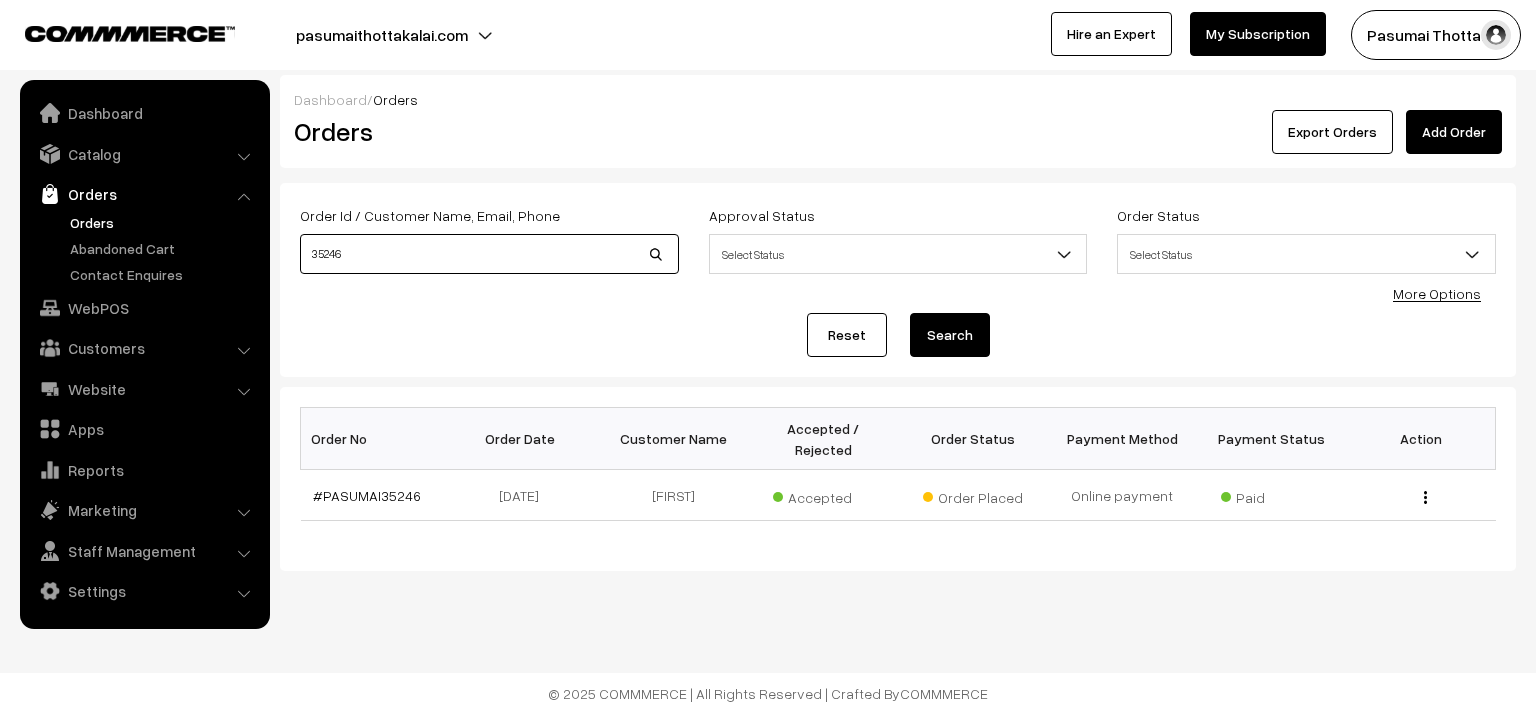 drag, startPoint x: 375, startPoint y: 254, endPoint x: 271, endPoint y: 261, distance: 104.23531 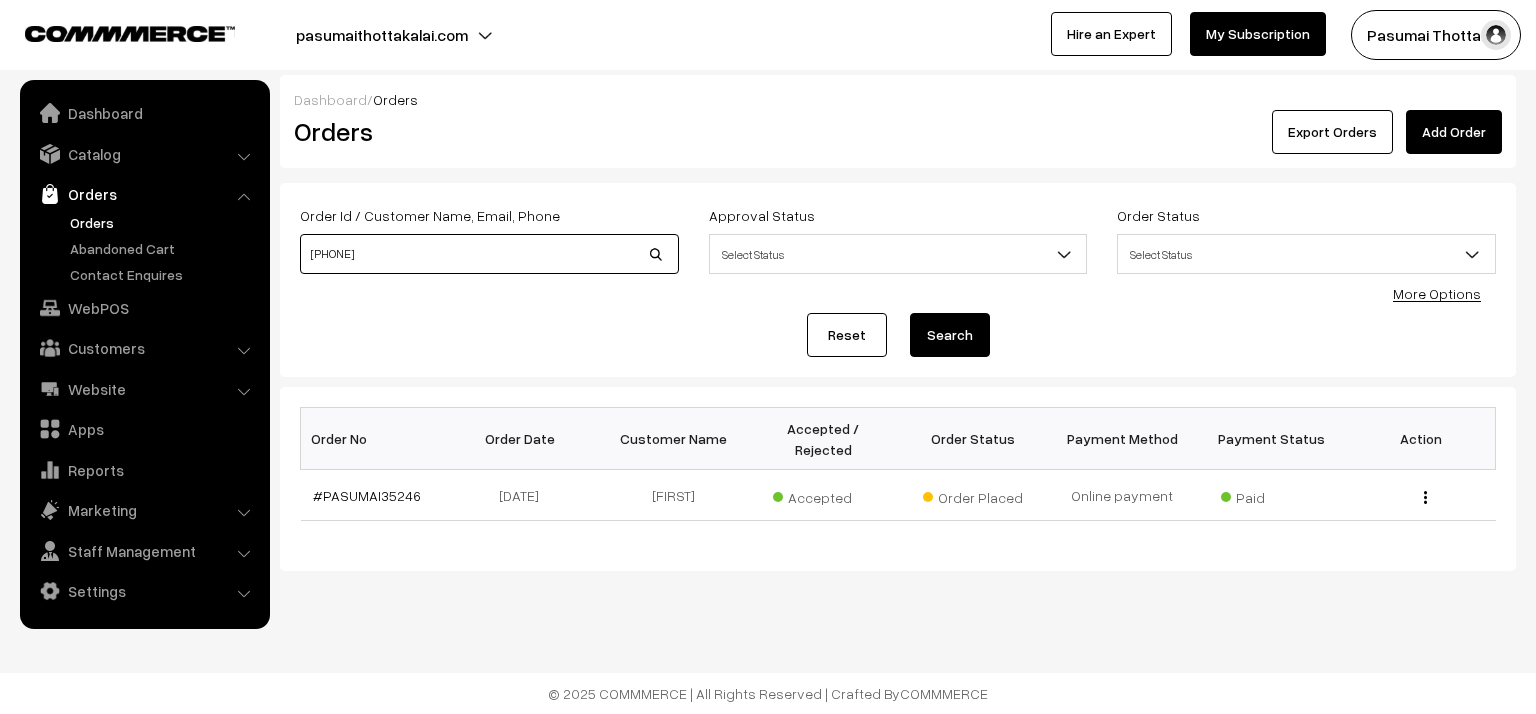 type on "[PHONE]" 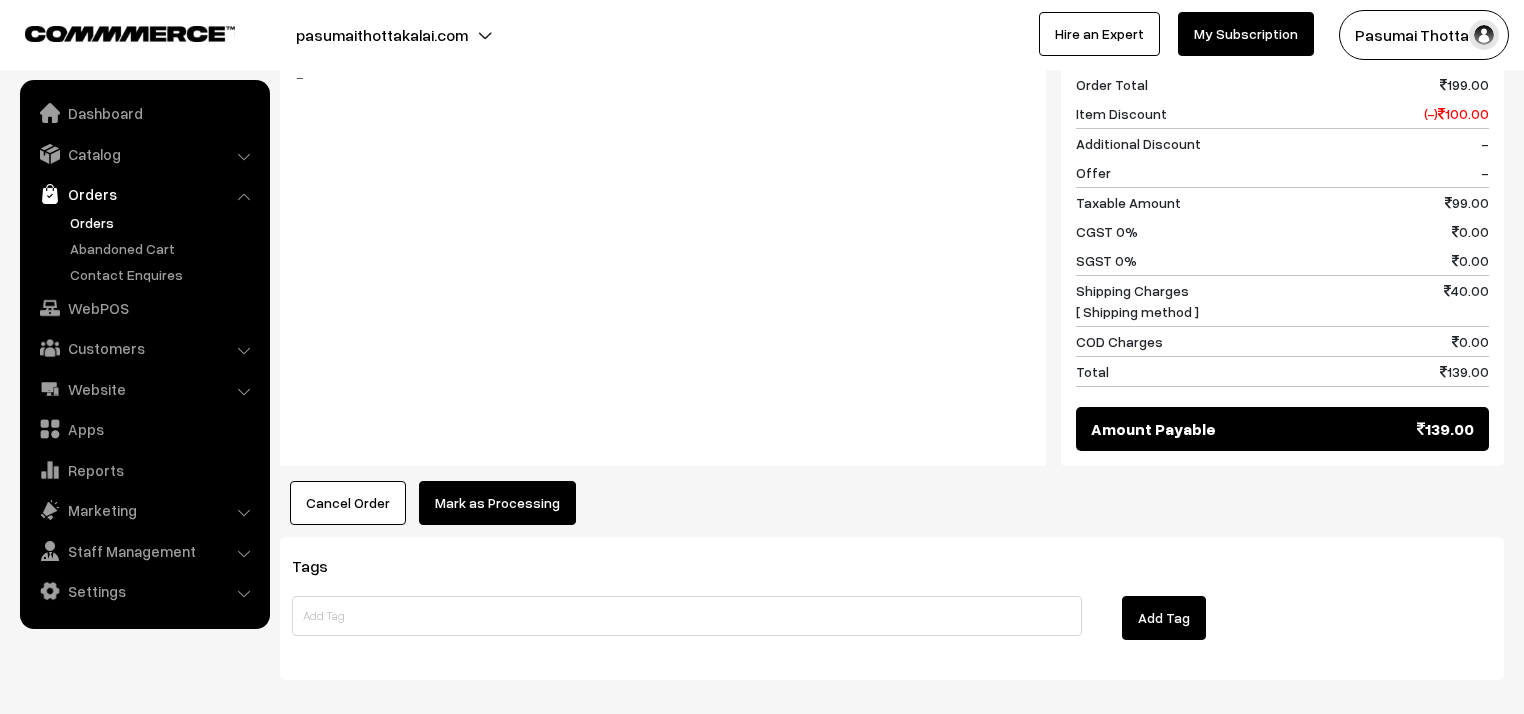 scroll, scrollTop: 960, scrollLeft: 0, axis: vertical 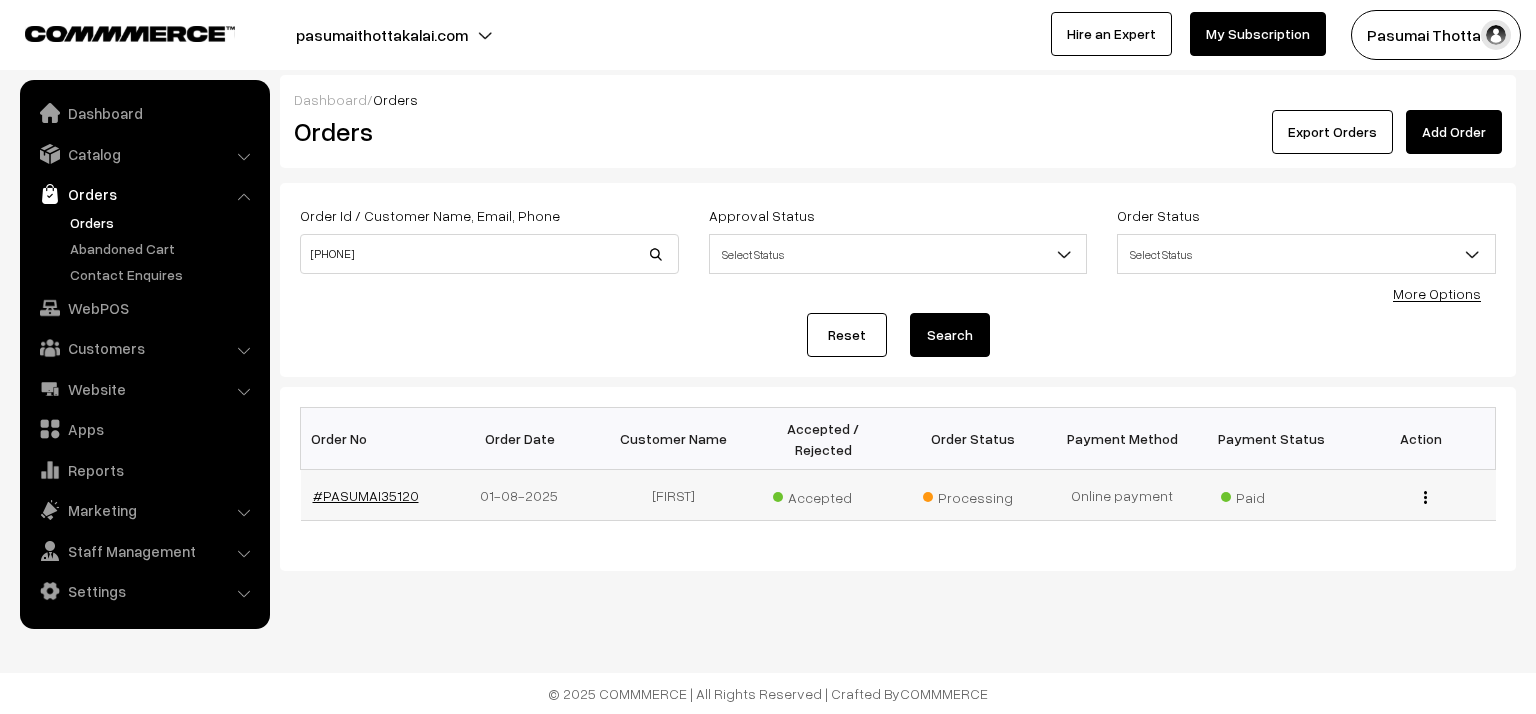 drag, startPoint x: 384, startPoint y: 486, endPoint x: 357, endPoint y: 472, distance: 30.413813 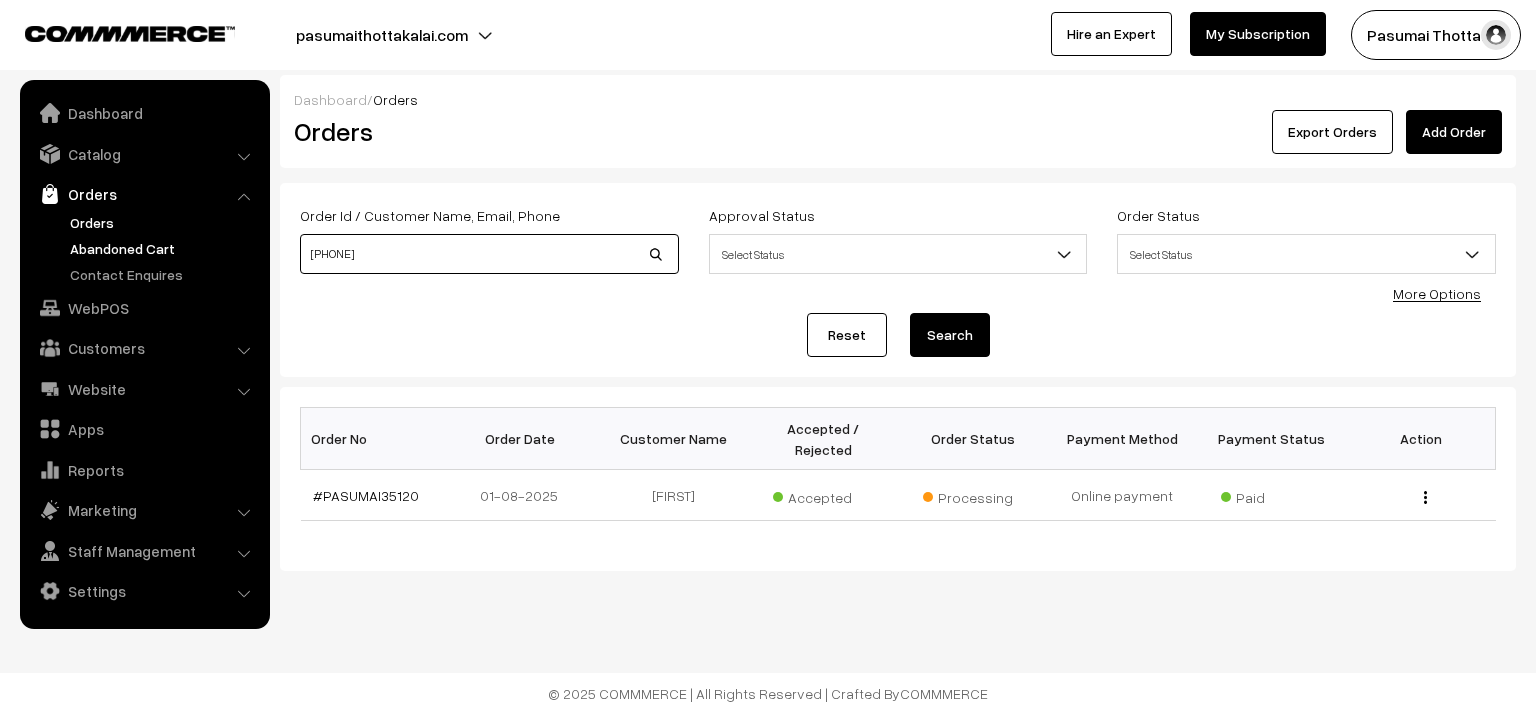 drag, startPoint x: 386, startPoint y: 261, endPoint x: 262, endPoint y: 254, distance: 124.197426 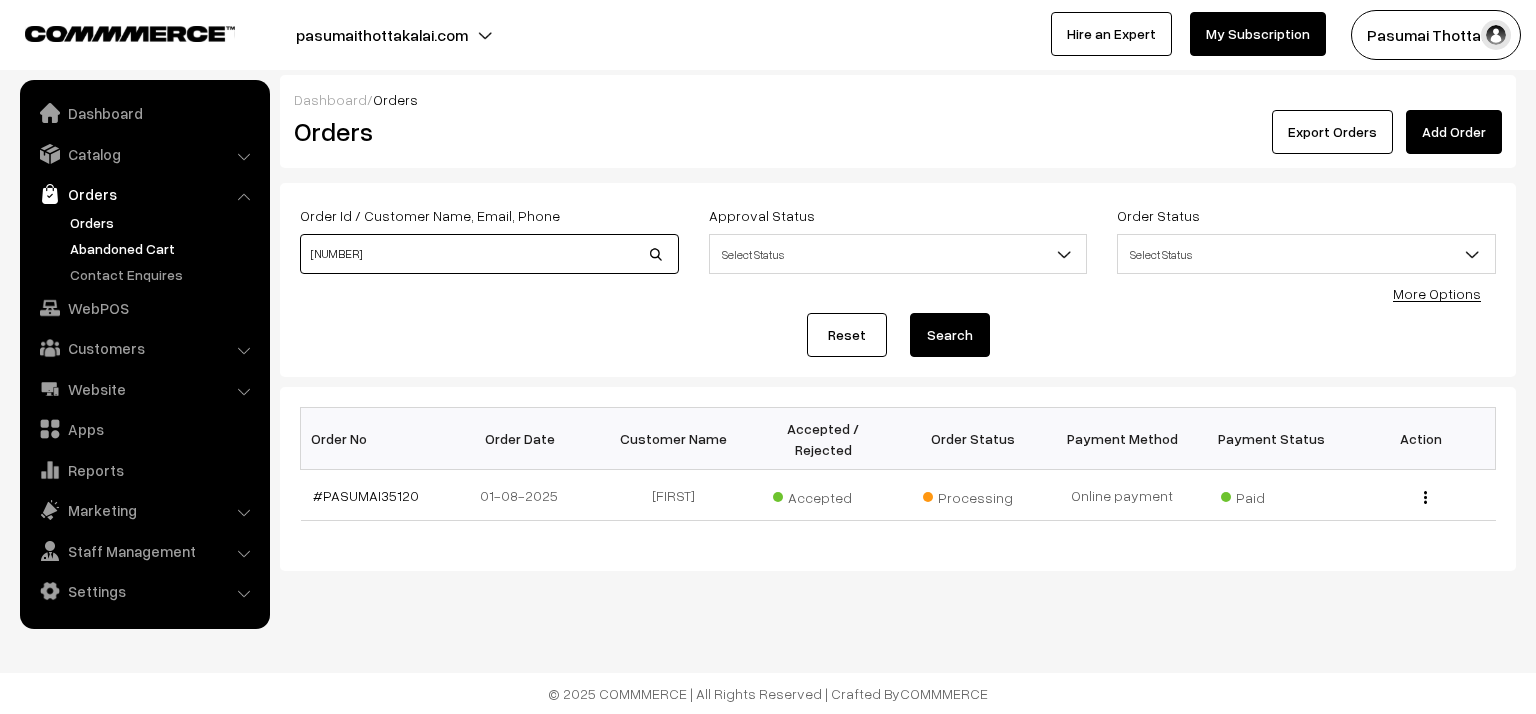 type on "[PHONE]" 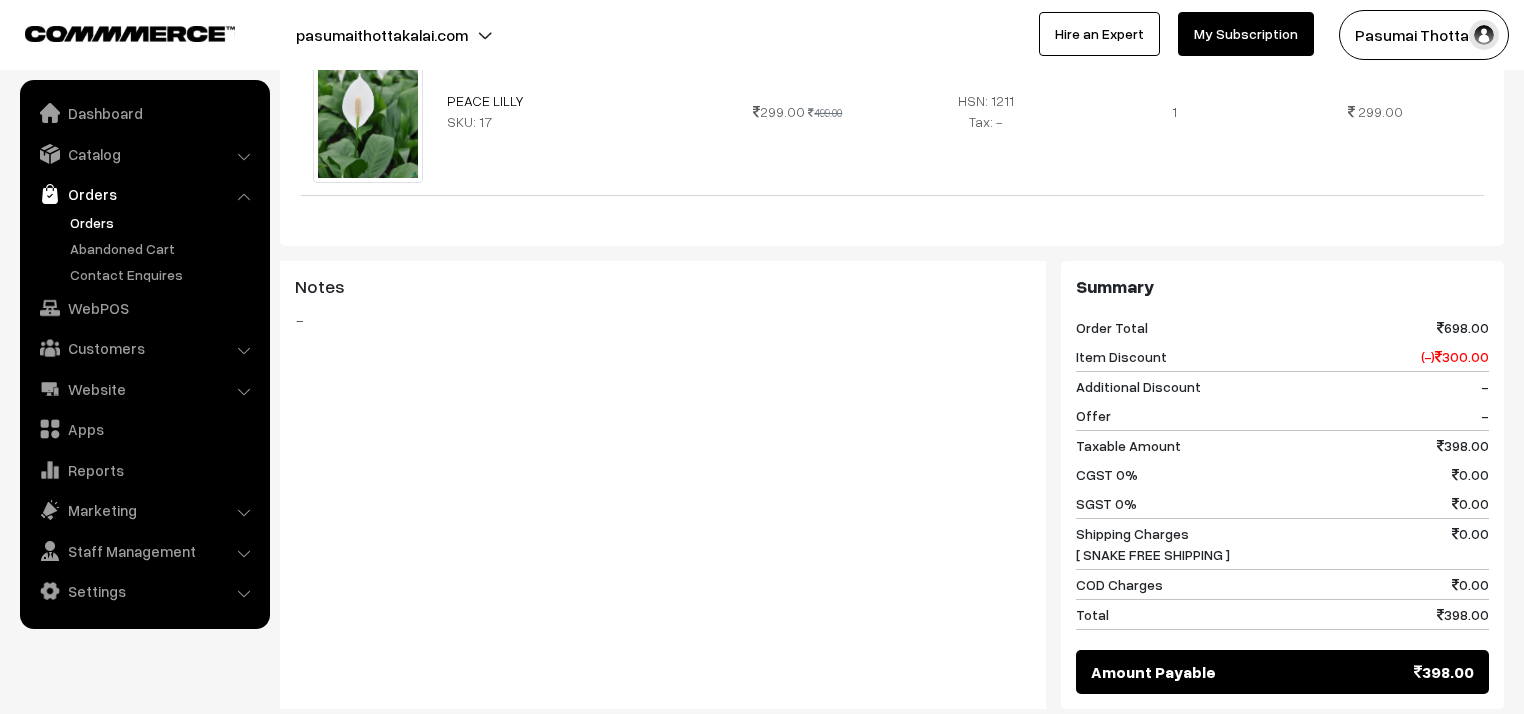 scroll, scrollTop: 720, scrollLeft: 0, axis: vertical 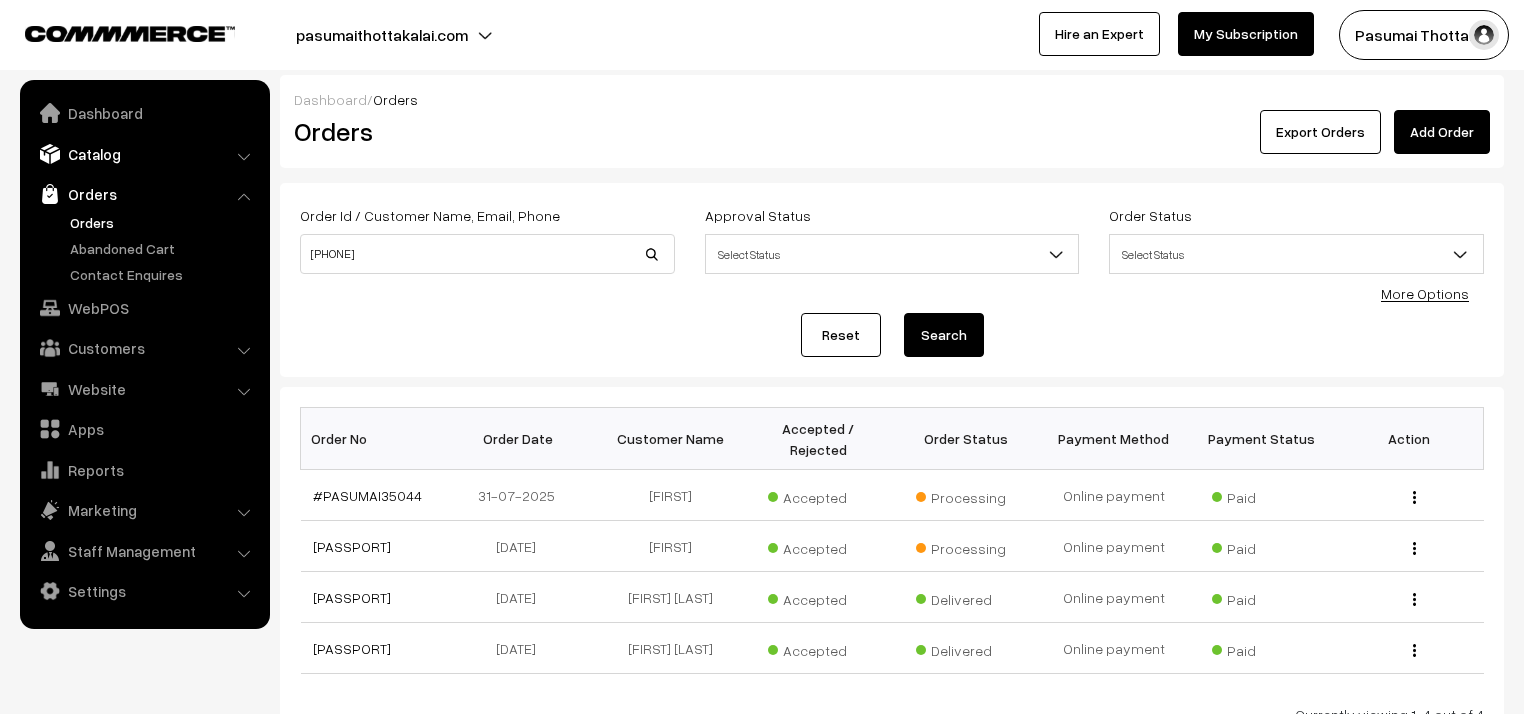 click on "Catalog" at bounding box center [144, 154] 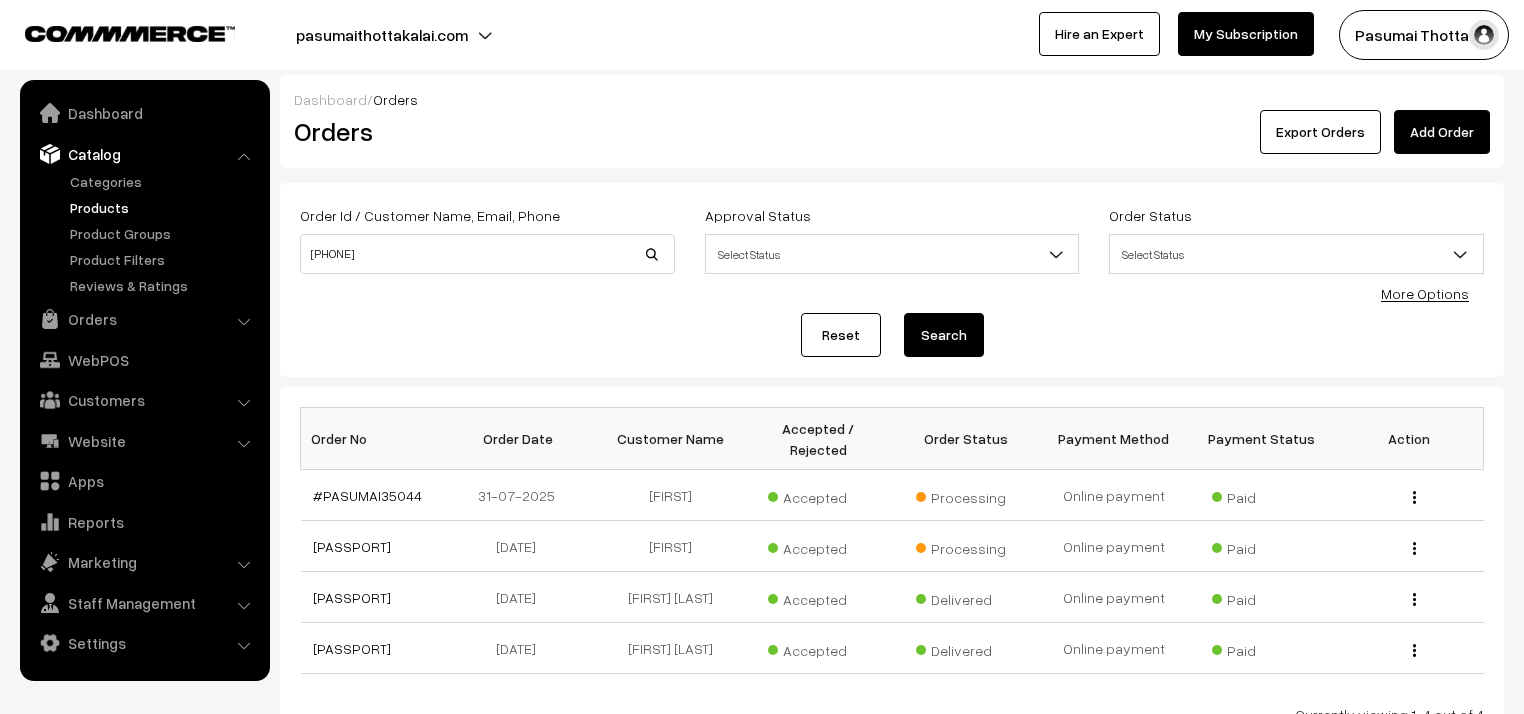 click on "Products" at bounding box center (164, 207) 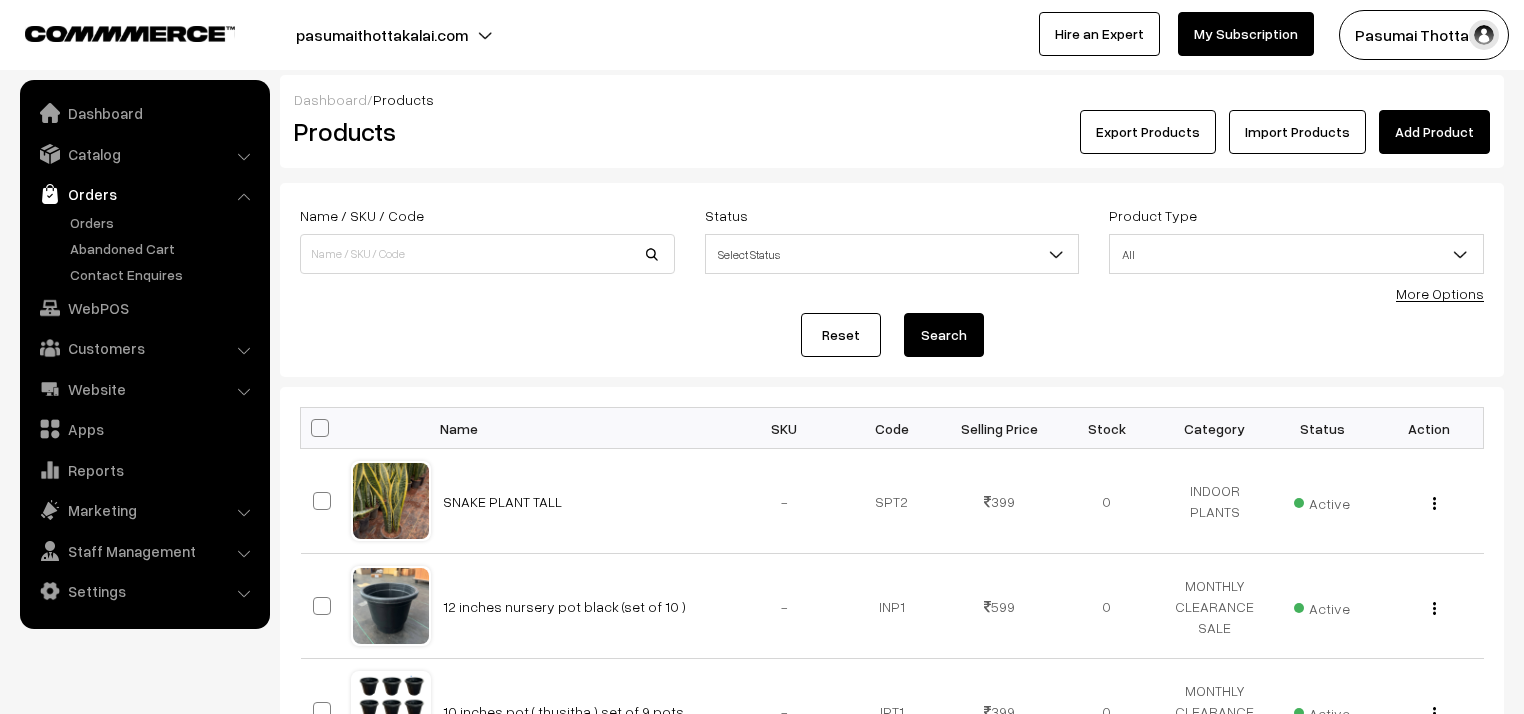 scroll, scrollTop: 0, scrollLeft: 0, axis: both 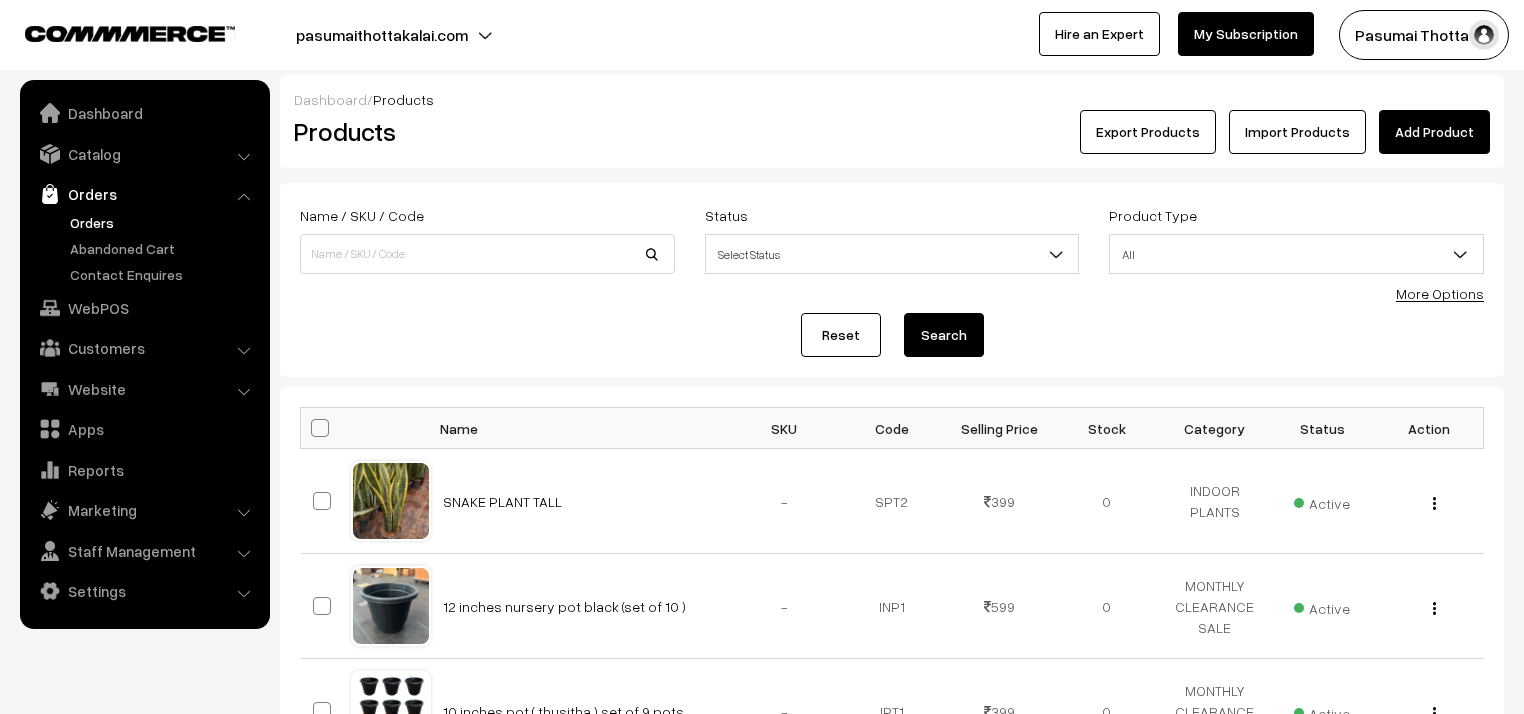 click on "Orders" at bounding box center [164, 222] 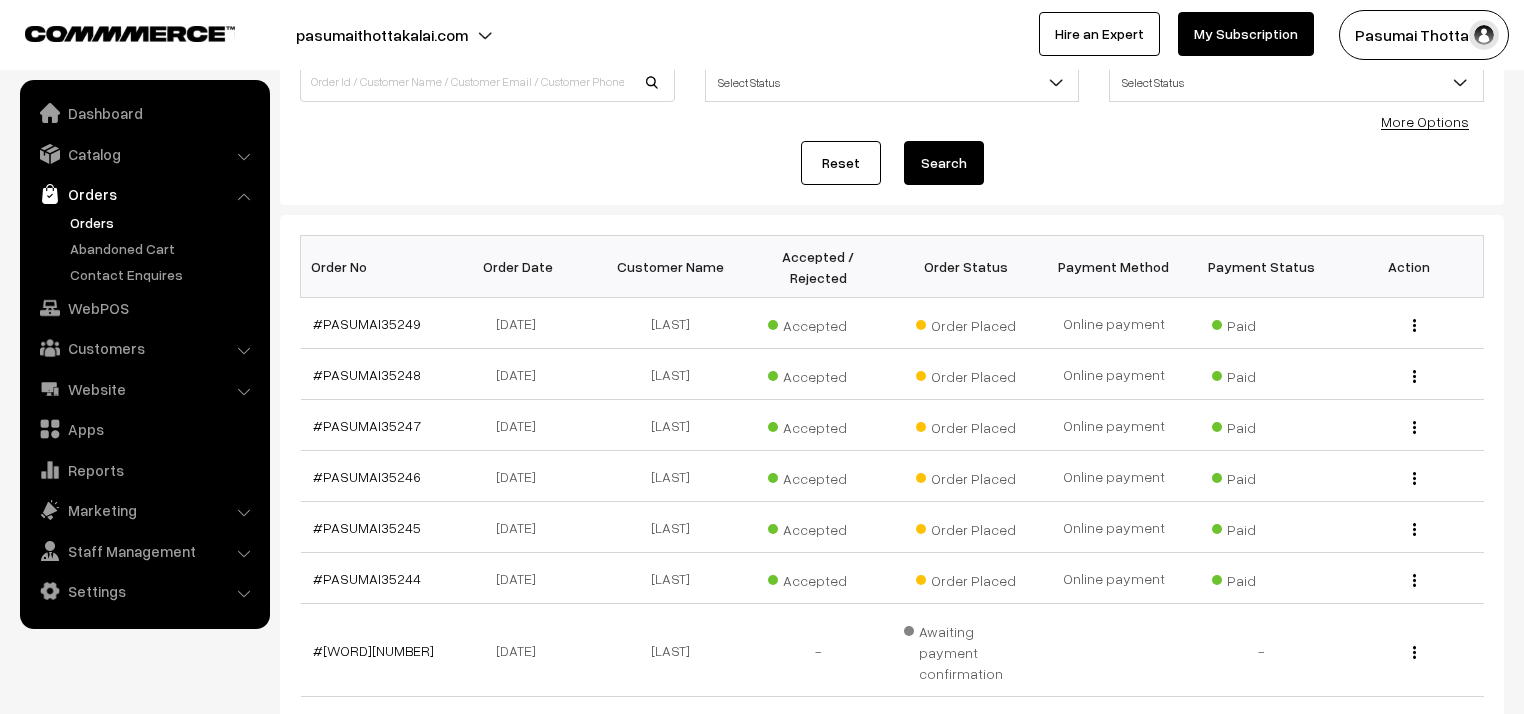 scroll, scrollTop: 0, scrollLeft: 0, axis: both 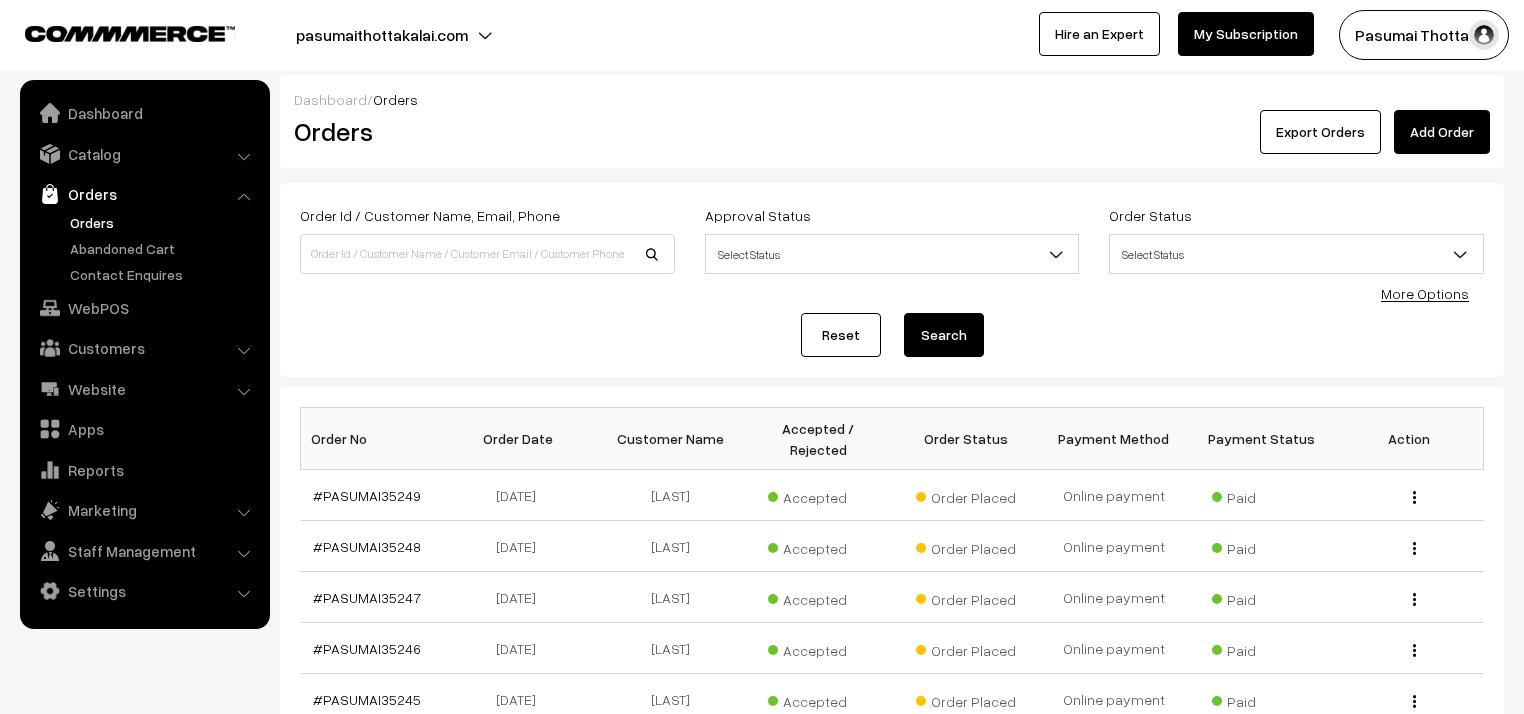 click on "More Options" at bounding box center (1425, 293) 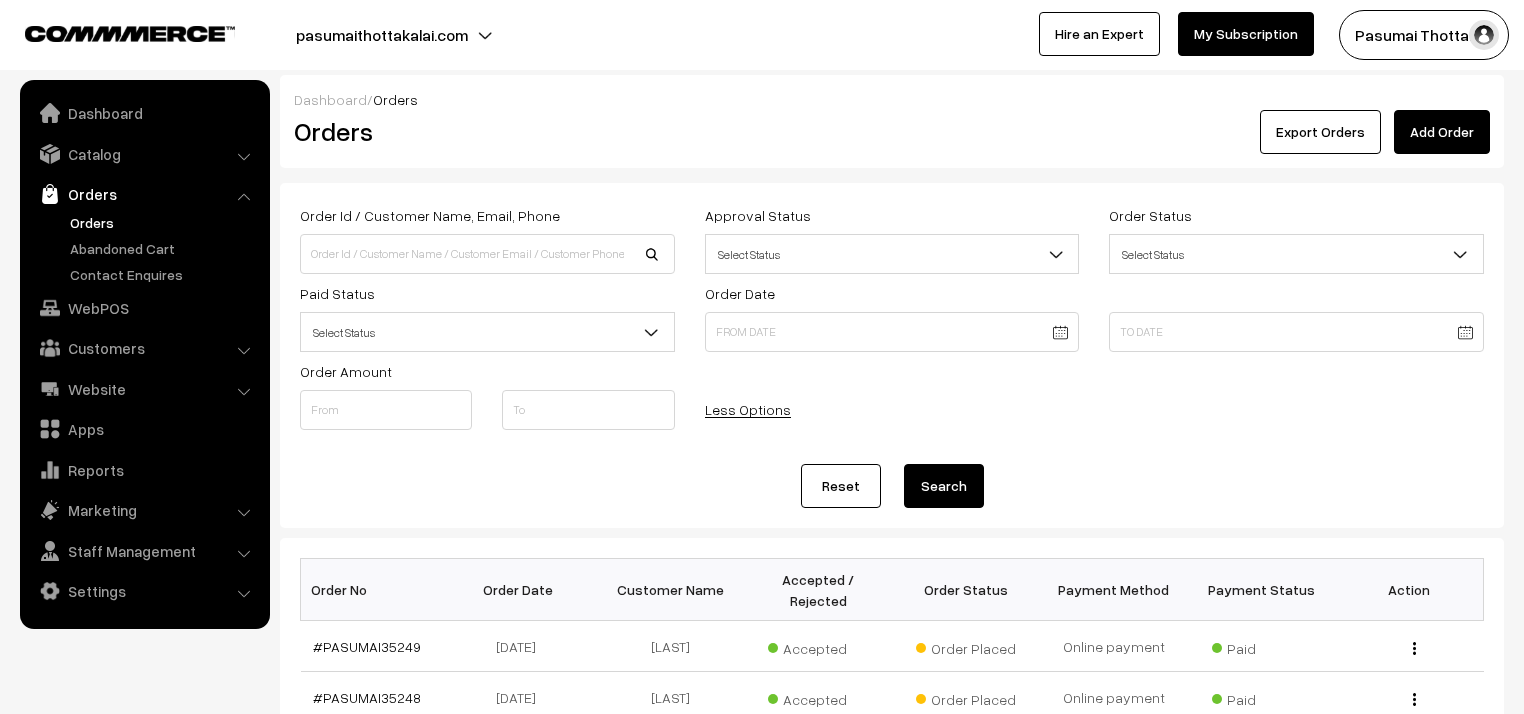 click on "Select Status" at bounding box center [487, 332] 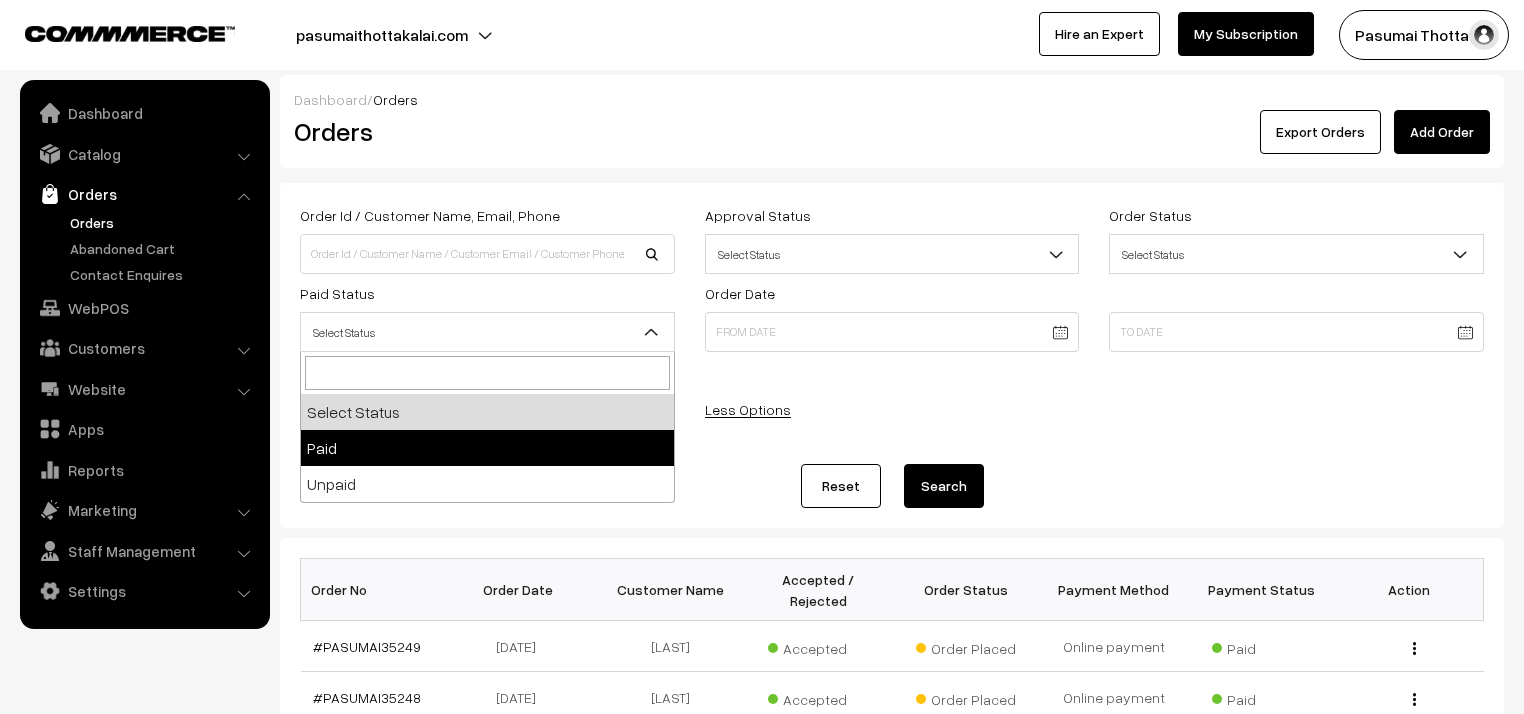 select on "1" 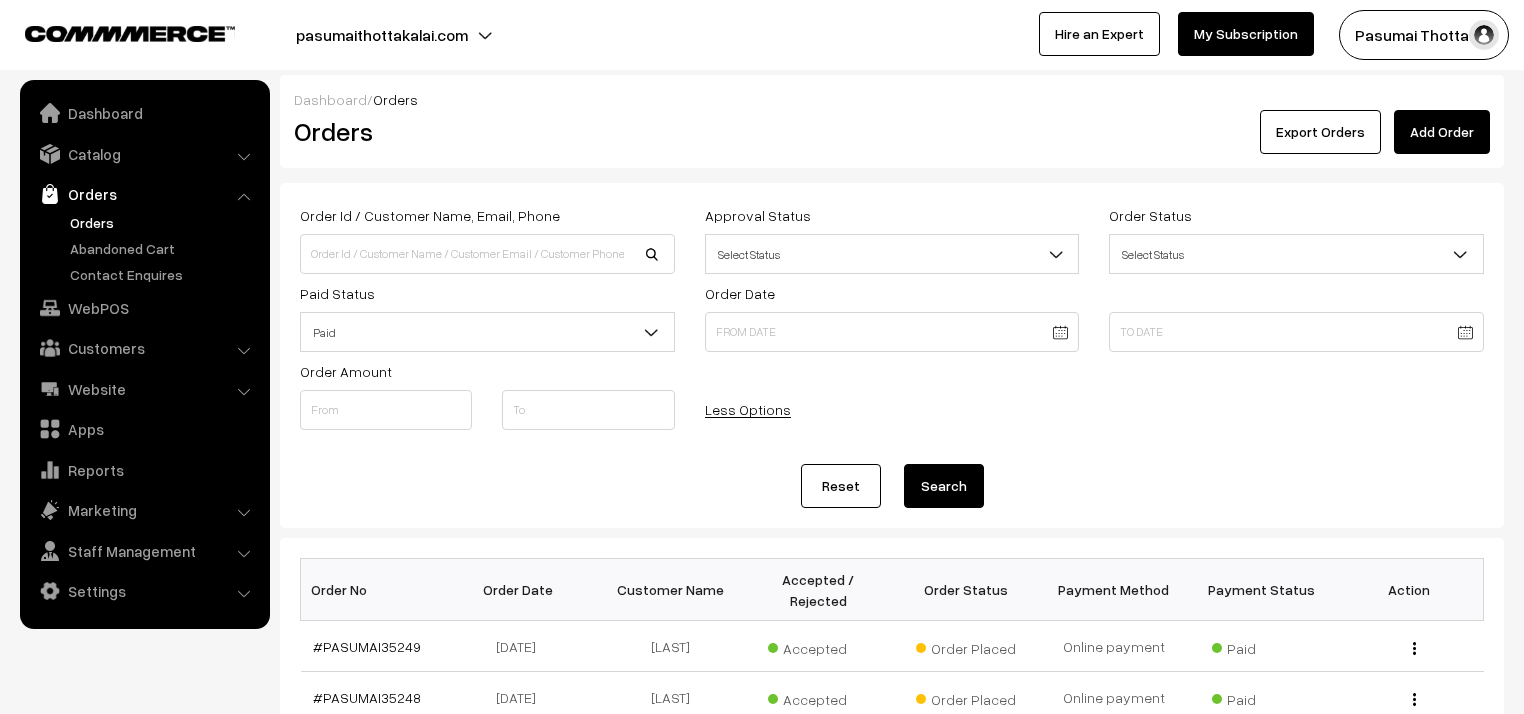 click on "Reset
Search" at bounding box center (892, 486) 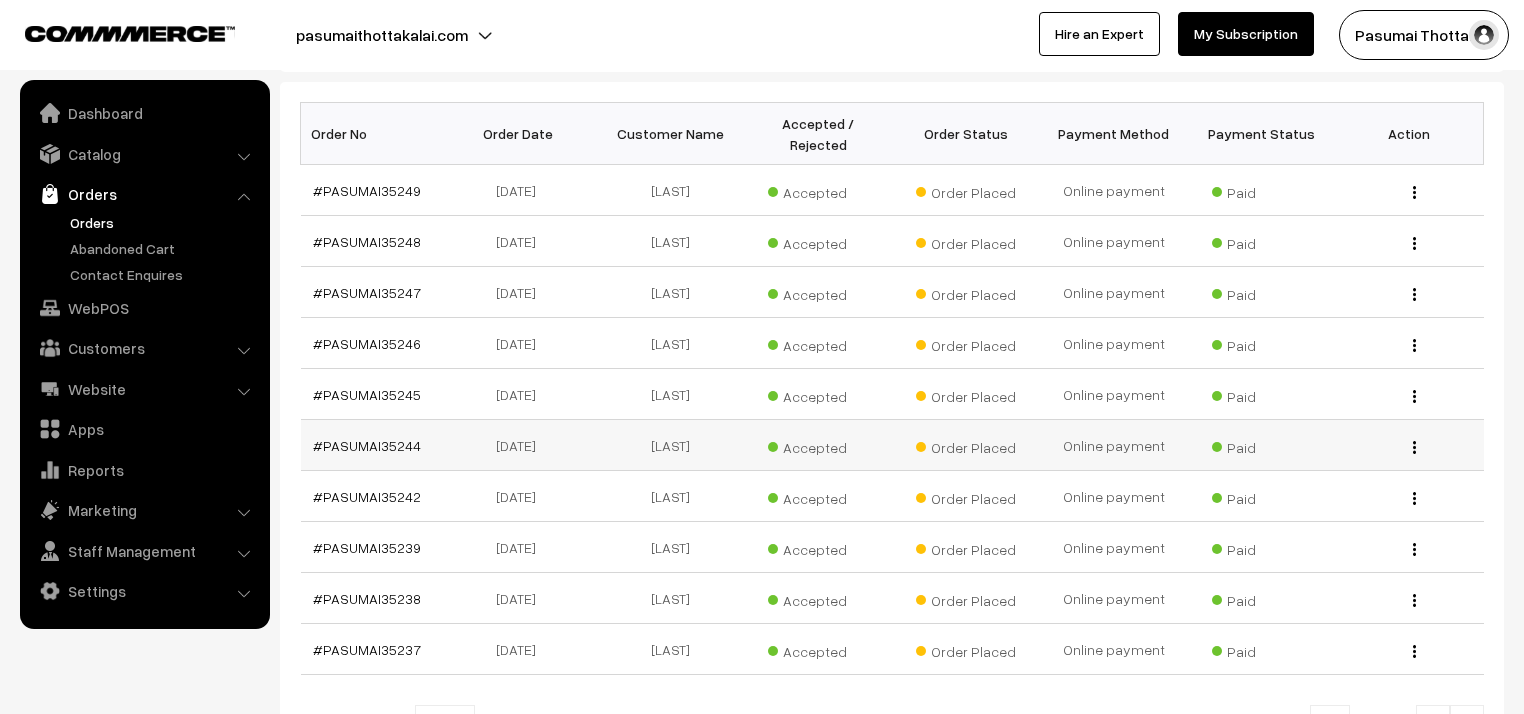 scroll, scrollTop: 560, scrollLeft: 0, axis: vertical 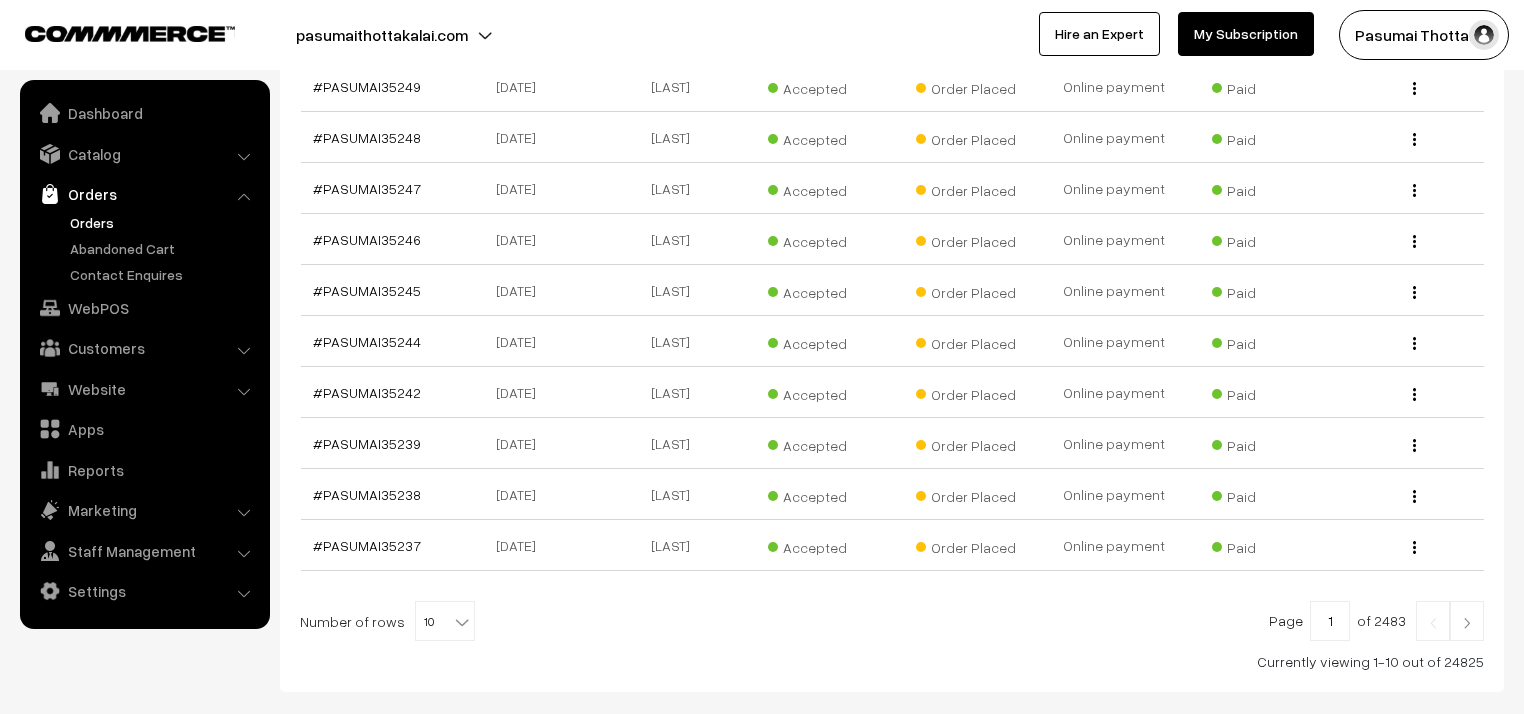 click on "10" at bounding box center (445, 622) 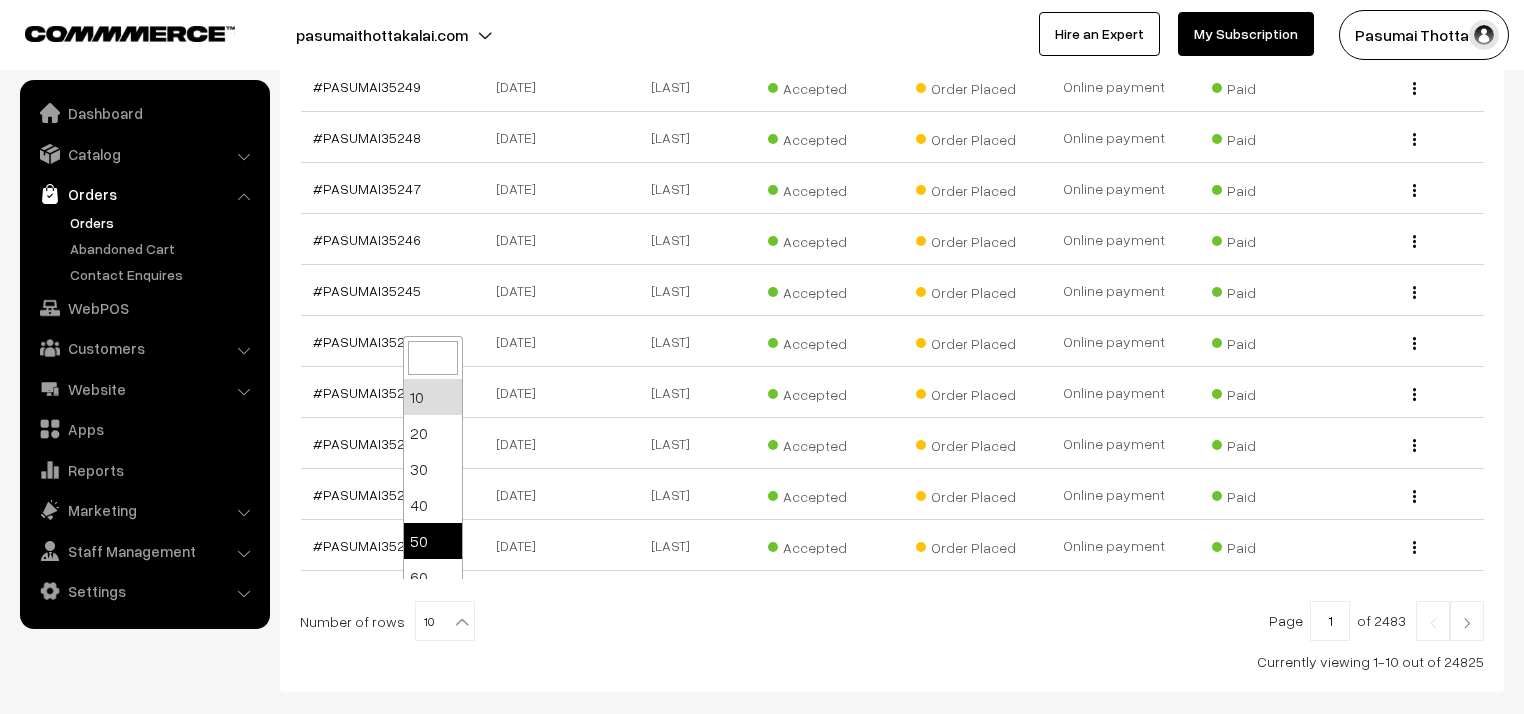 select on "50" 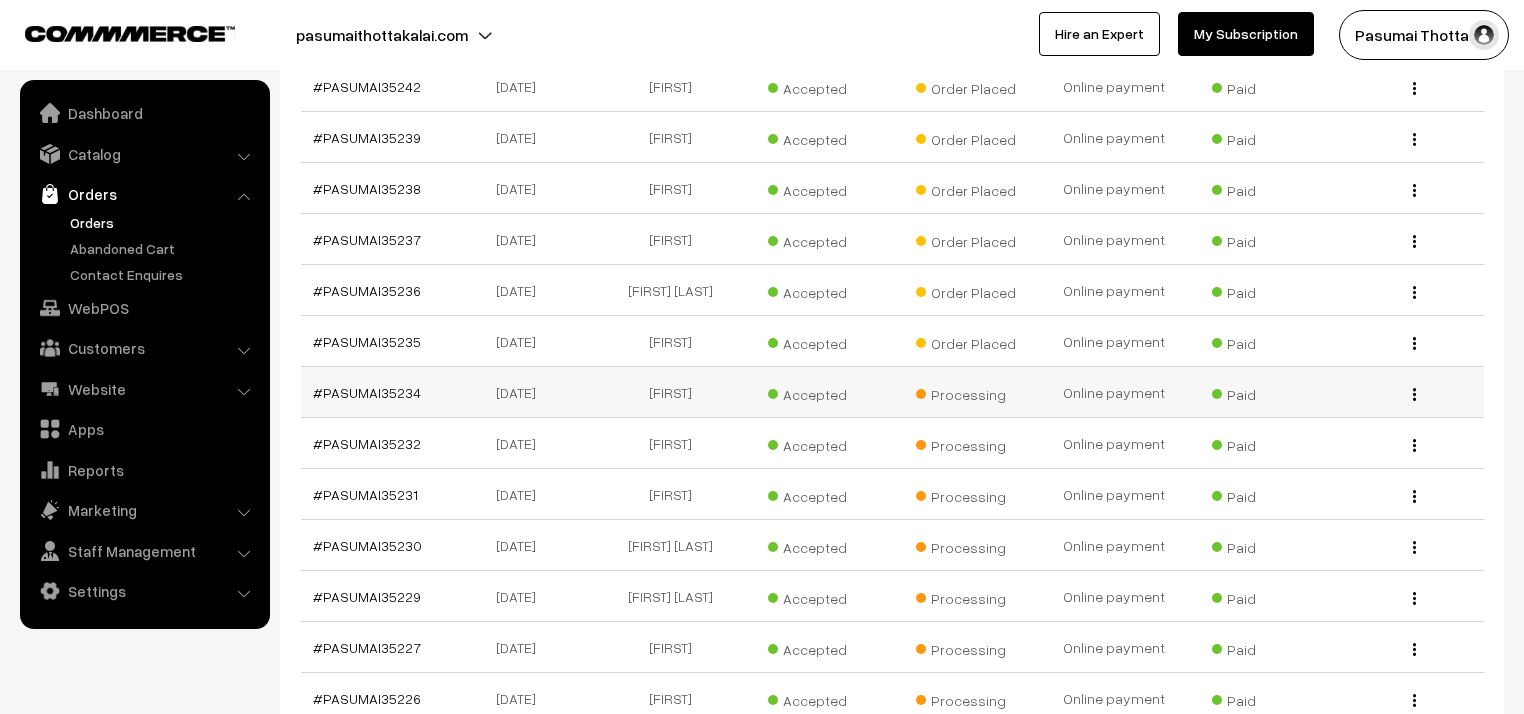 scroll, scrollTop: 720, scrollLeft: 0, axis: vertical 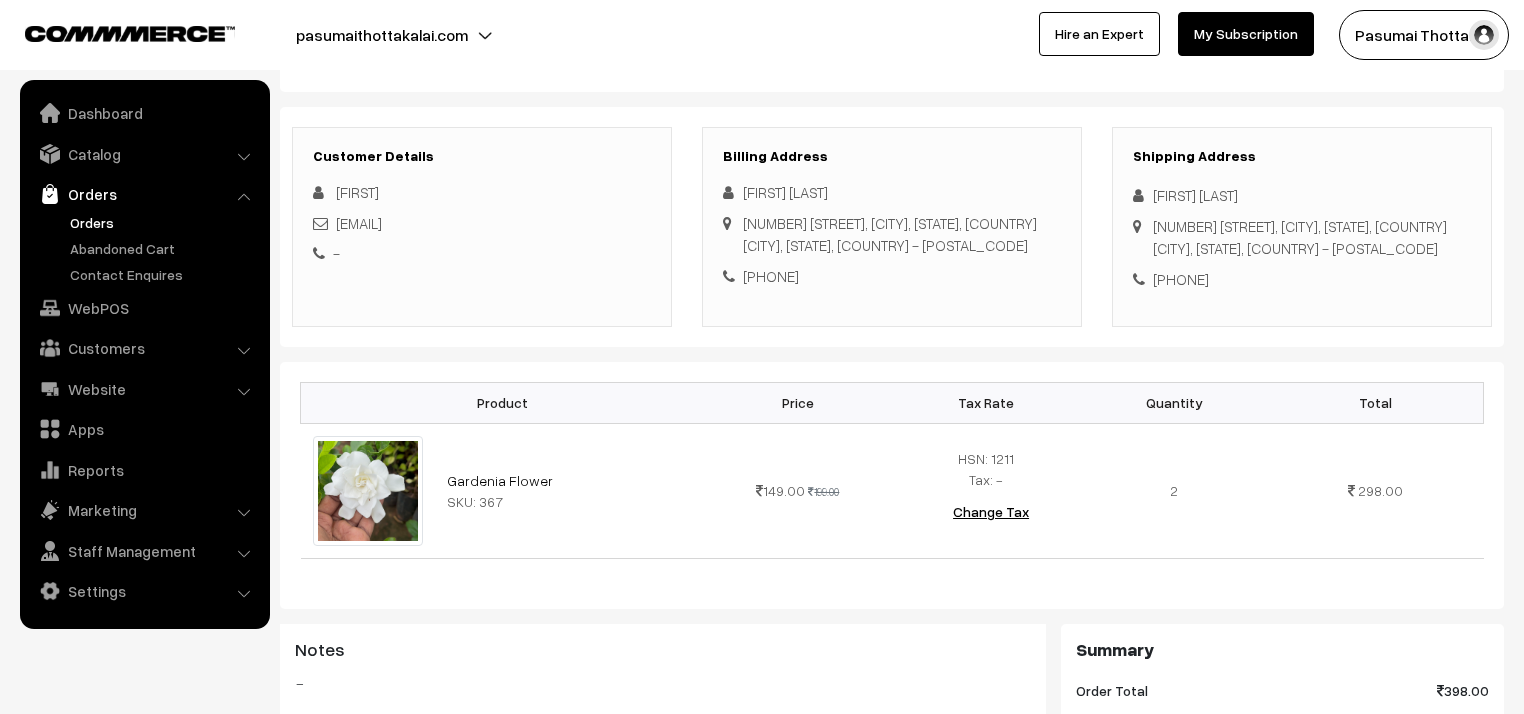 drag, startPoint x: 1150, startPoint y: 189, endPoint x: 1277, endPoint y: 332, distance: 191.25375 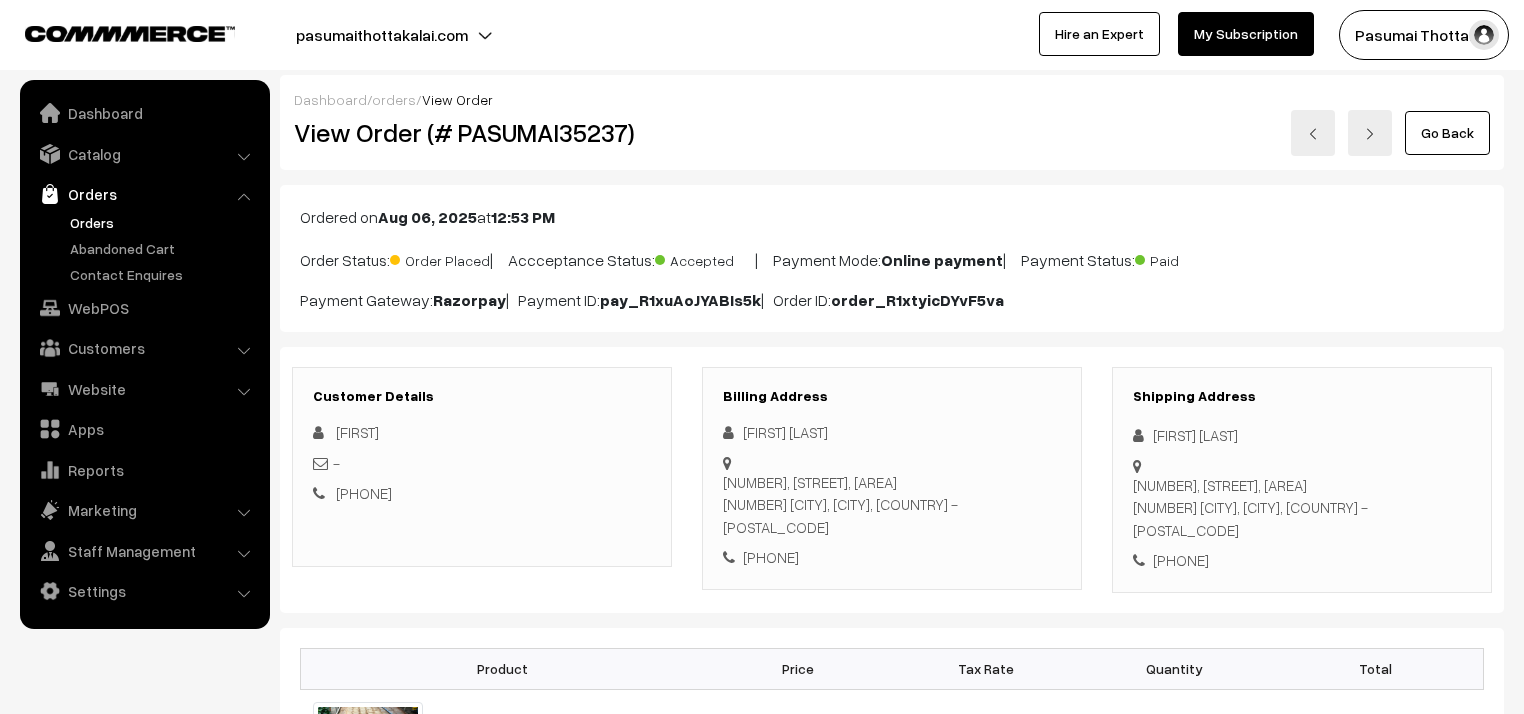 scroll, scrollTop: 0, scrollLeft: 0, axis: both 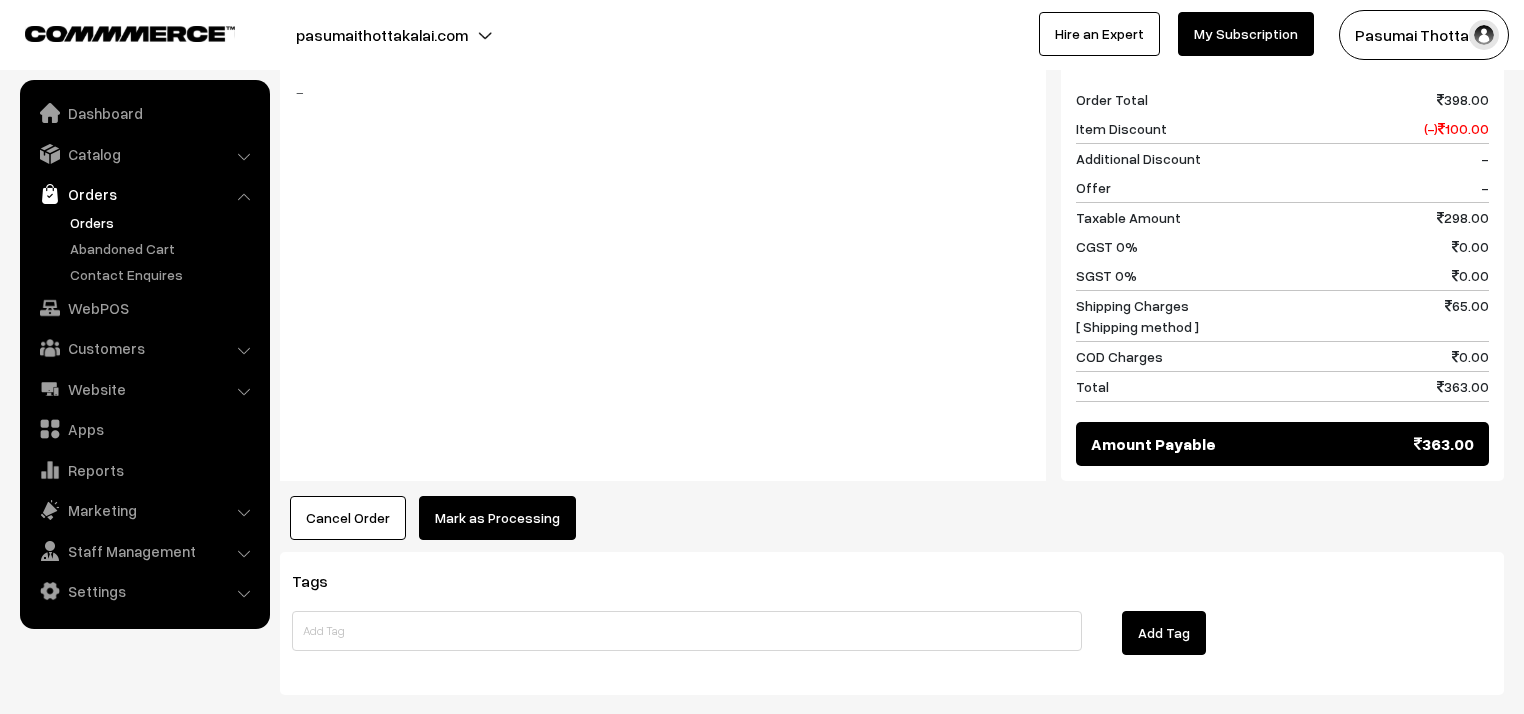 click on "Notes
-" at bounding box center [663, 257] 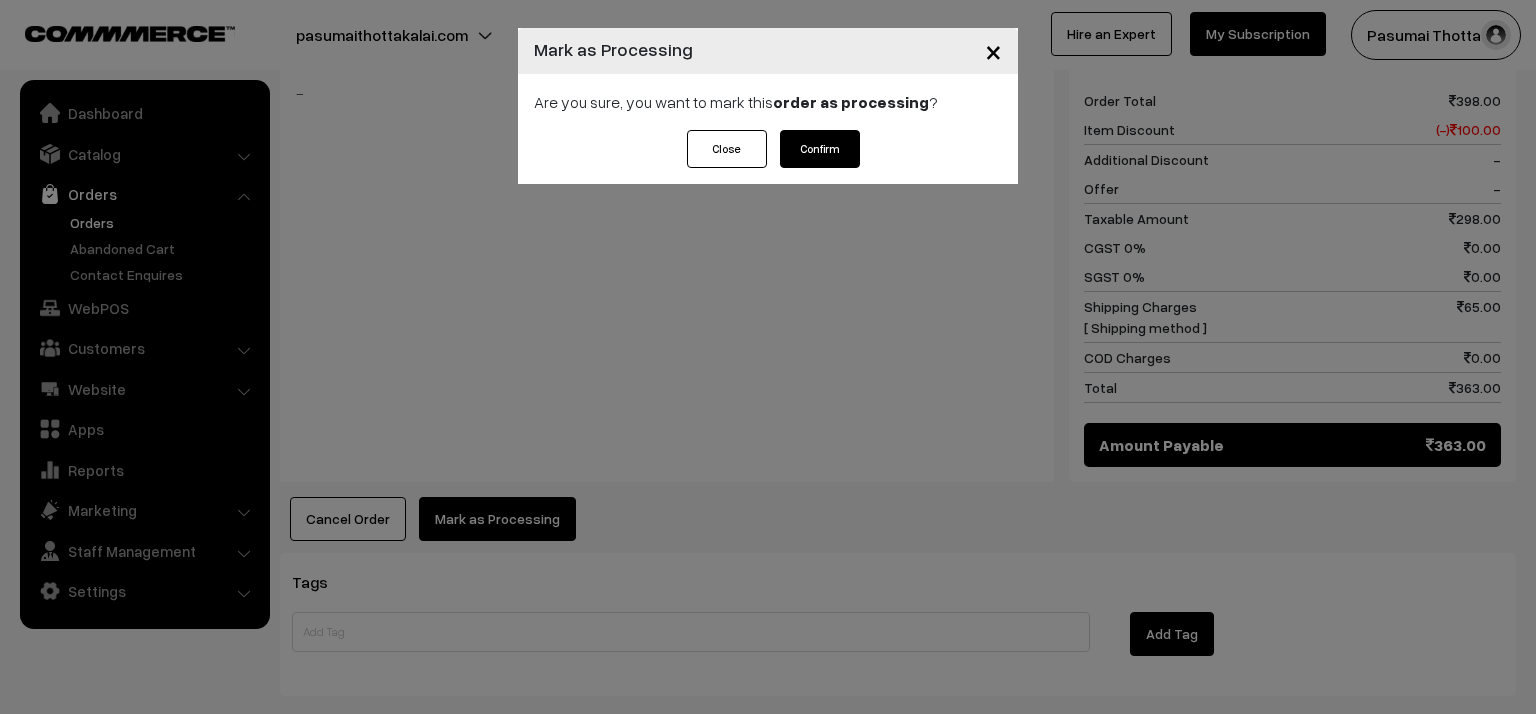 click on "Confirm" at bounding box center [820, 149] 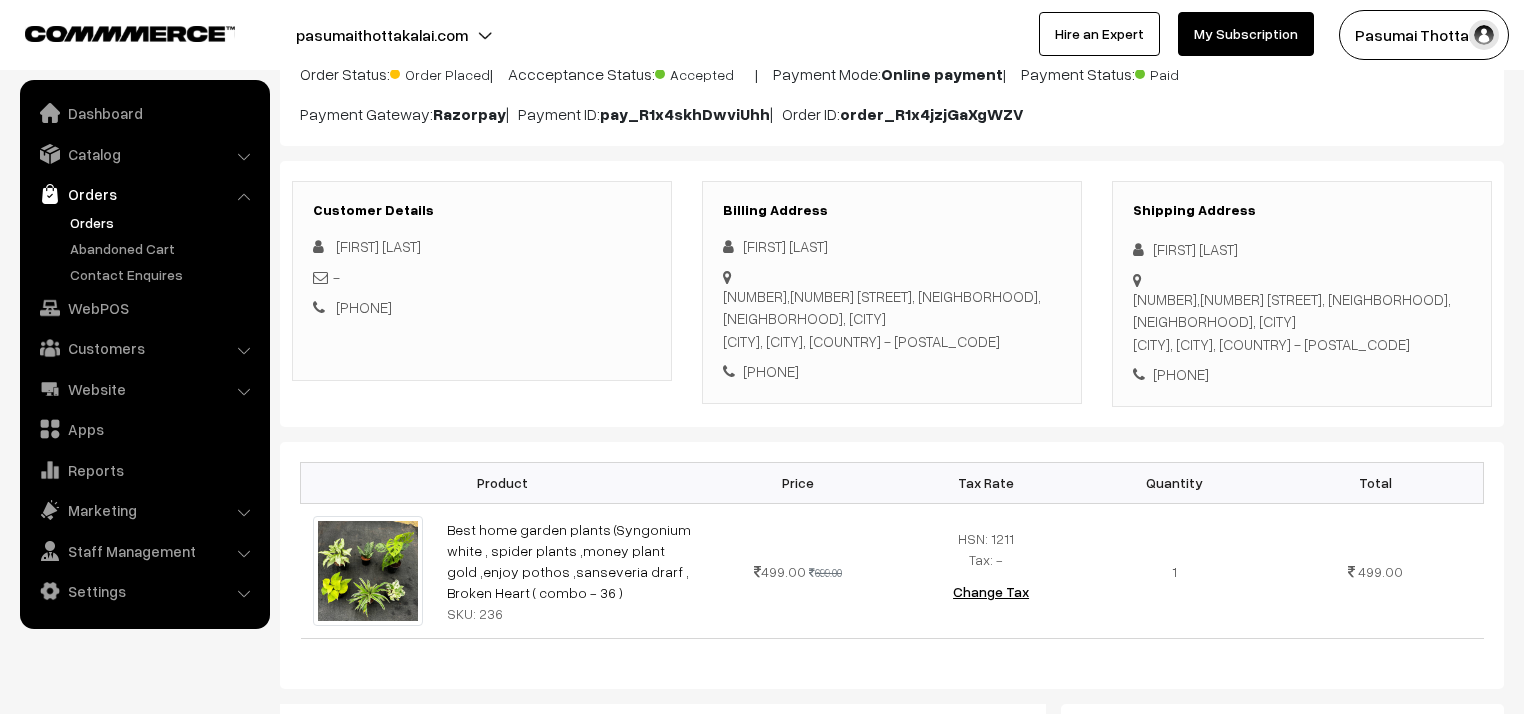 scroll, scrollTop: 240, scrollLeft: 0, axis: vertical 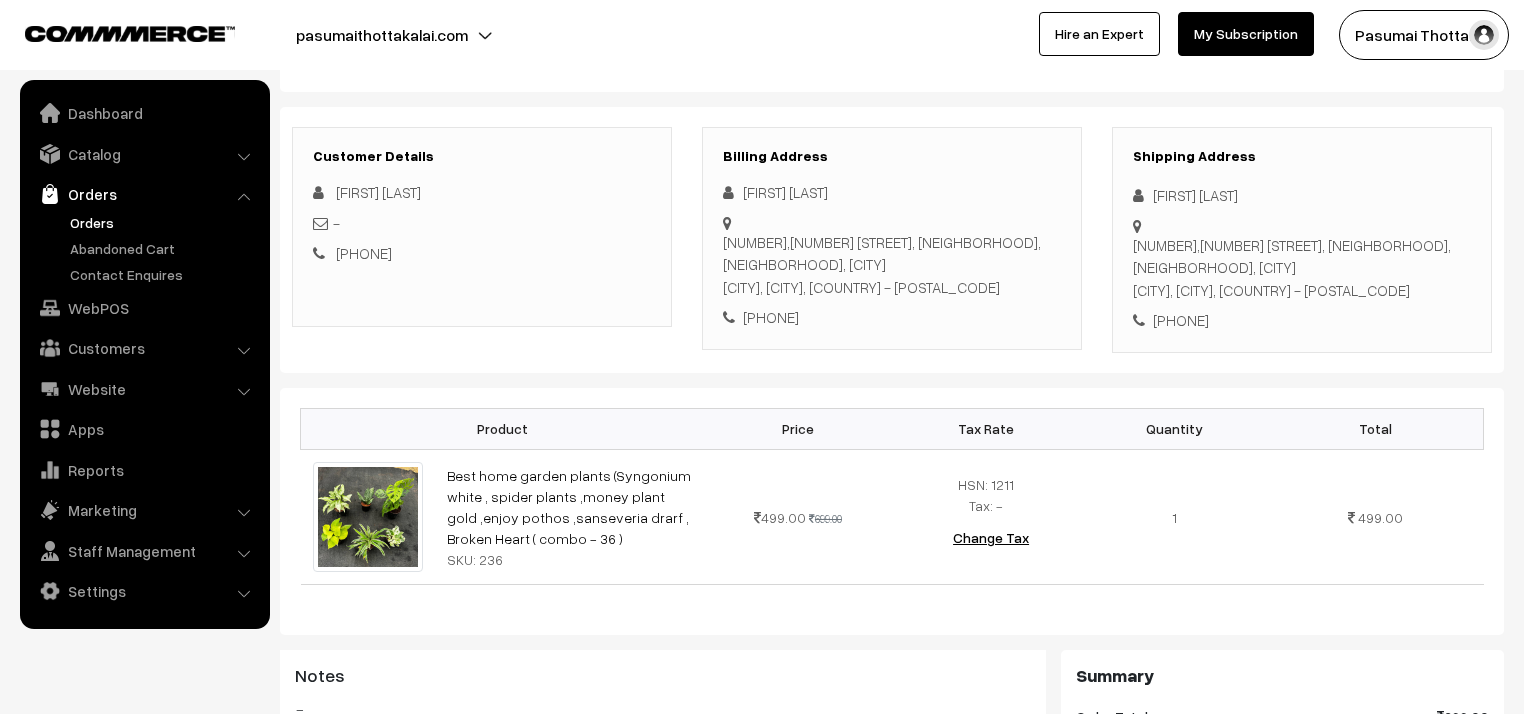 drag, startPoint x: 1154, startPoint y: 194, endPoint x: 1273, endPoint y: 319, distance: 172.58621 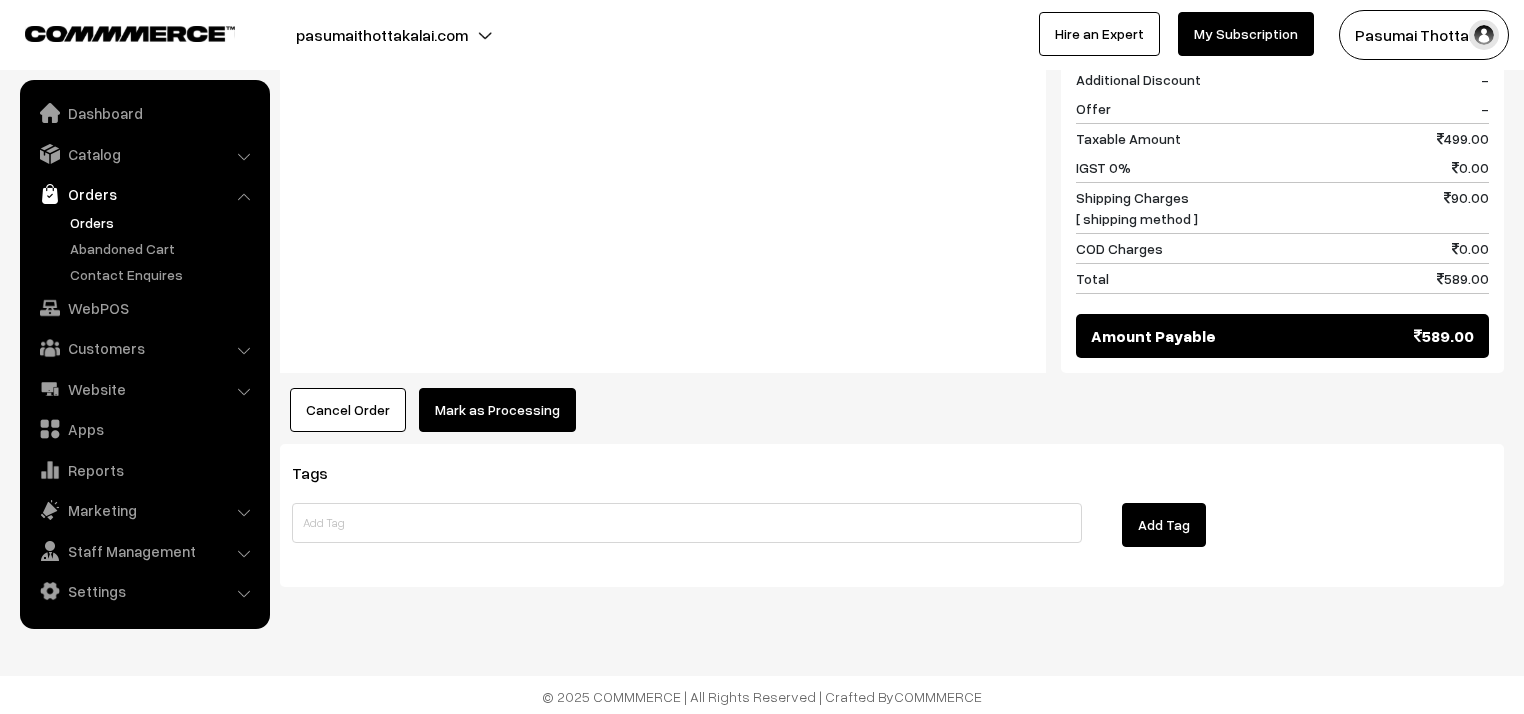 click on "Mark as Processing" at bounding box center [497, 410] 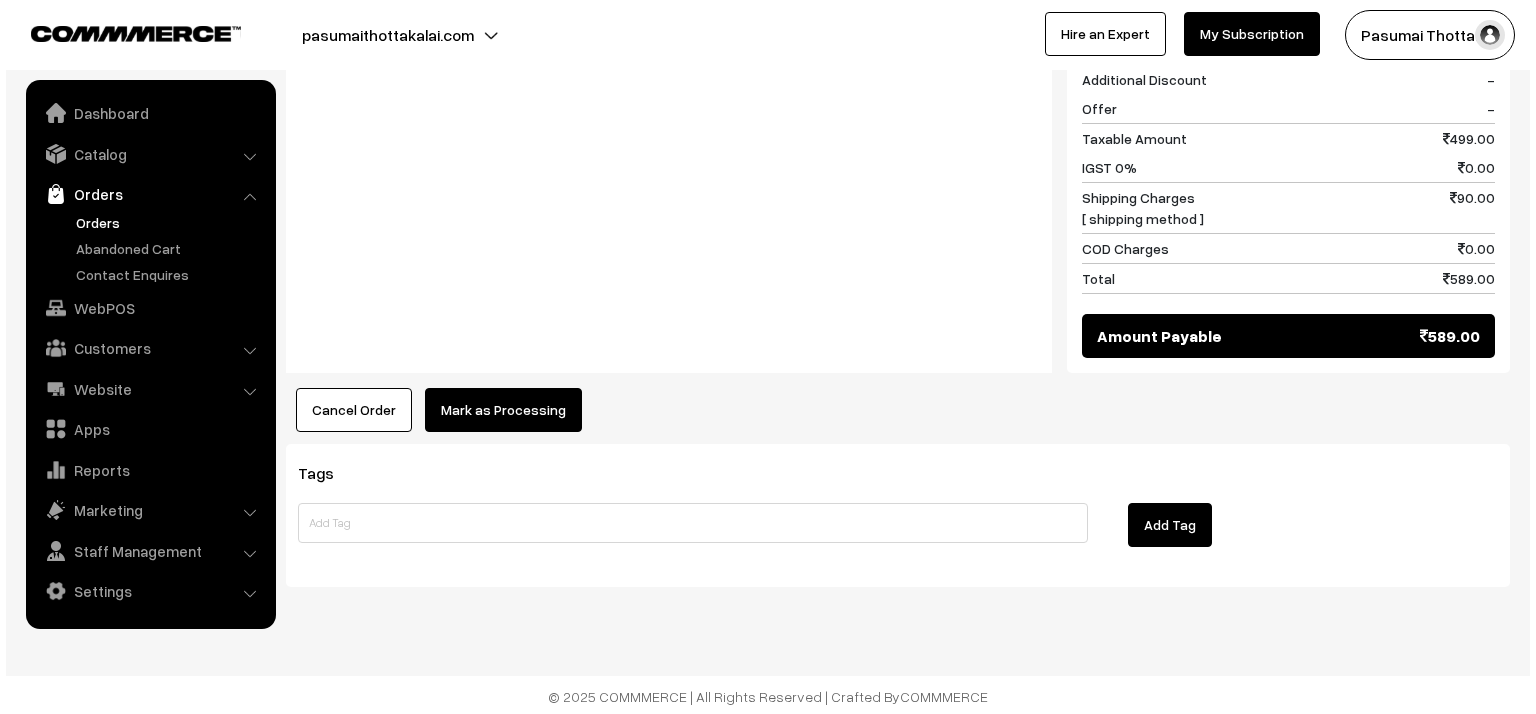 scroll, scrollTop: 936, scrollLeft: 0, axis: vertical 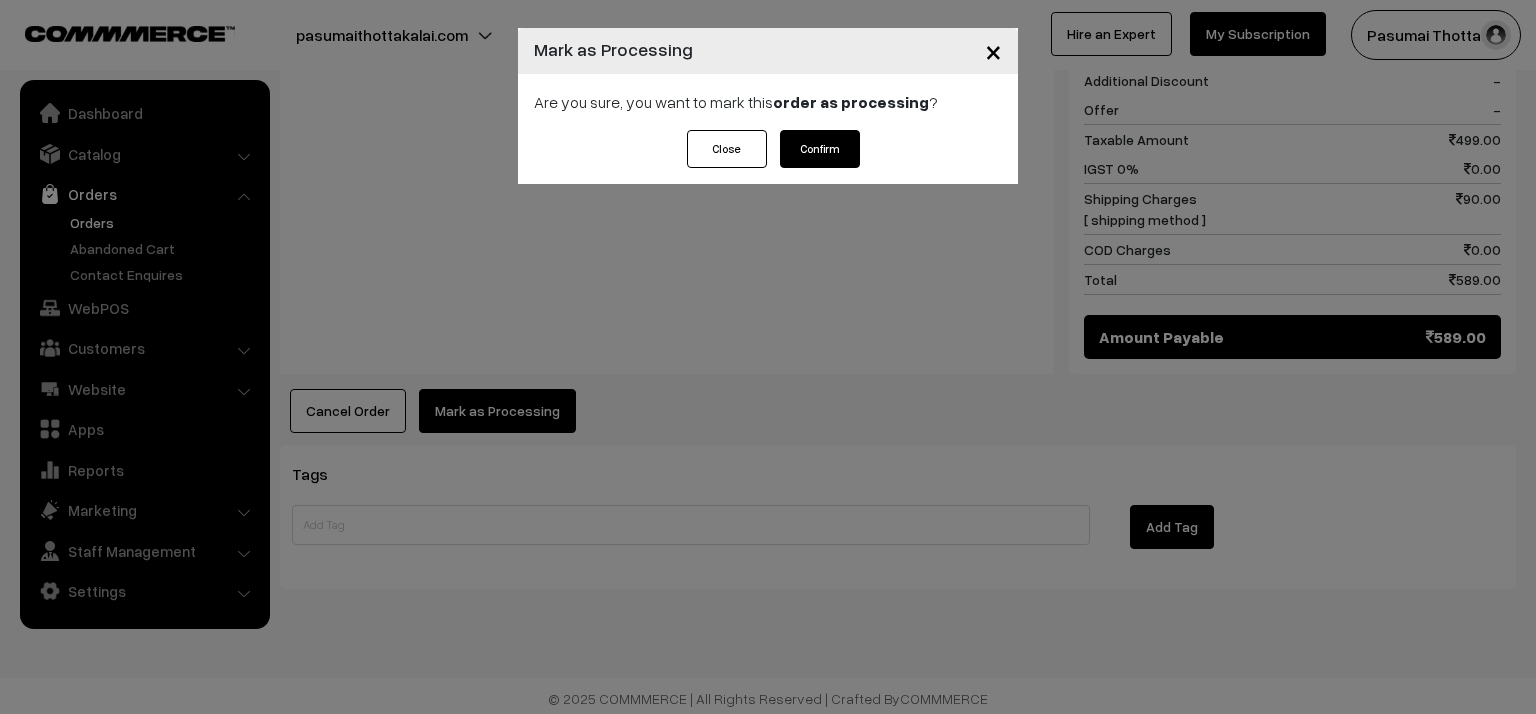 click on "Confirm" at bounding box center (820, 149) 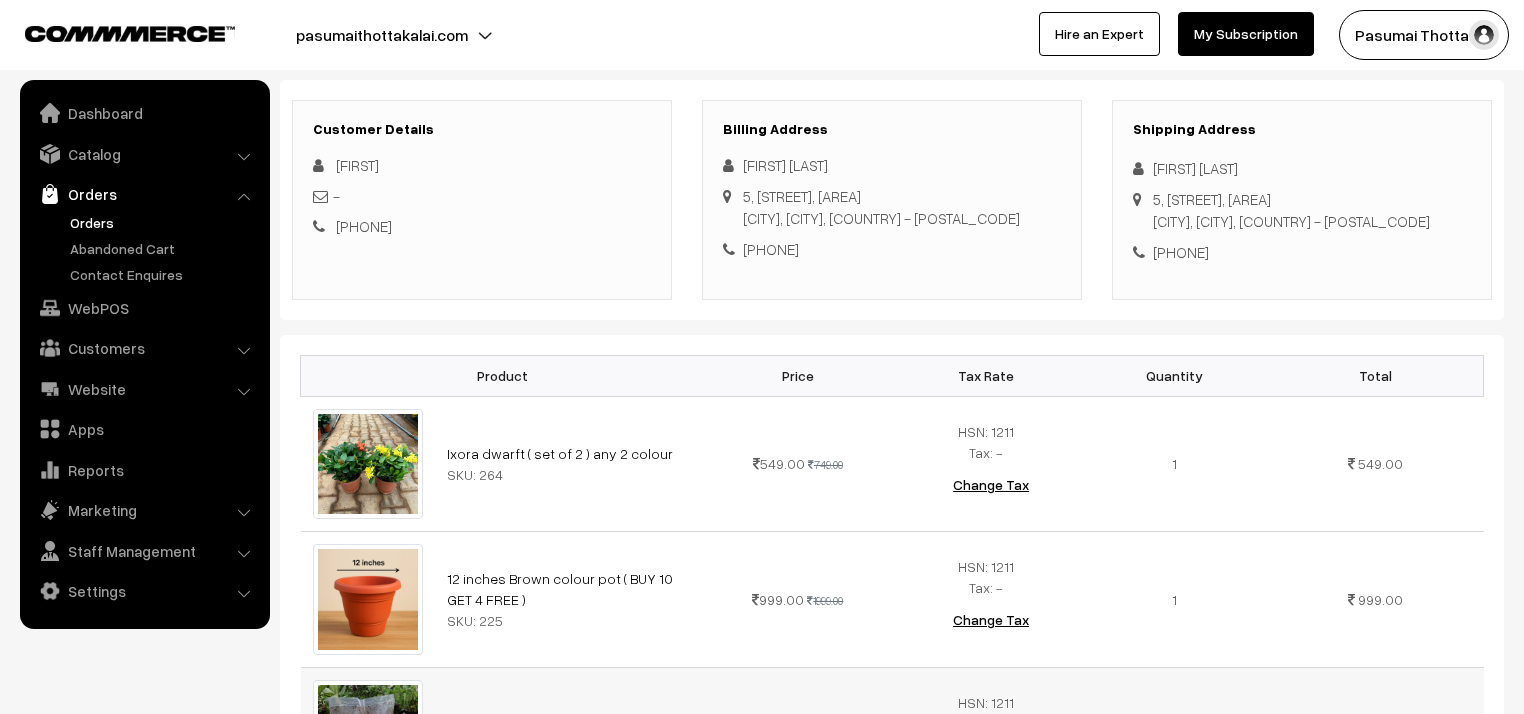 scroll, scrollTop: 240, scrollLeft: 0, axis: vertical 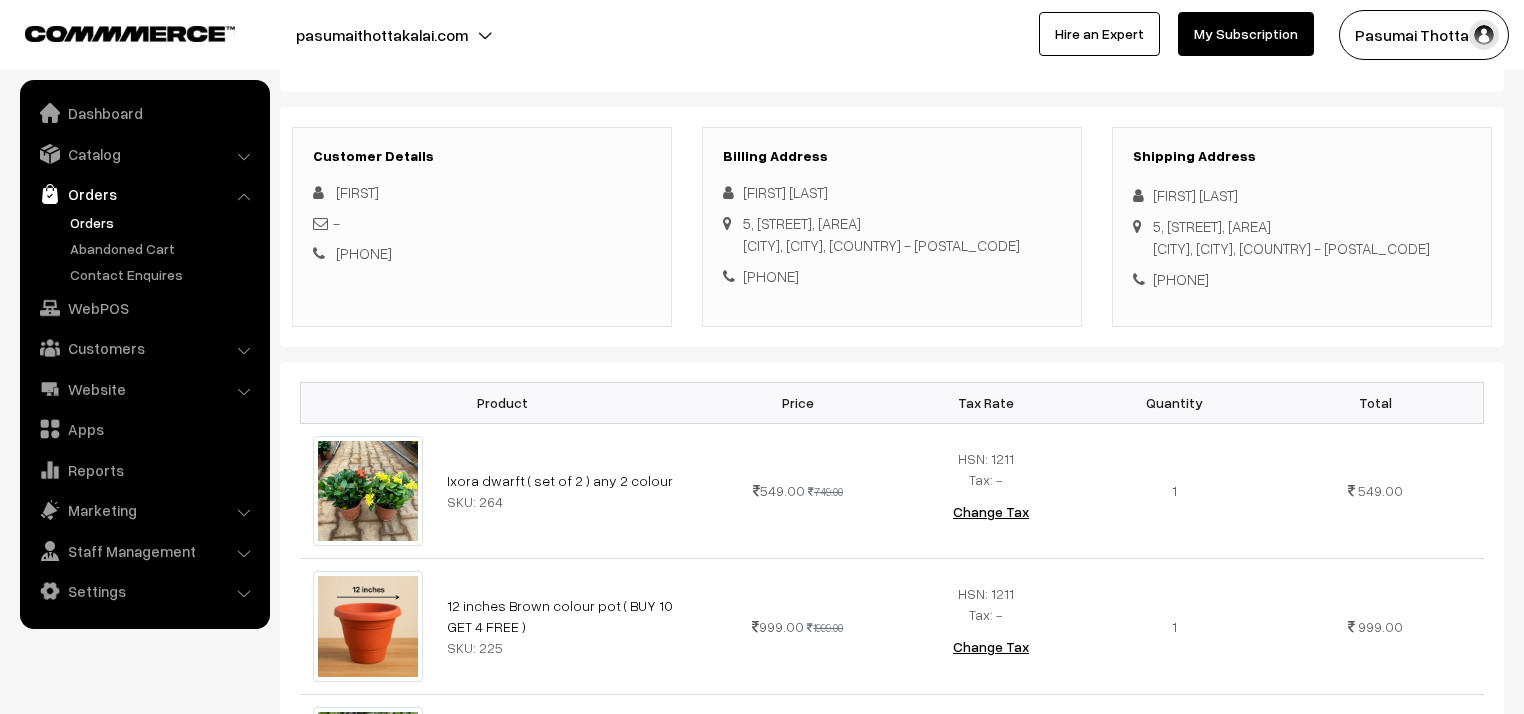 drag, startPoint x: 1152, startPoint y: 197, endPoint x: 1264, endPoint y: 281, distance: 140 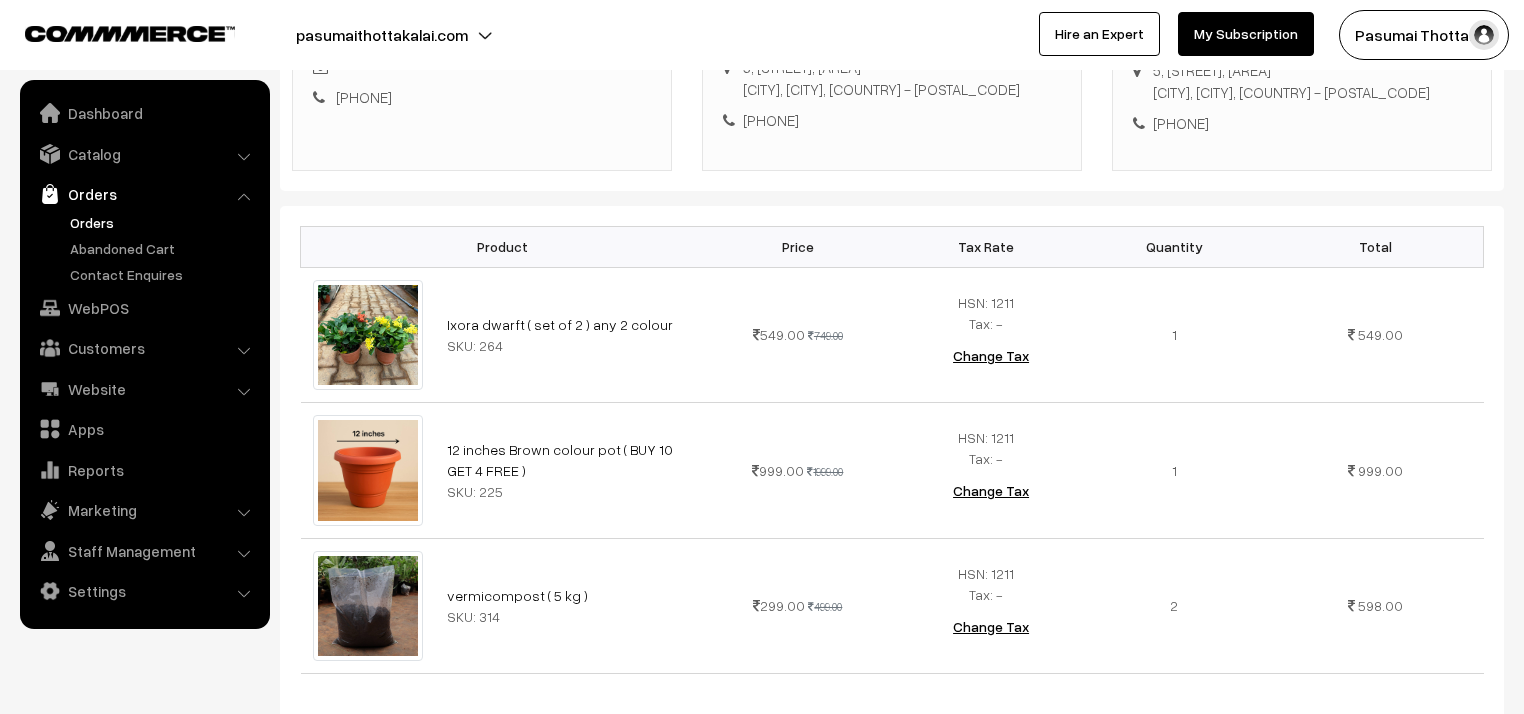 scroll, scrollTop: 400, scrollLeft: 0, axis: vertical 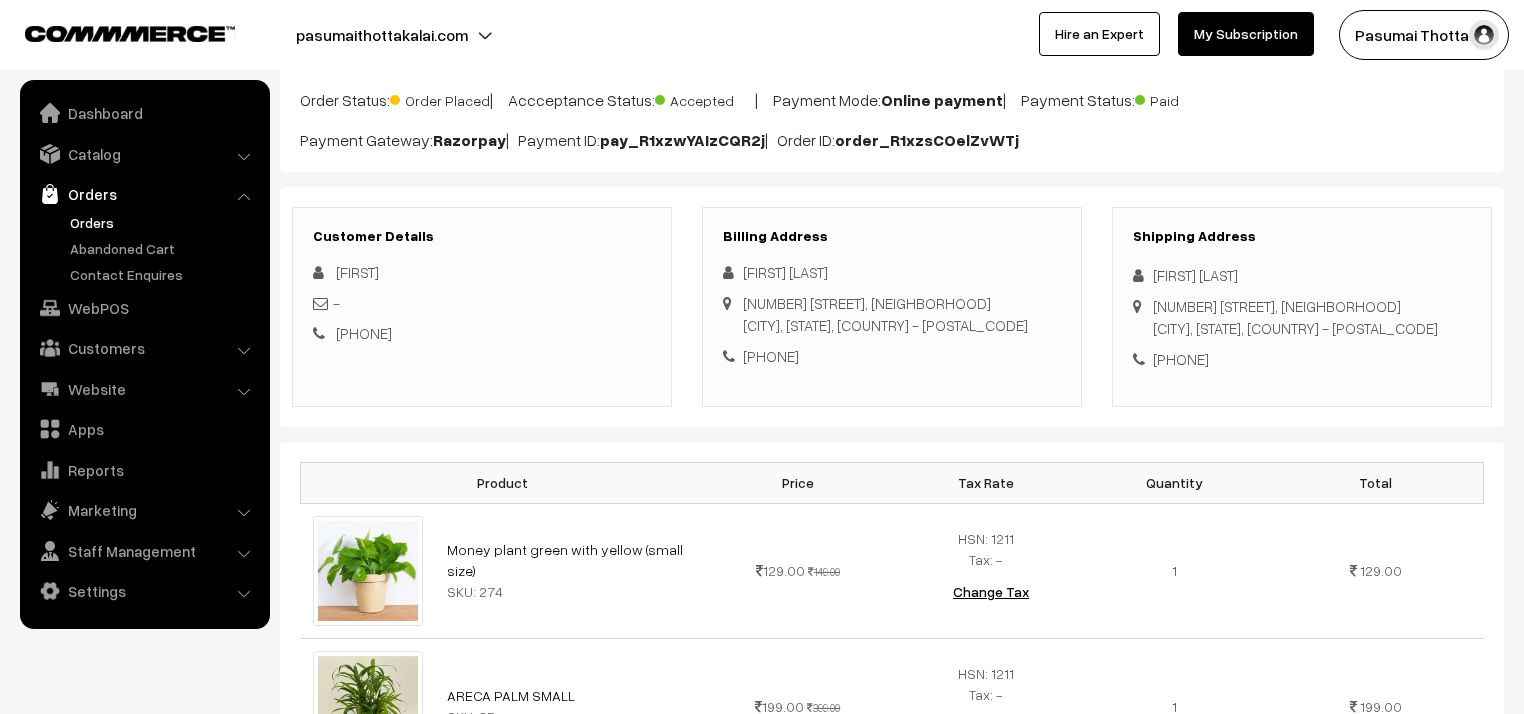 drag, startPoint x: 1152, startPoint y: 277, endPoint x: 1272, endPoint y: 362, distance: 147.05441 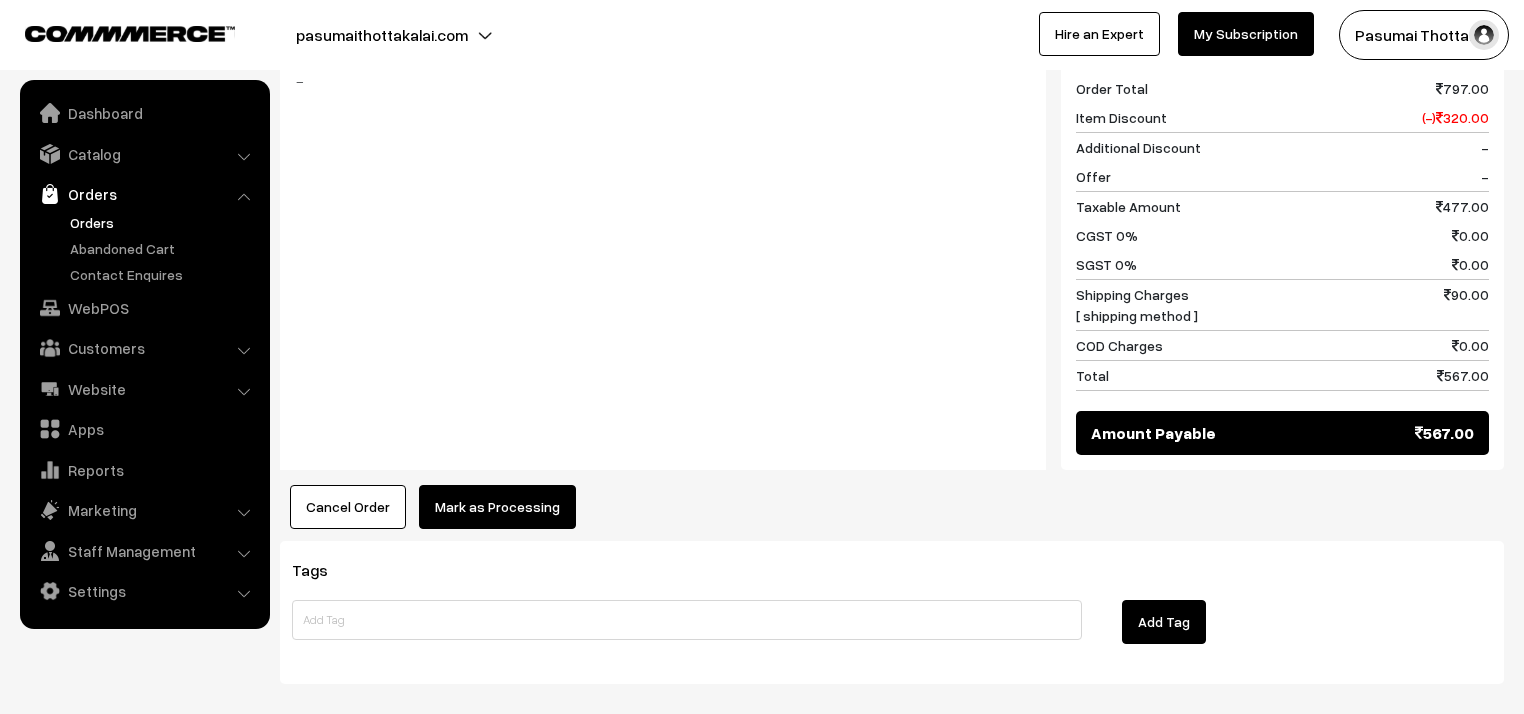 scroll, scrollTop: 1209, scrollLeft: 0, axis: vertical 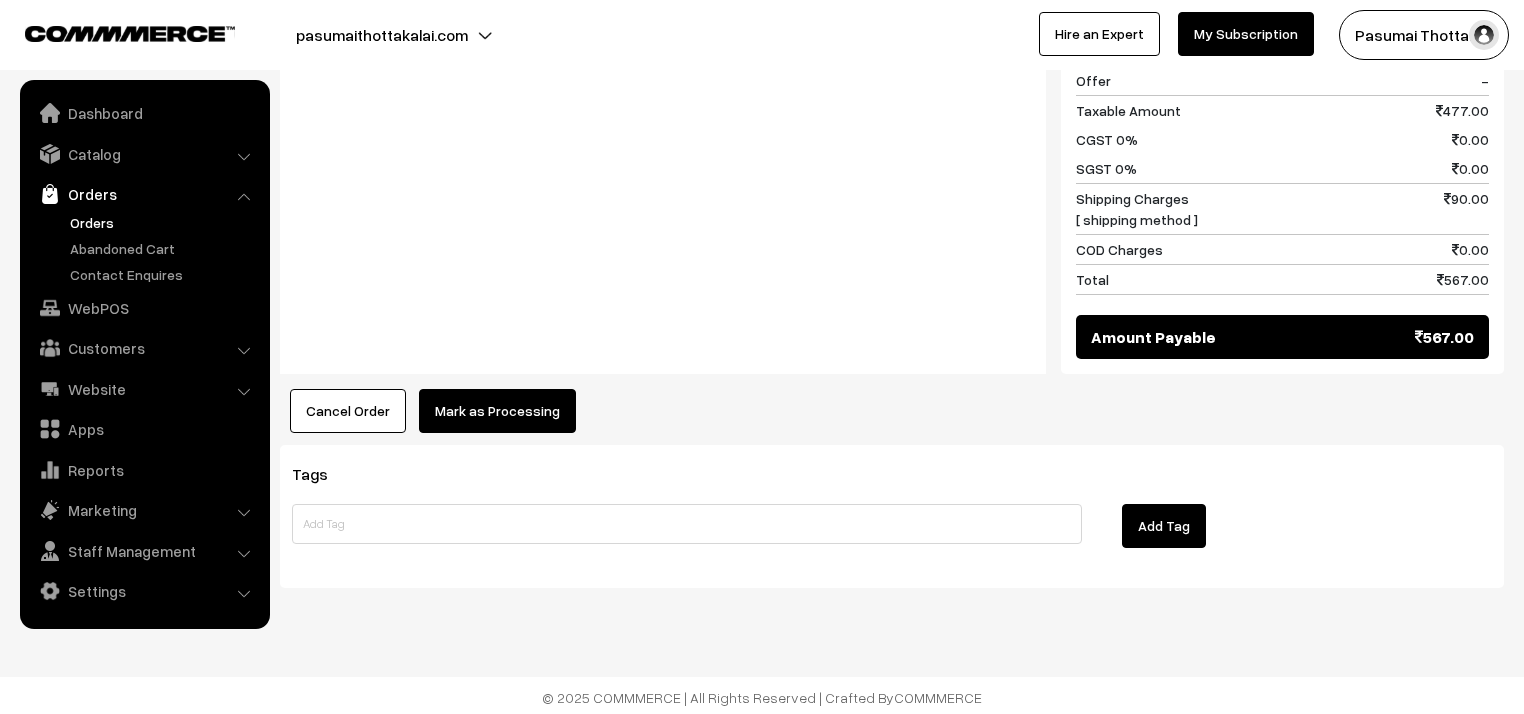 click on "Mark as Processing" at bounding box center (497, 411) 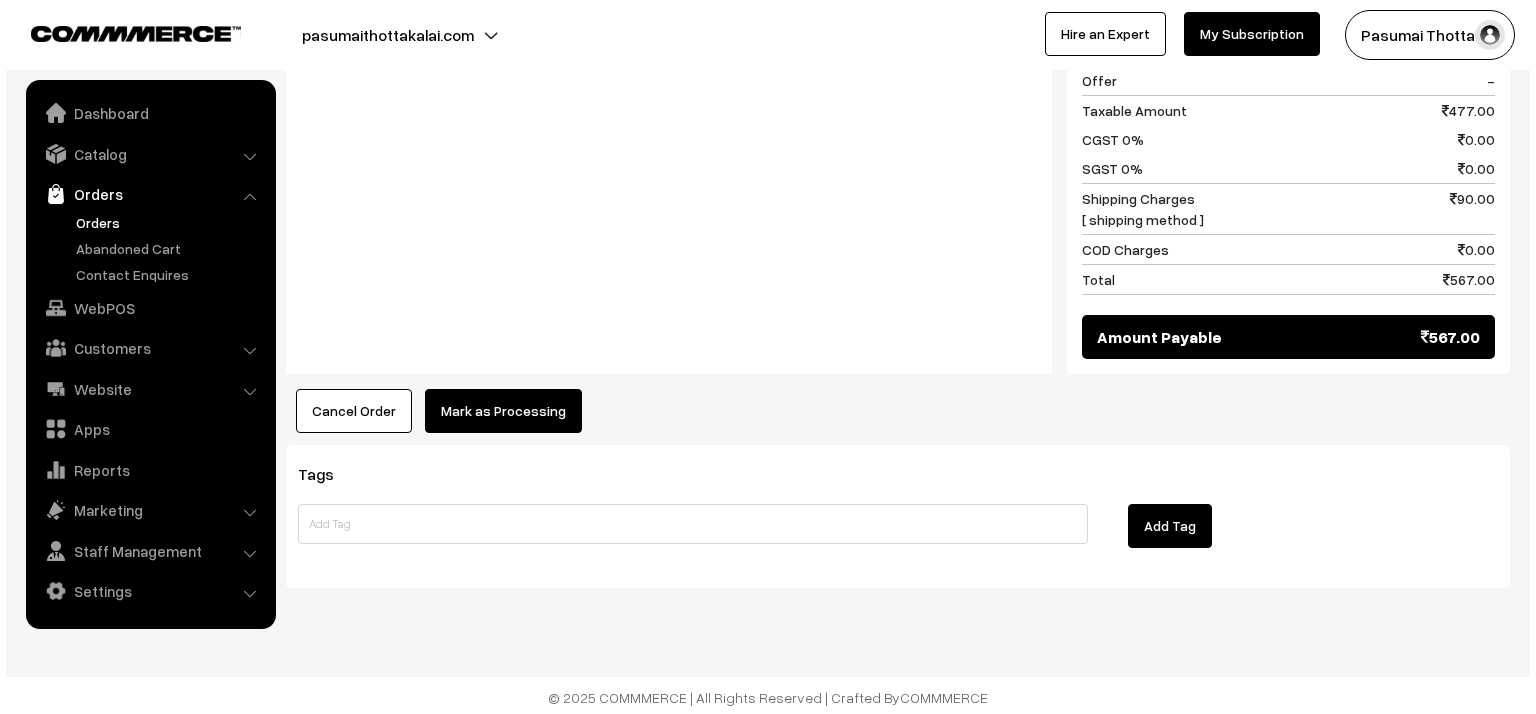 scroll, scrollTop: 1213, scrollLeft: 0, axis: vertical 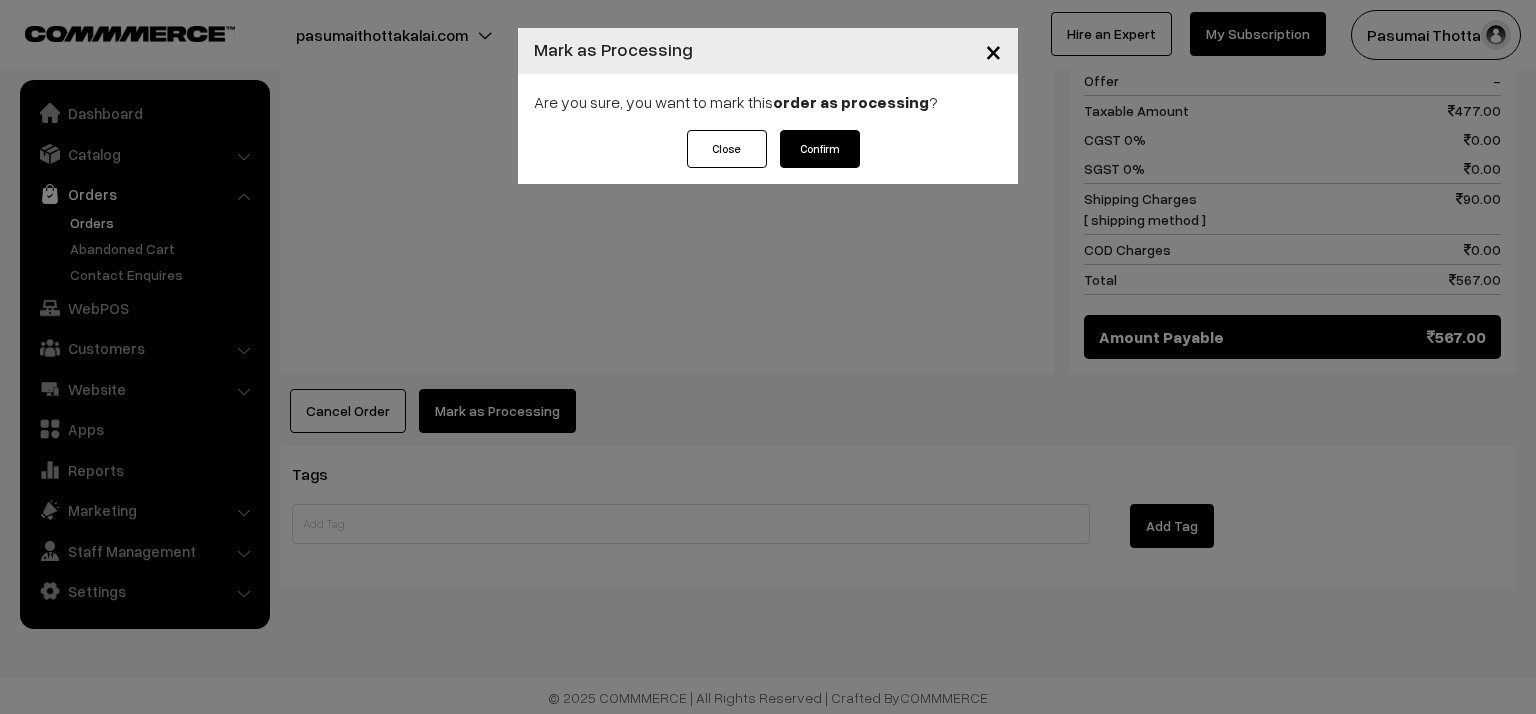 click on "Confirm" at bounding box center [820, 149] 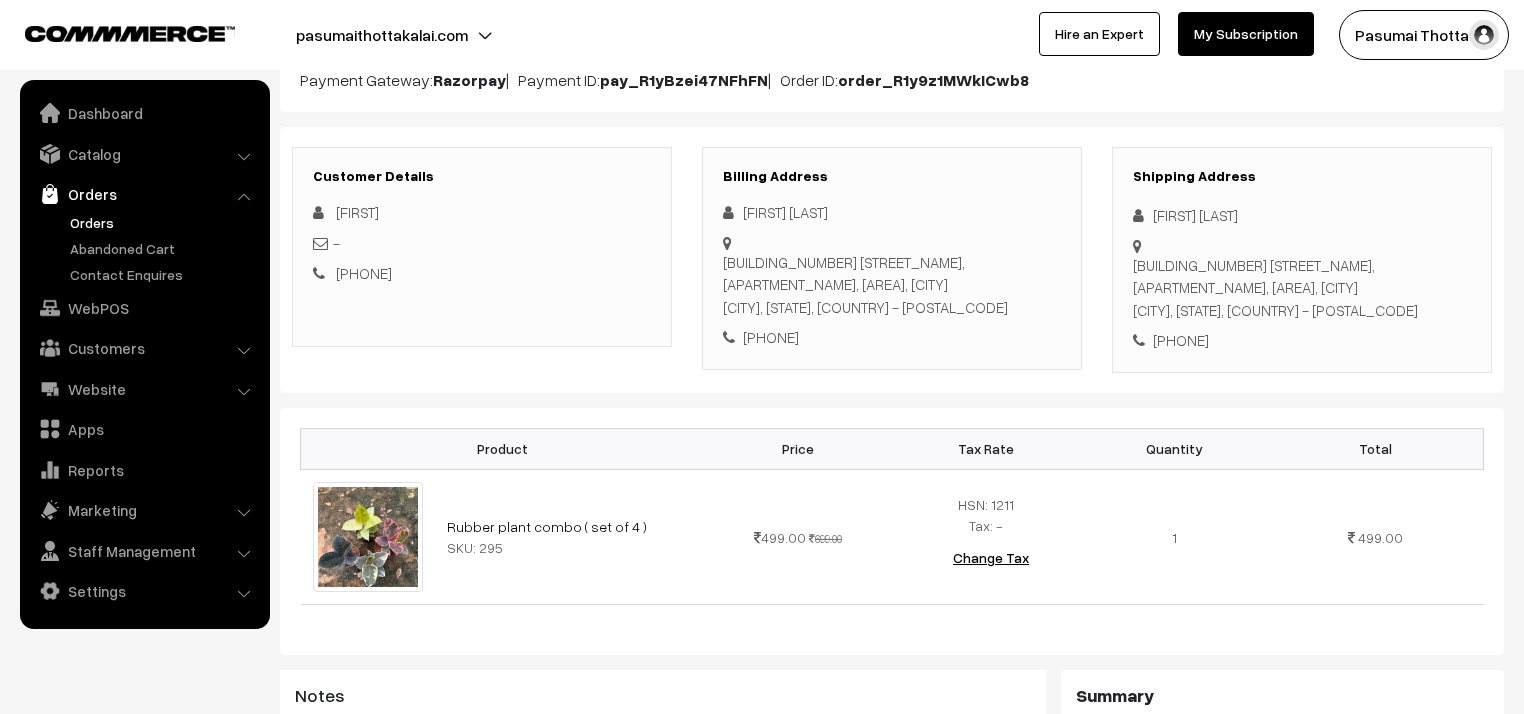 scroll, scrollTop: 240, scrollLeft: 0, axis: vertical 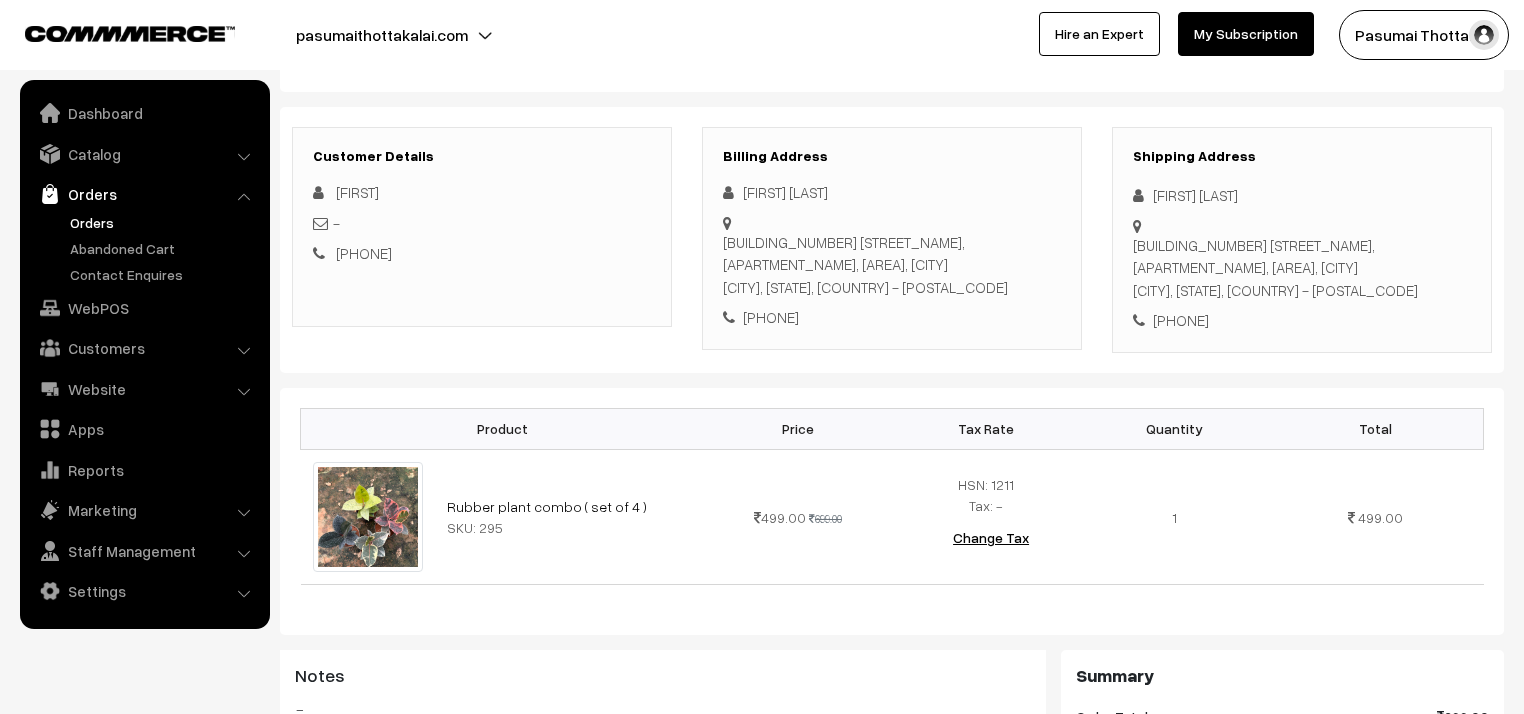 drag, startPoint x: 1148, startPoint y: 191, endPoint x: 1270, endPoint y: 312, distance: 171.8284 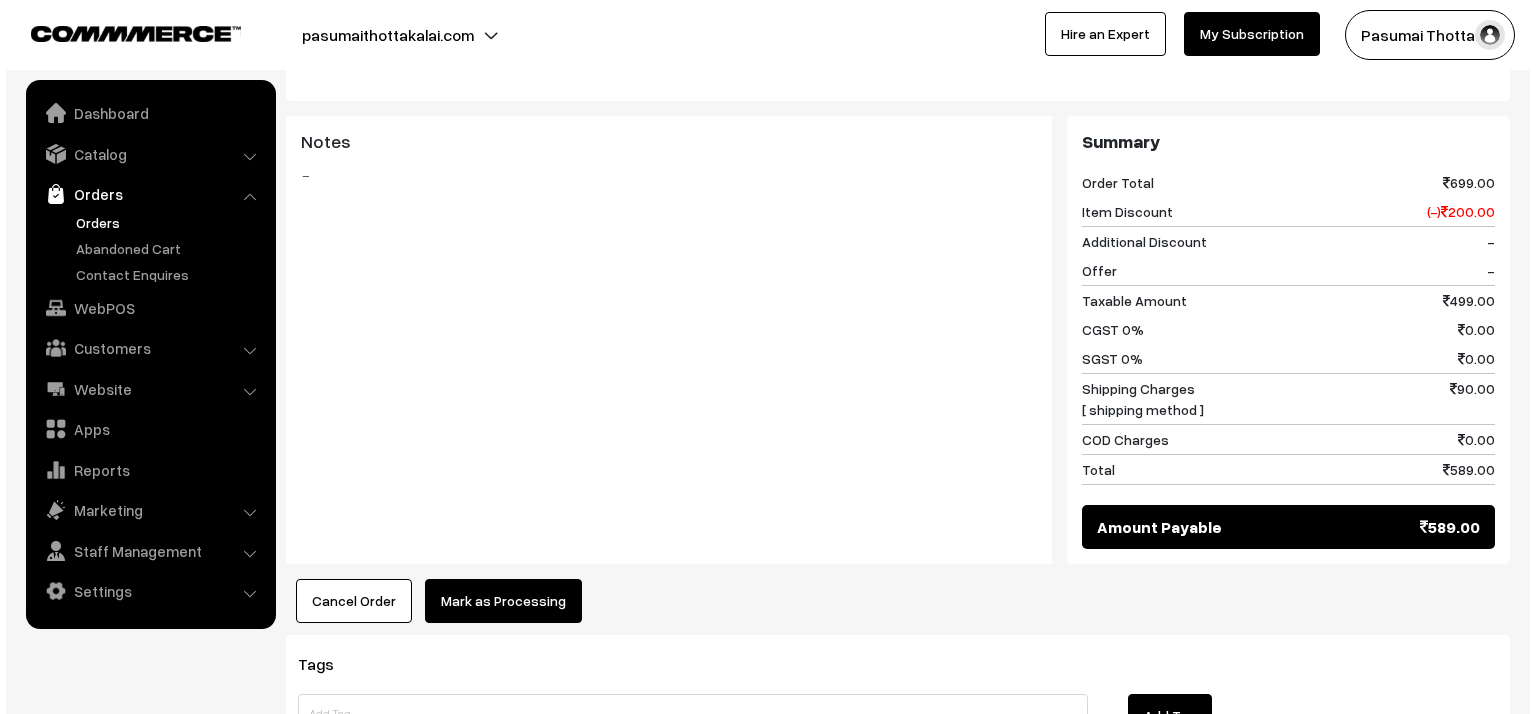 scroll, scrollTop: 800, scrollLeft: 0, axis: vertical 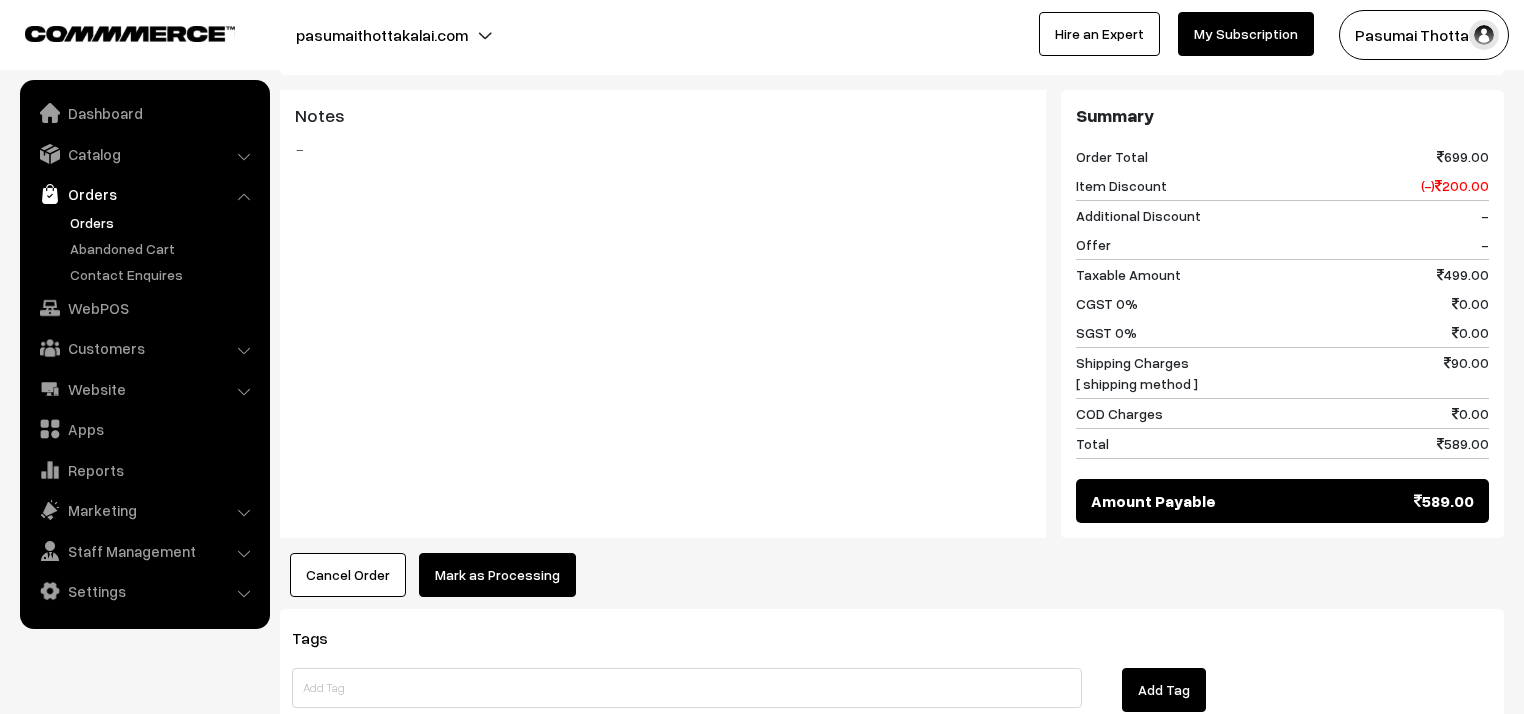 click on "Mark as Processing" at bounding box center (497, 575) 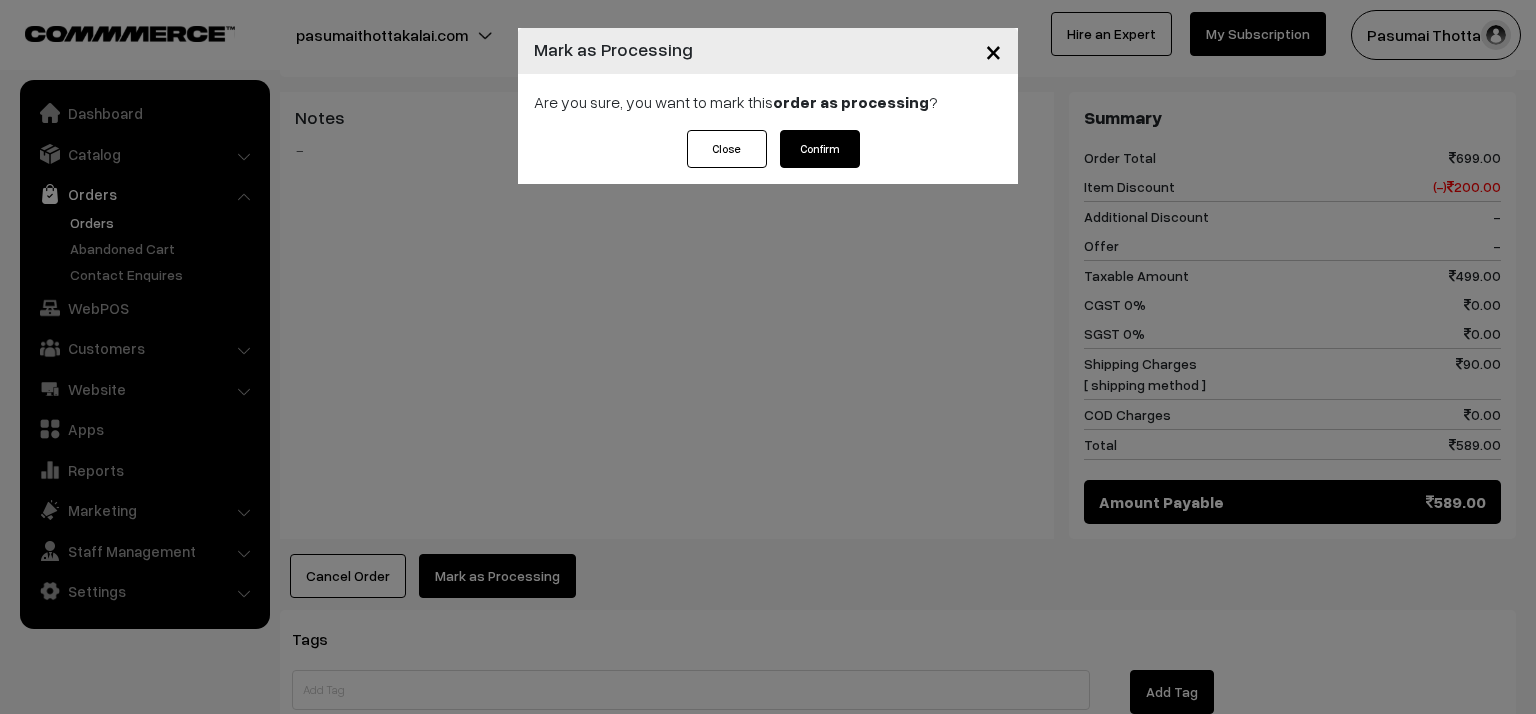 click on "Confirm" at bounding box center [820, 149] 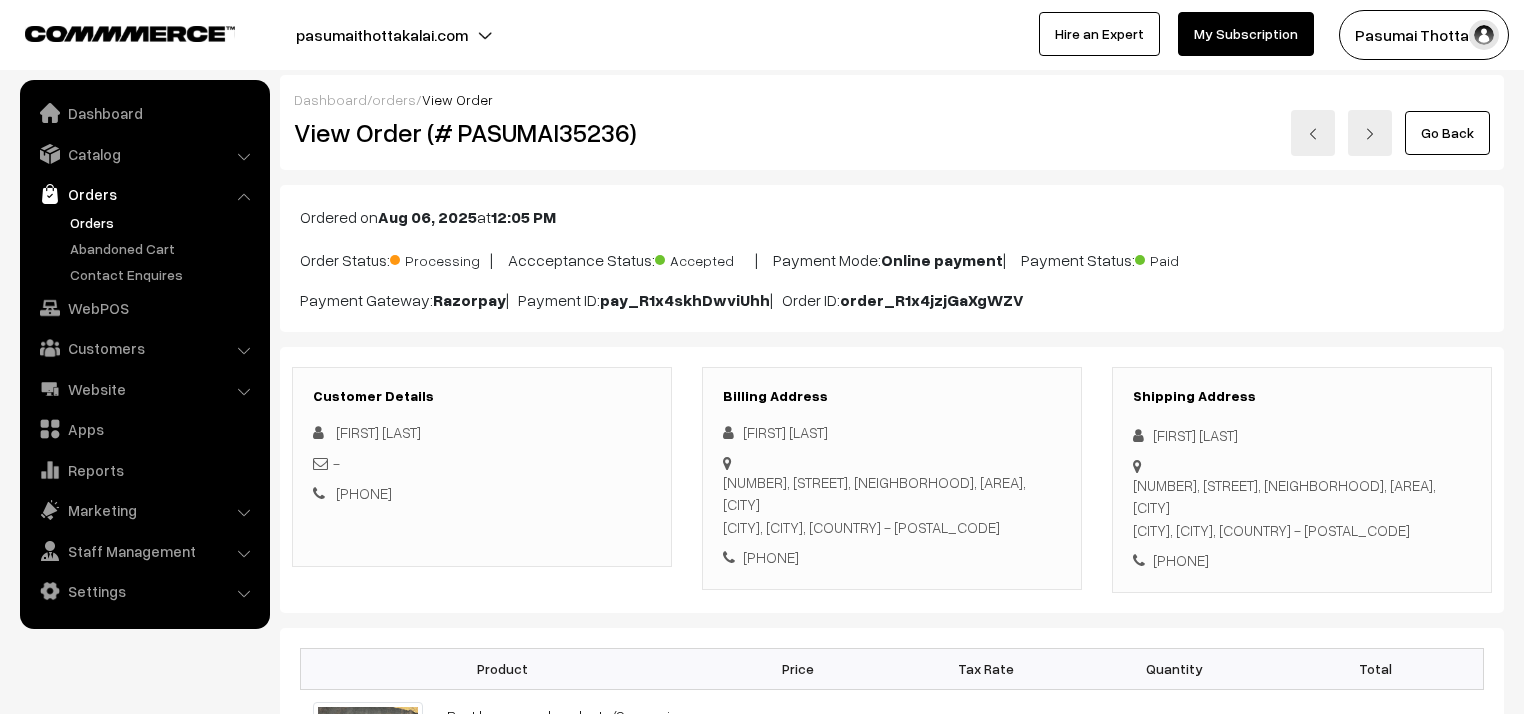 scroll, scrollTop: 0, scrollLeft: 0, axis: both 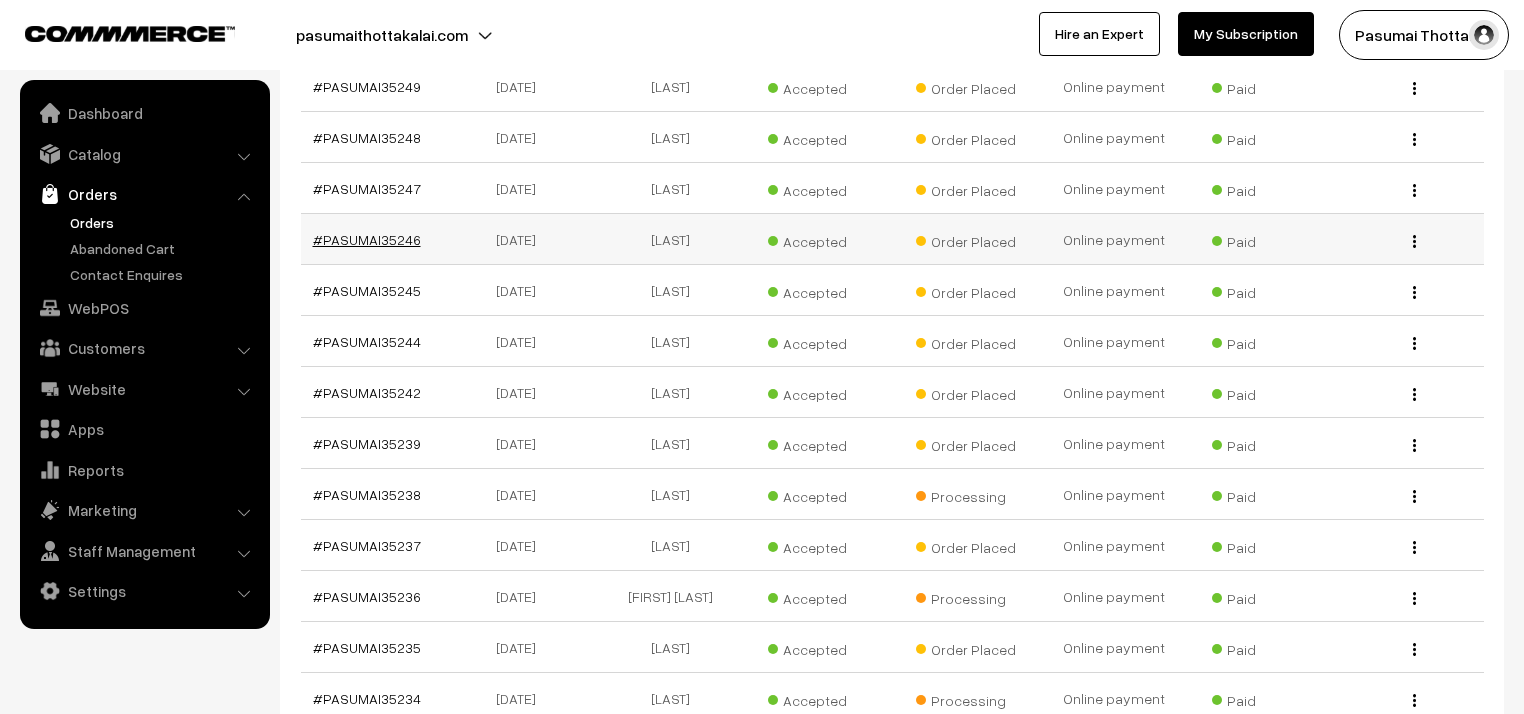 drag, startPoint x: 381, startPoint y: 205, endPoint x: 372, endPoint y: 215, distance: 13.453624 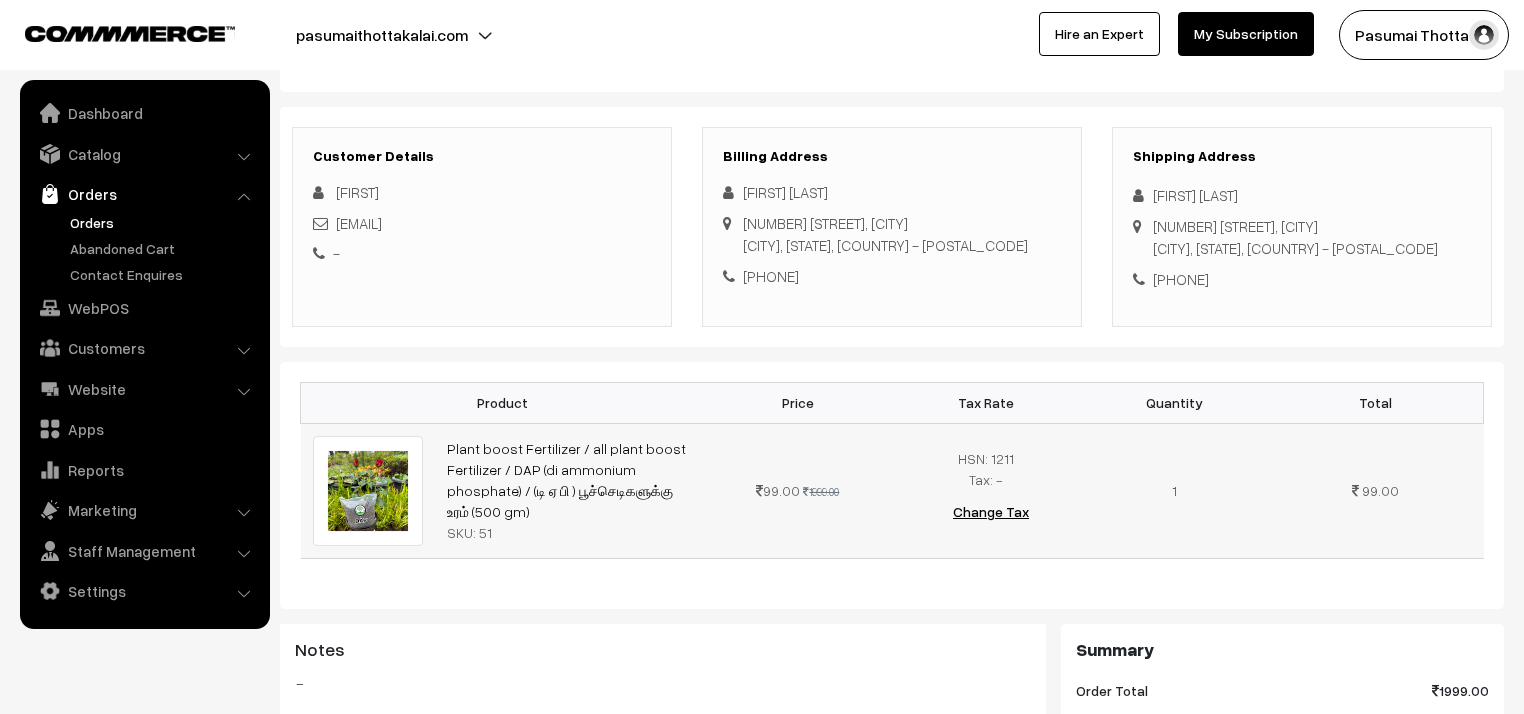 scroll, scrollTop: 240, scrollLeft: 0, axis: vertical 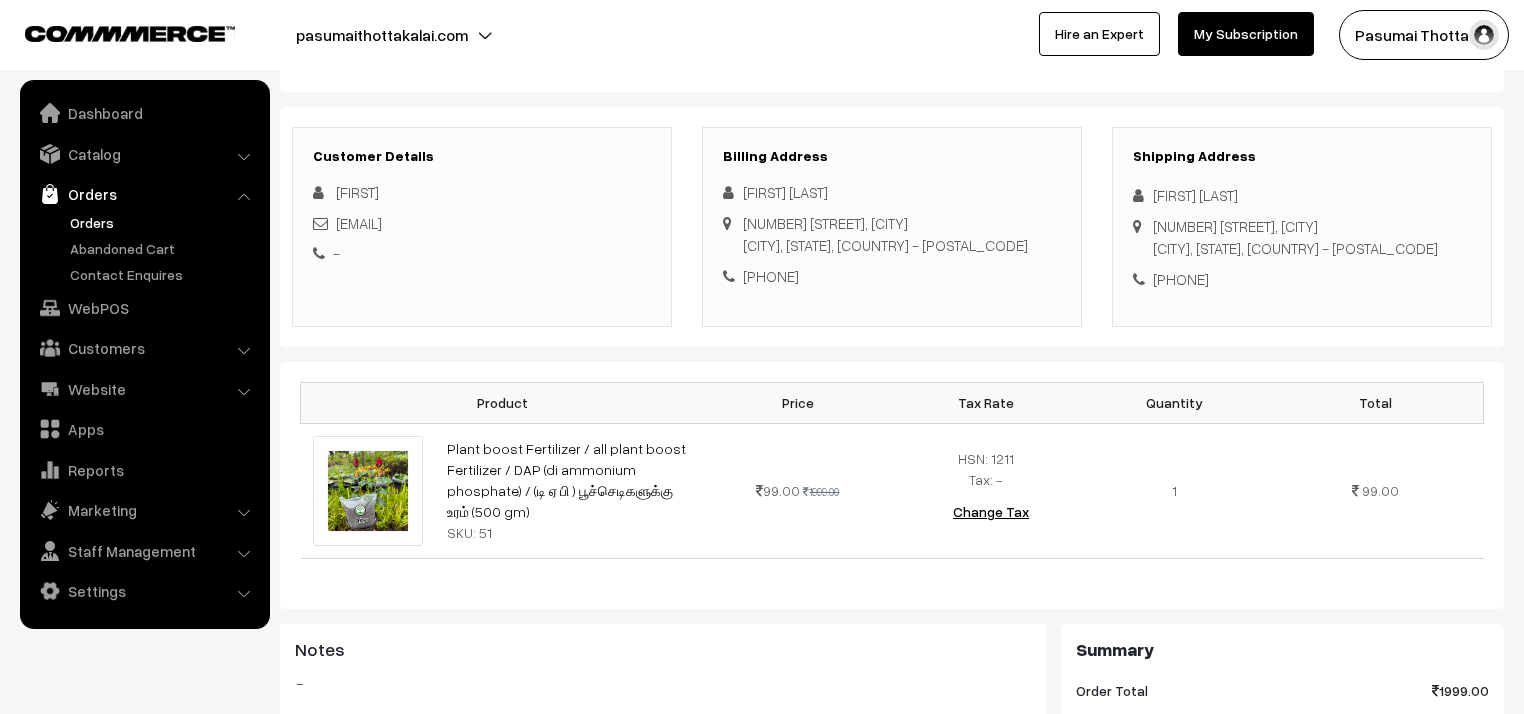 drag, startPoint x: 1151, startPoint y: 194, endPoint x: 1258, endPoint y: 296, distance: 147.8276 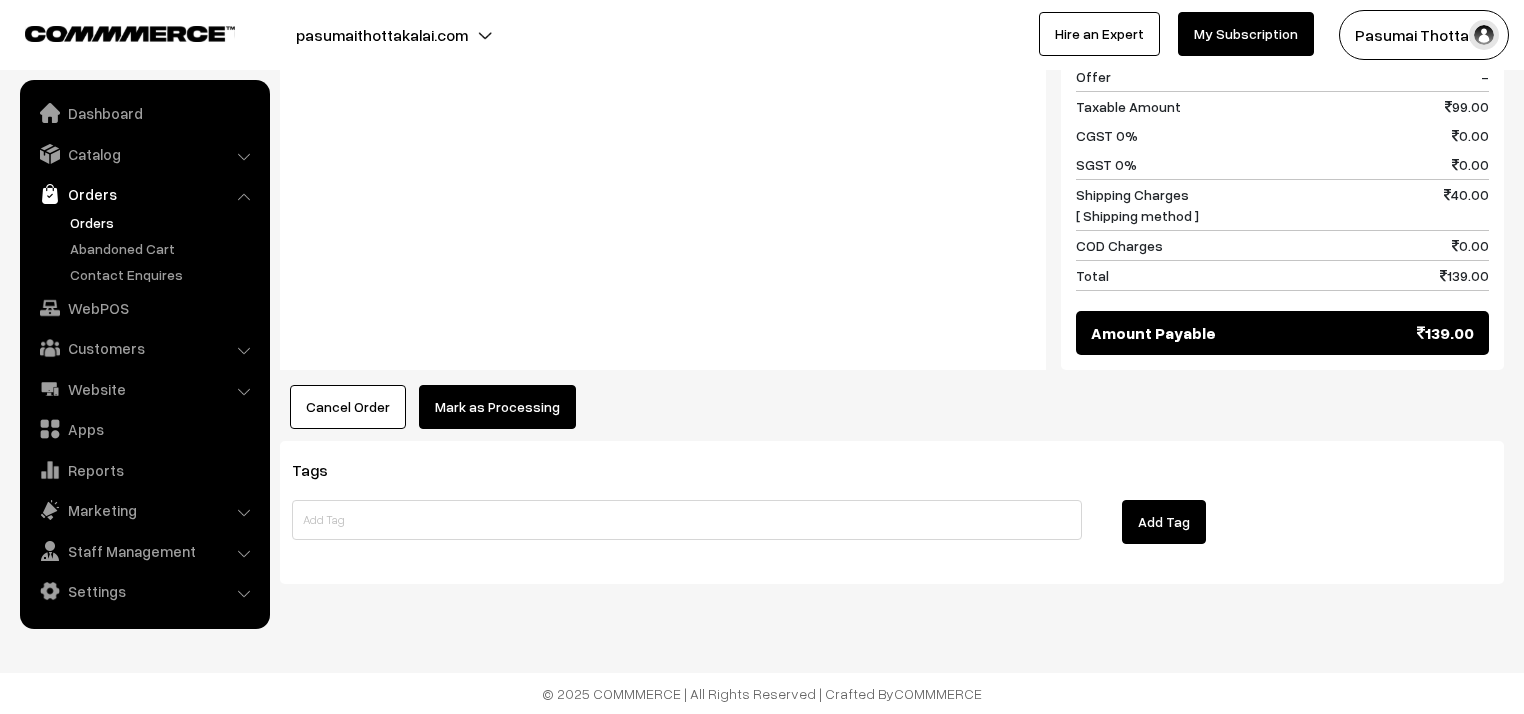 click on "Mark as Processing" at bounding box center [497, 407] 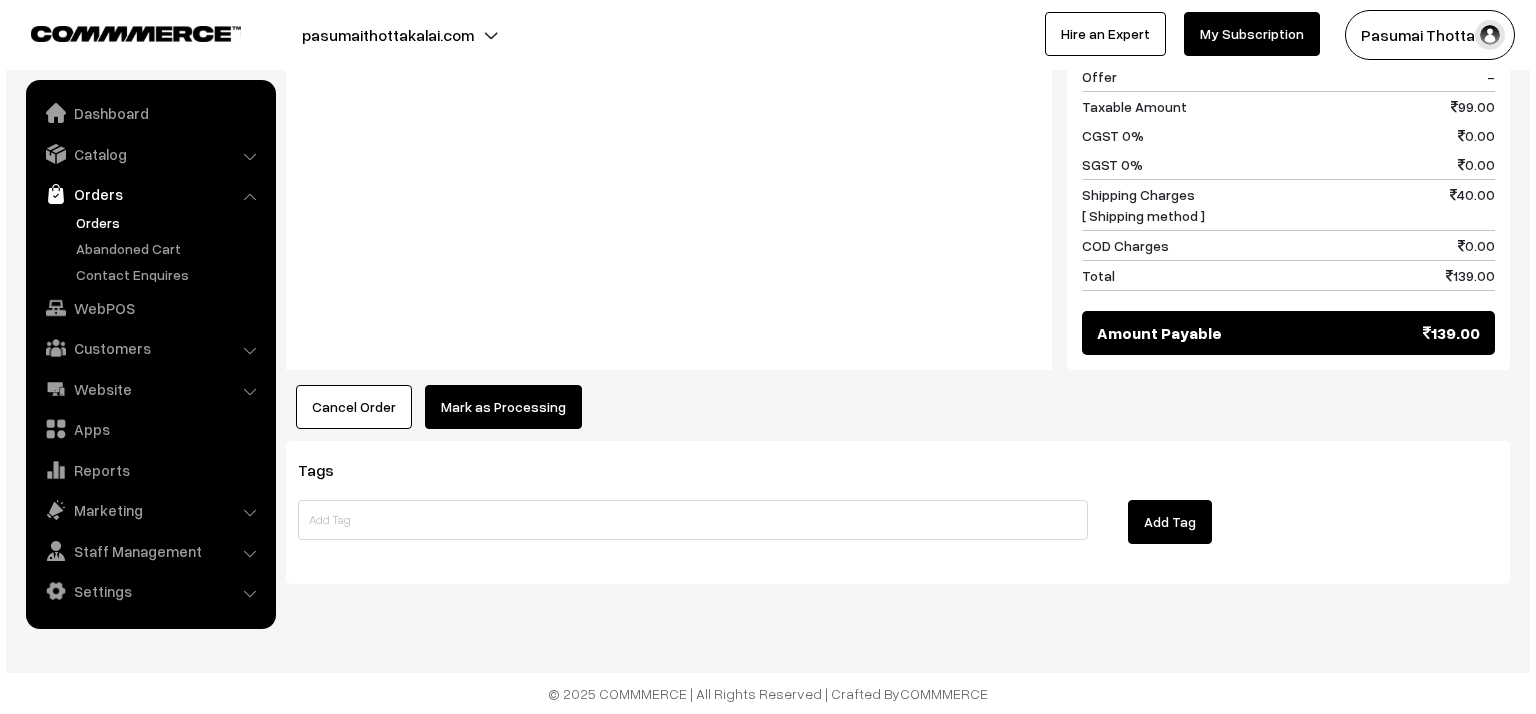 scroll, scrollTop: 943, scrollLeft: 0, axis: vertical 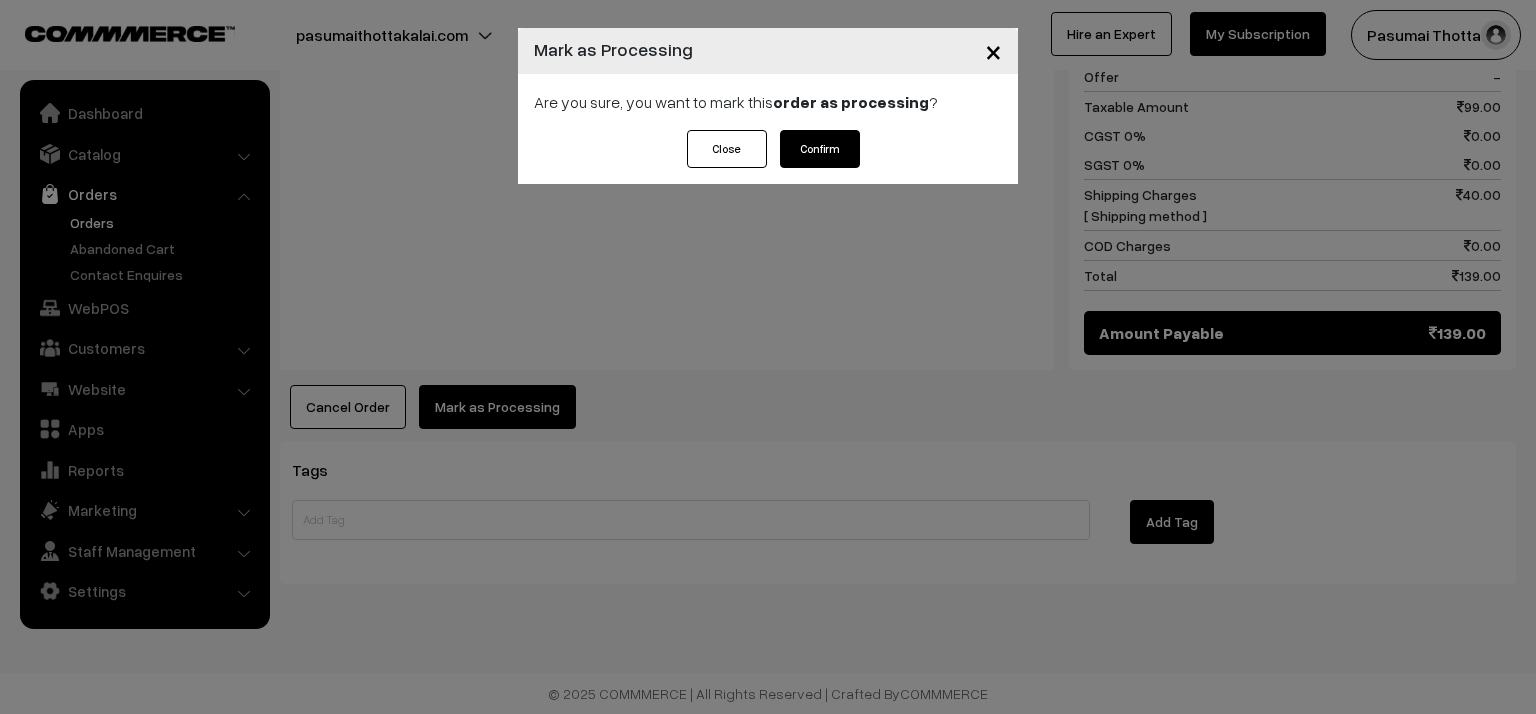 click on "Confirm" at bounding box center [820, 149] 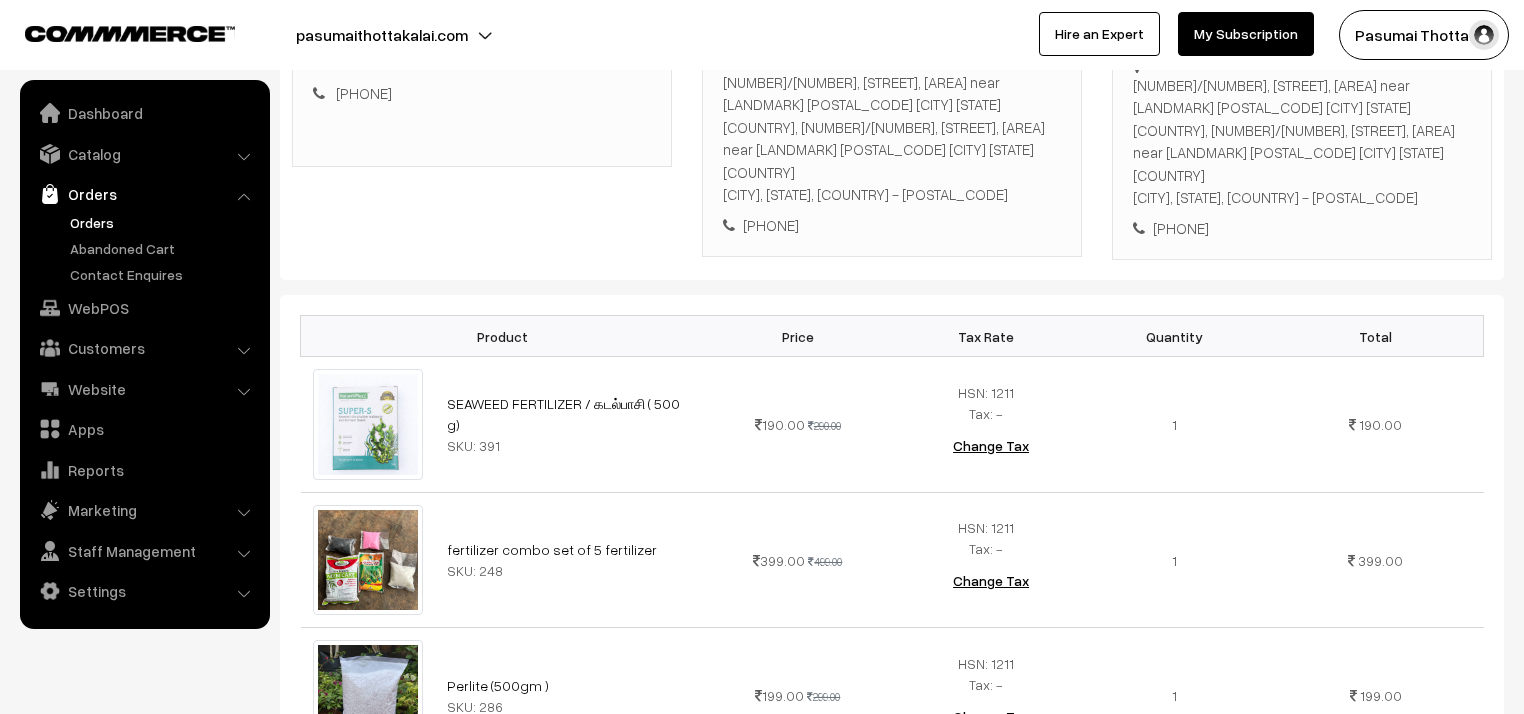 scroll, scrollTop: 320, scrollLeft: 0, axis: vertical 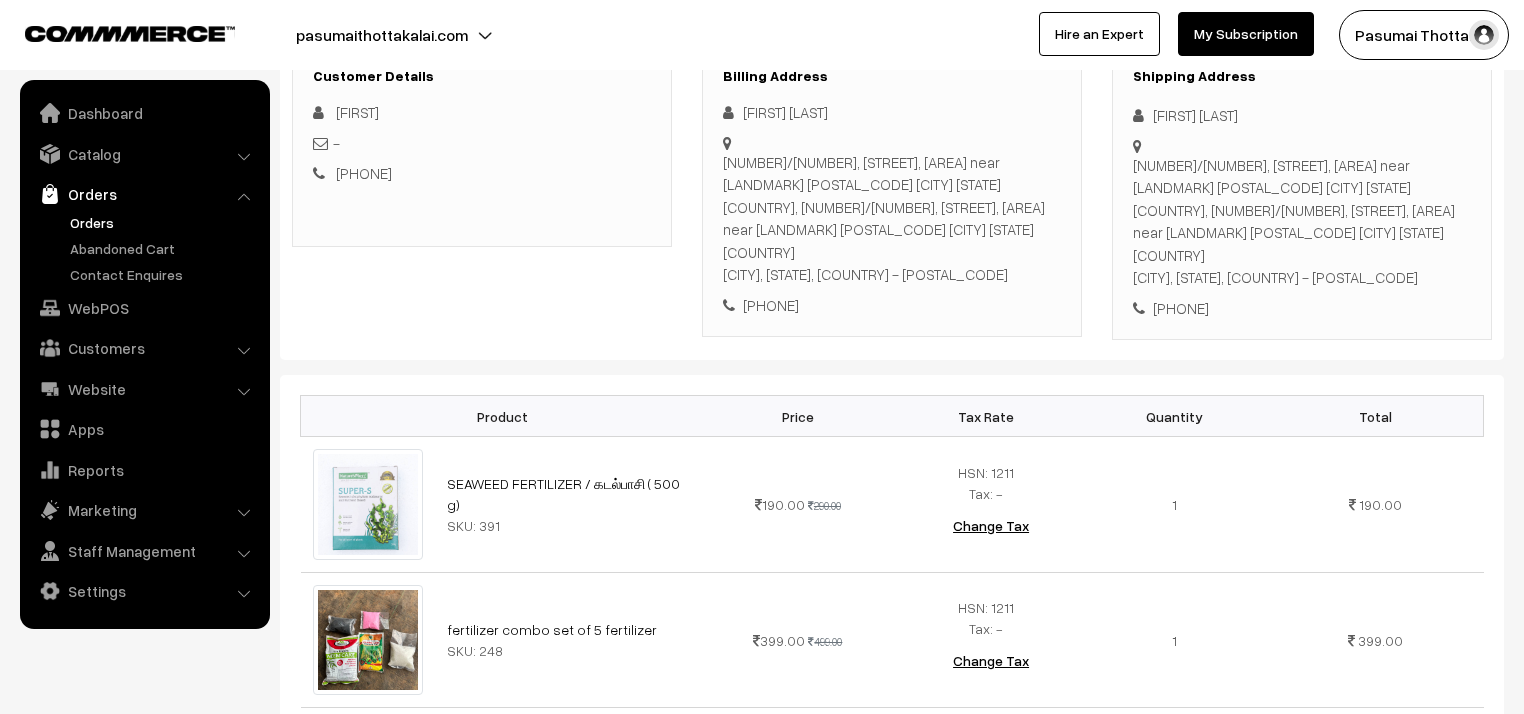 drag, startPoint x: 1153, startPoint y: 111, endPoint x: 1305, endPoint y: 279, distance: 226.55684 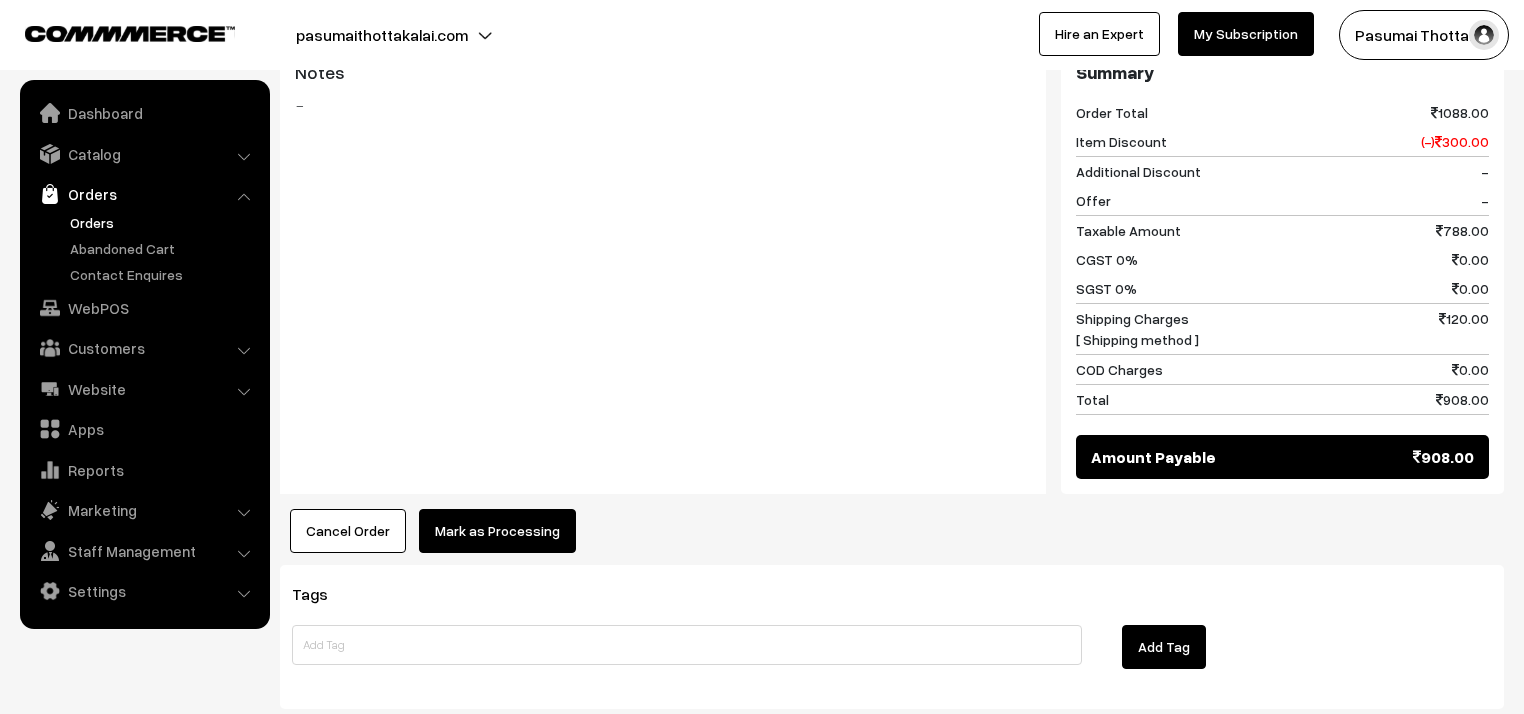 scroll, scrollTop: 1200, scrollLeft: 0, axis: vertical 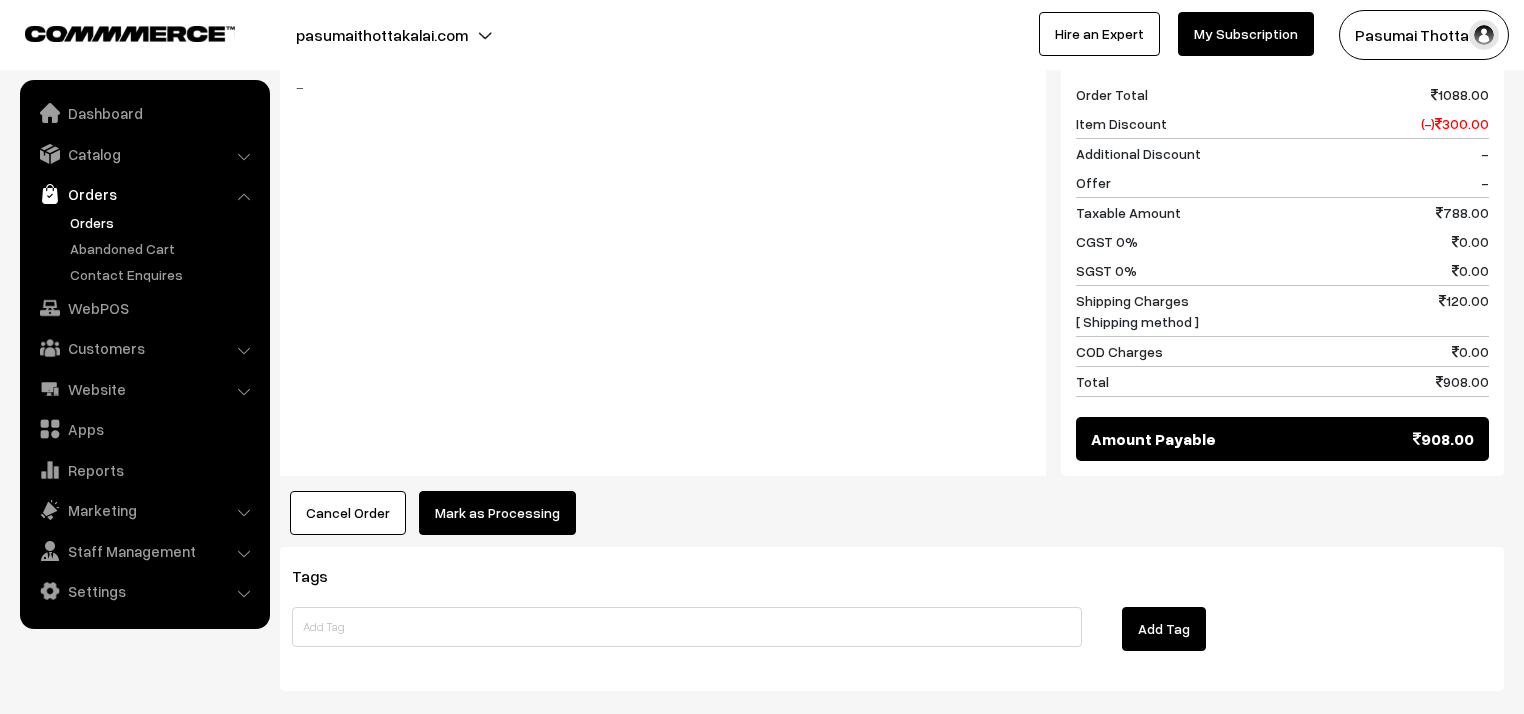 click on "Mark as Processing" at bounding box center [497, 513] 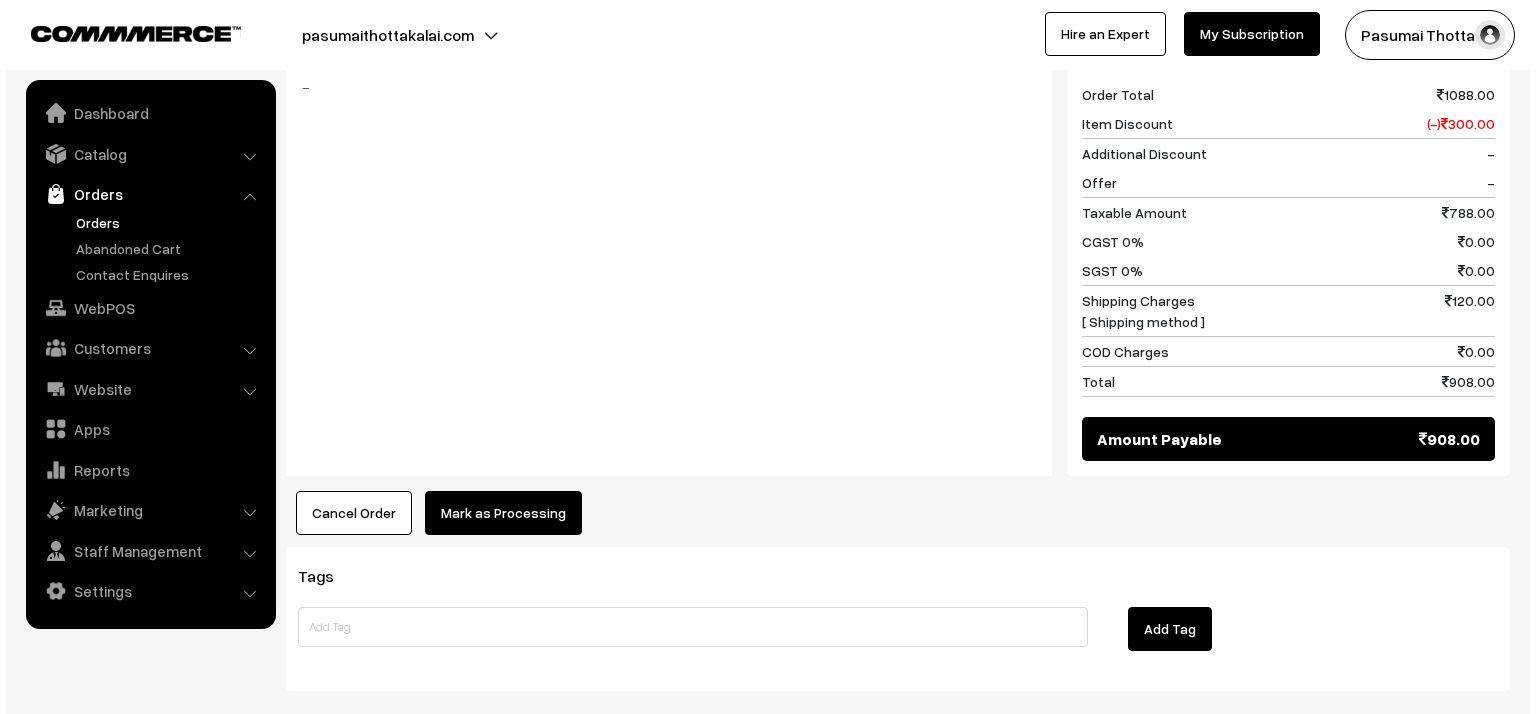 scroll, scrollTop: 1204, scrollLeft: 0, axis: vertical 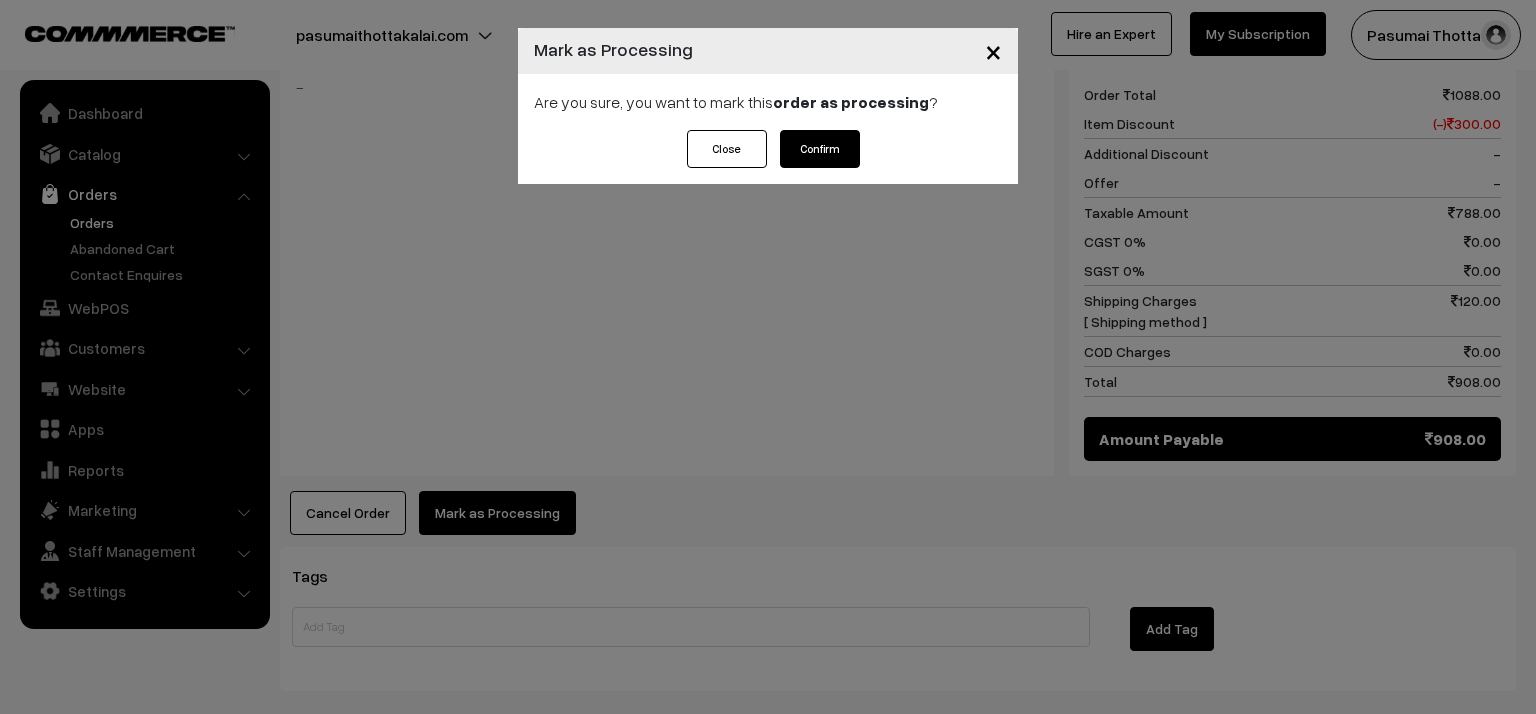click on "Confirm" at bounding box center (820, 149) 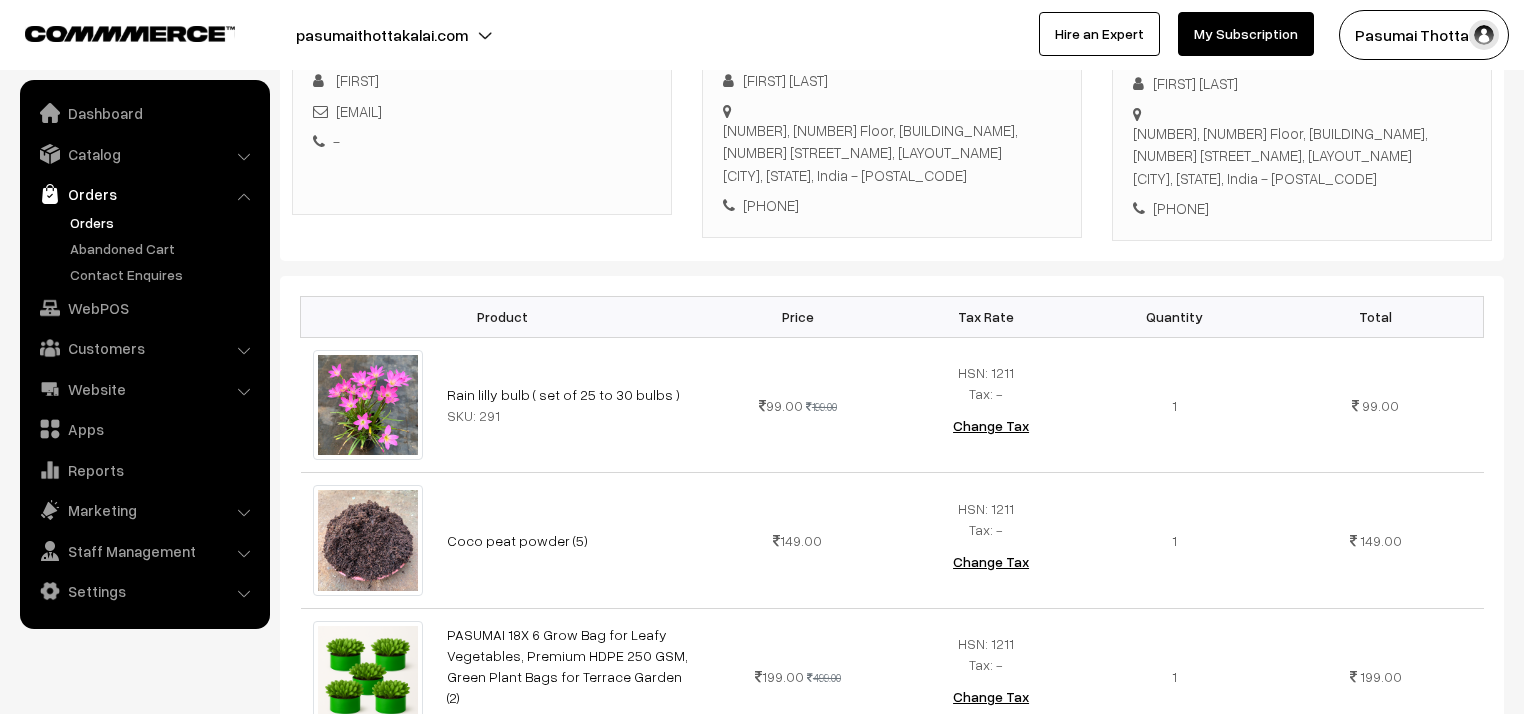 scroll, scrollTop: 320, scrollLeft: 0, axis: vertical 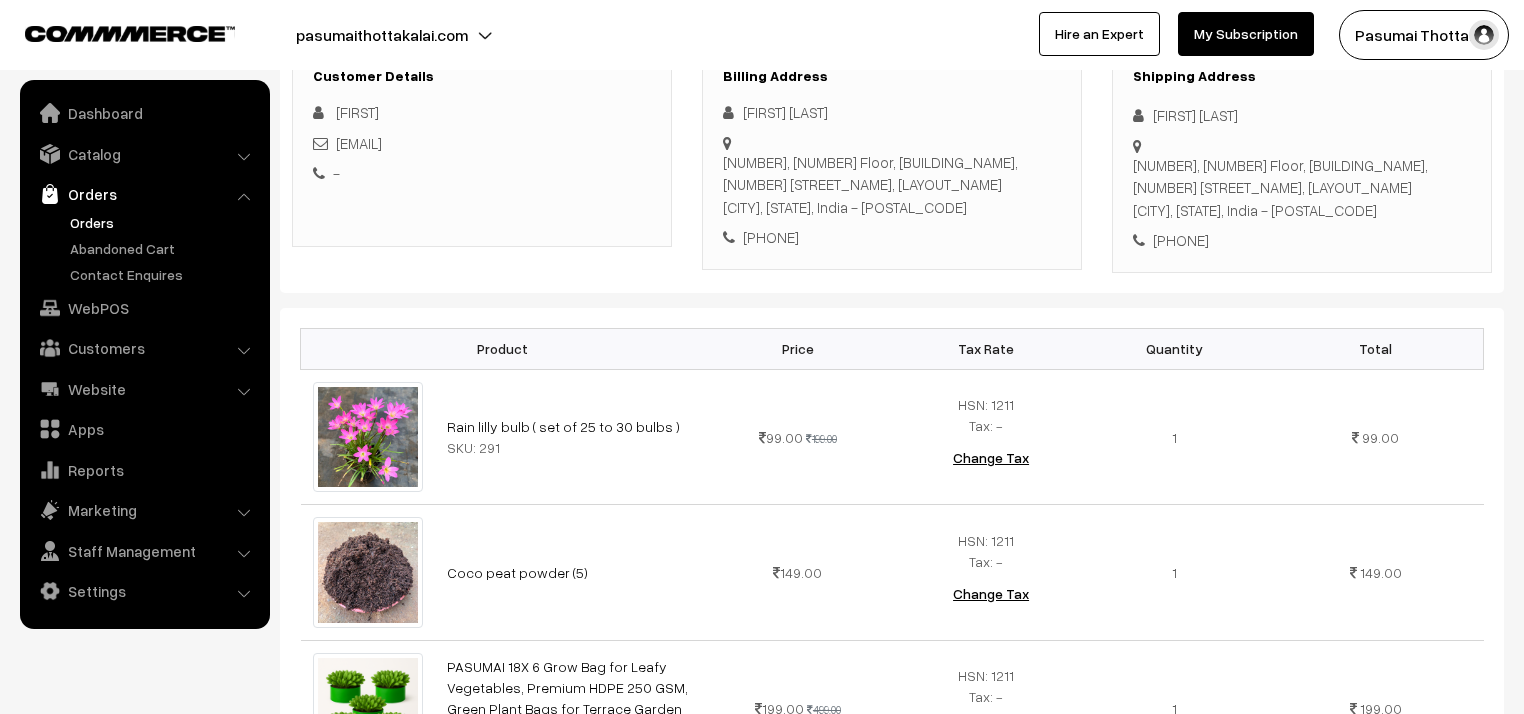 drag, startPoint x: 1152, startPoint y: 119, endPoint x: 1268, endPoint y: 266, distance: 187.25652 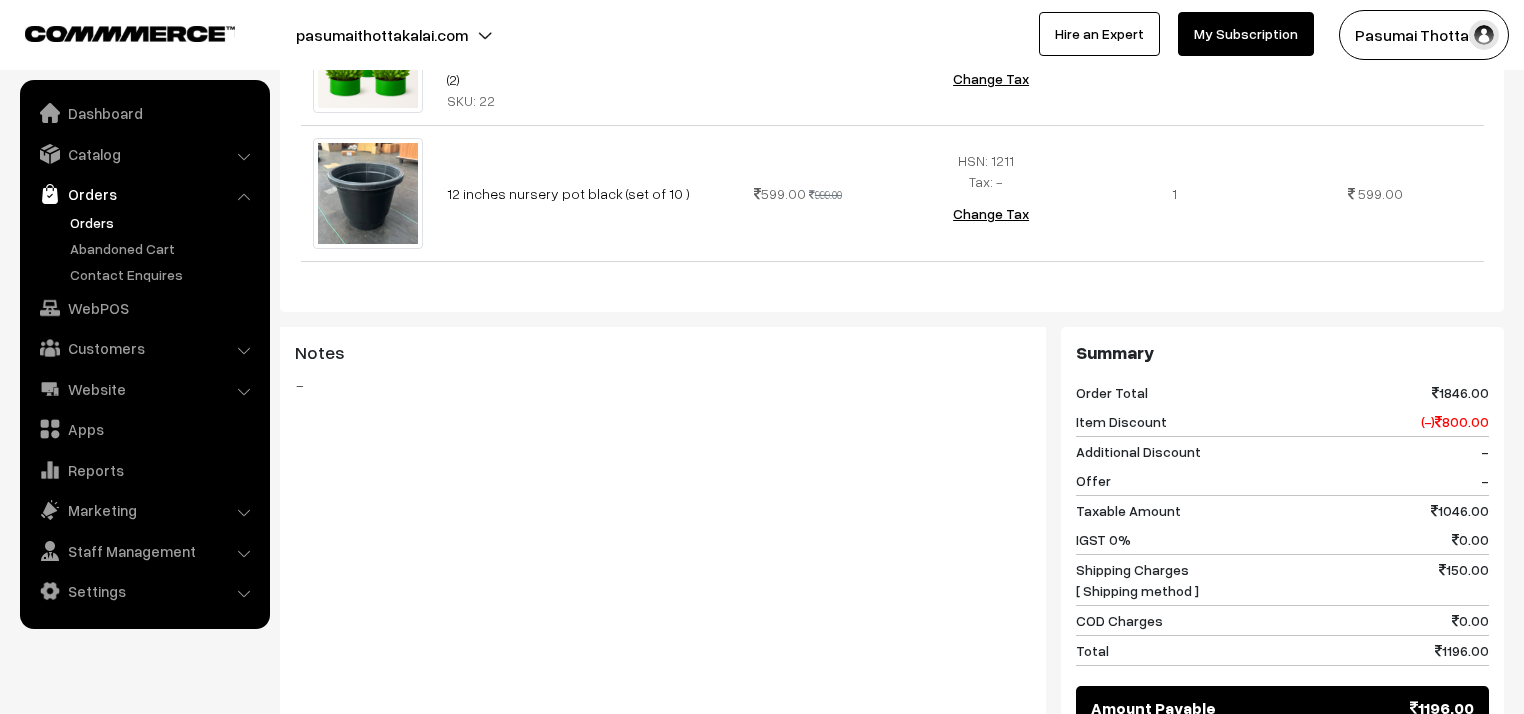 scroll, scrollTop: 1040, scrollLeft: 0, axis: vertical 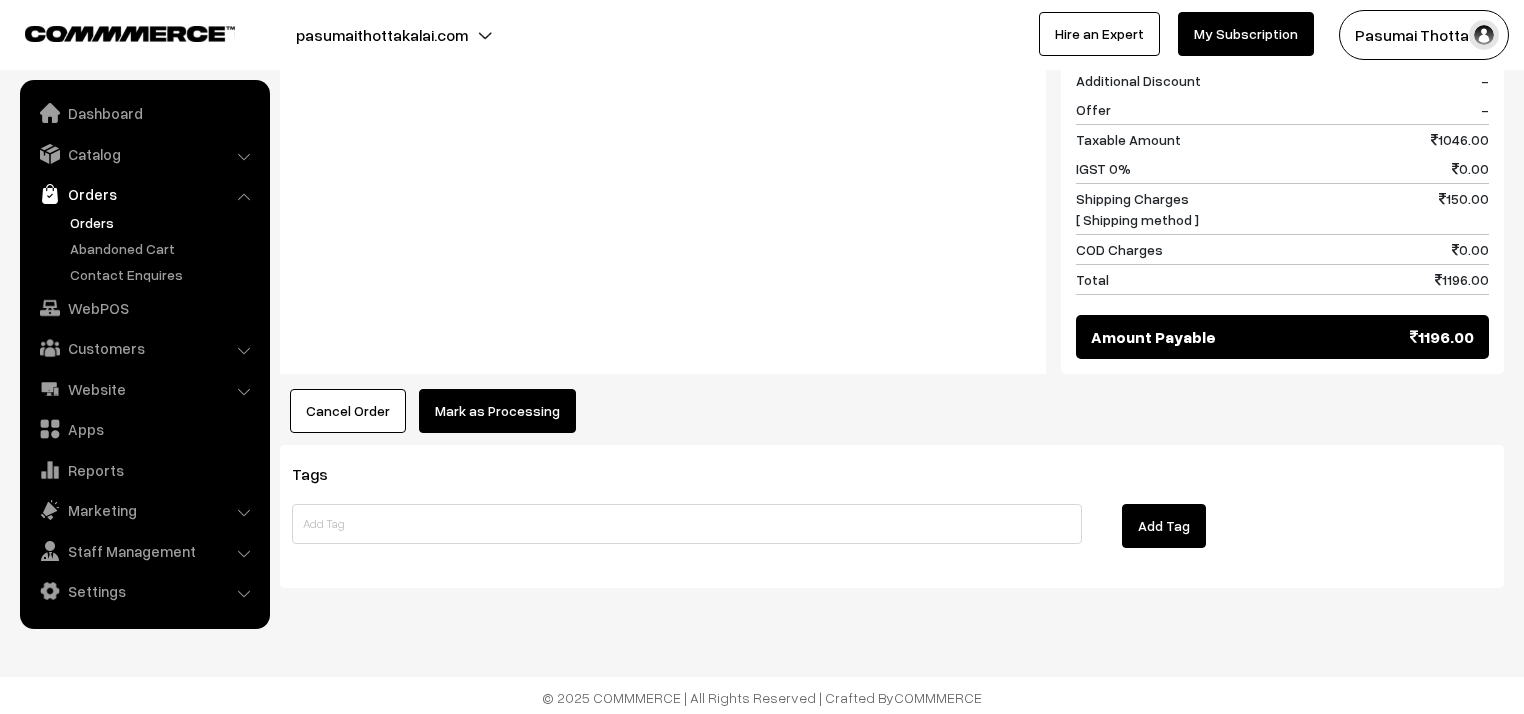 click on "Mark as Processing" at bounding box center (497, 411) 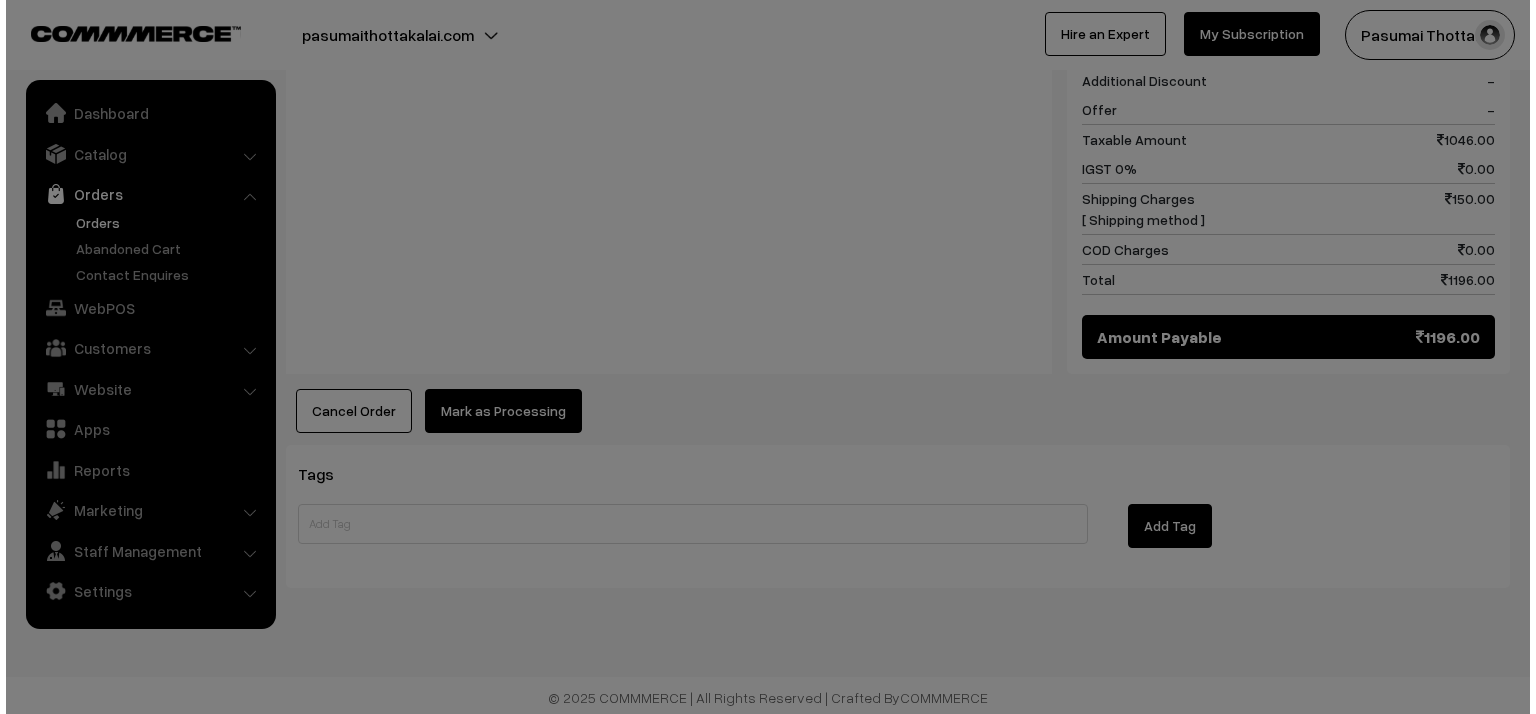 scroll, scrollTop: 1346, scrollLeft: 0, axis: vertical 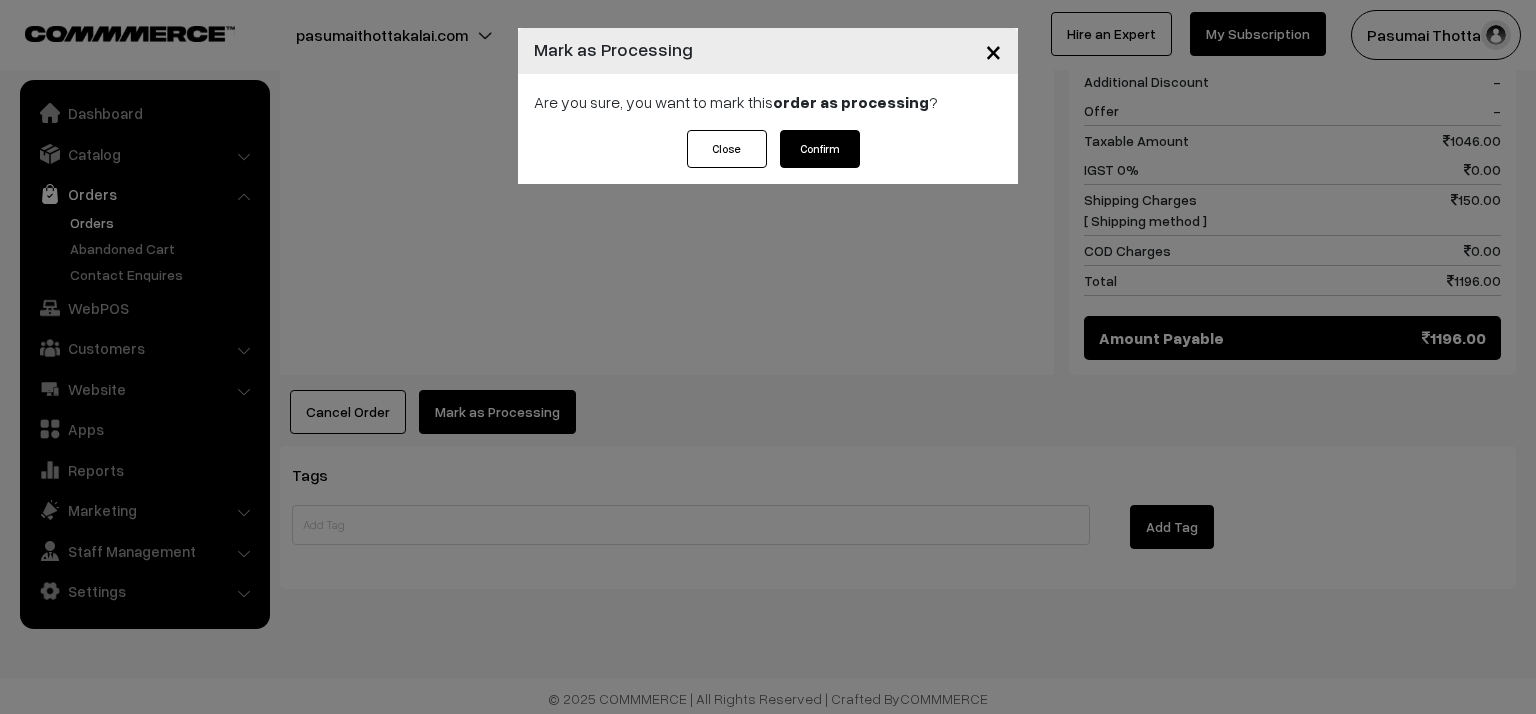 click on "Confirm" at bounding box center [820, 149] 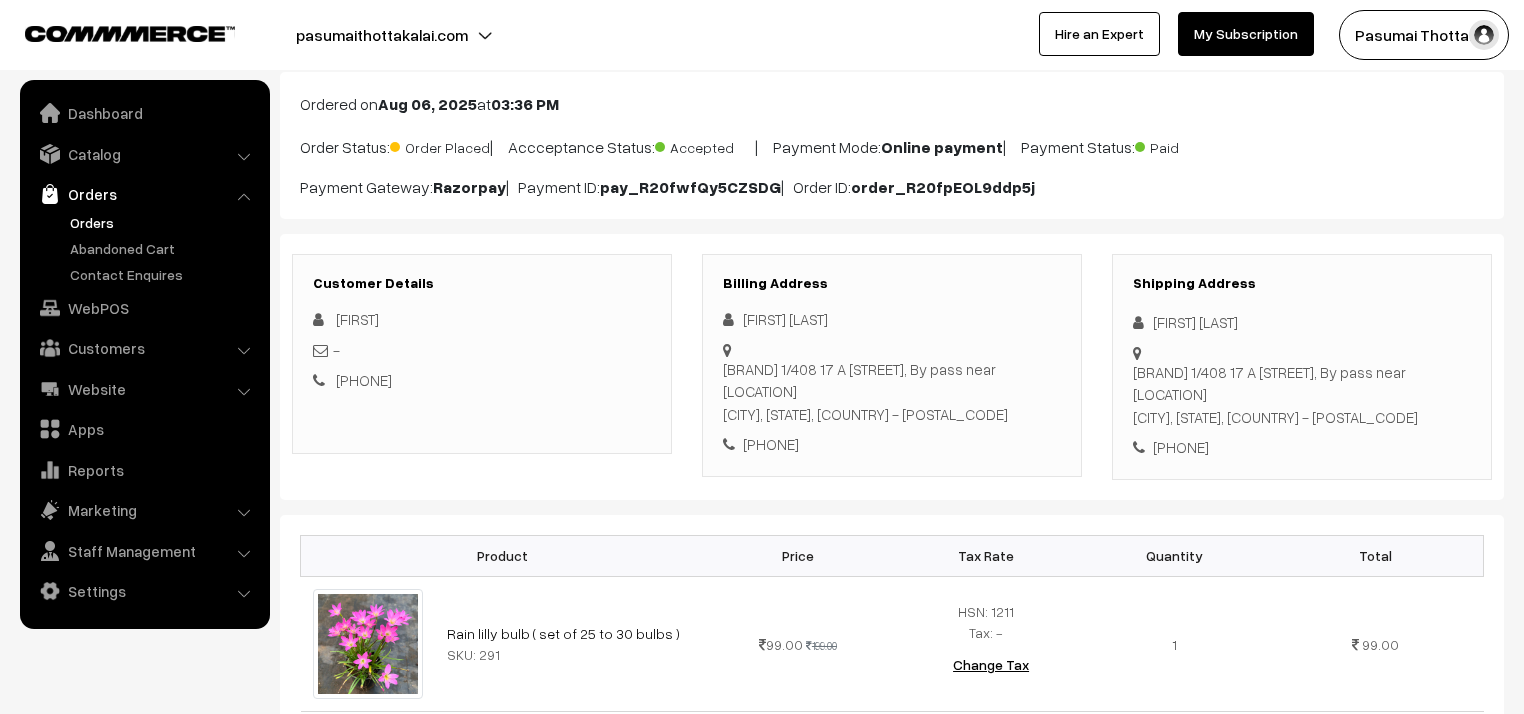 scroll, scrollTop: 0, scrollLeft: 0, axis: both 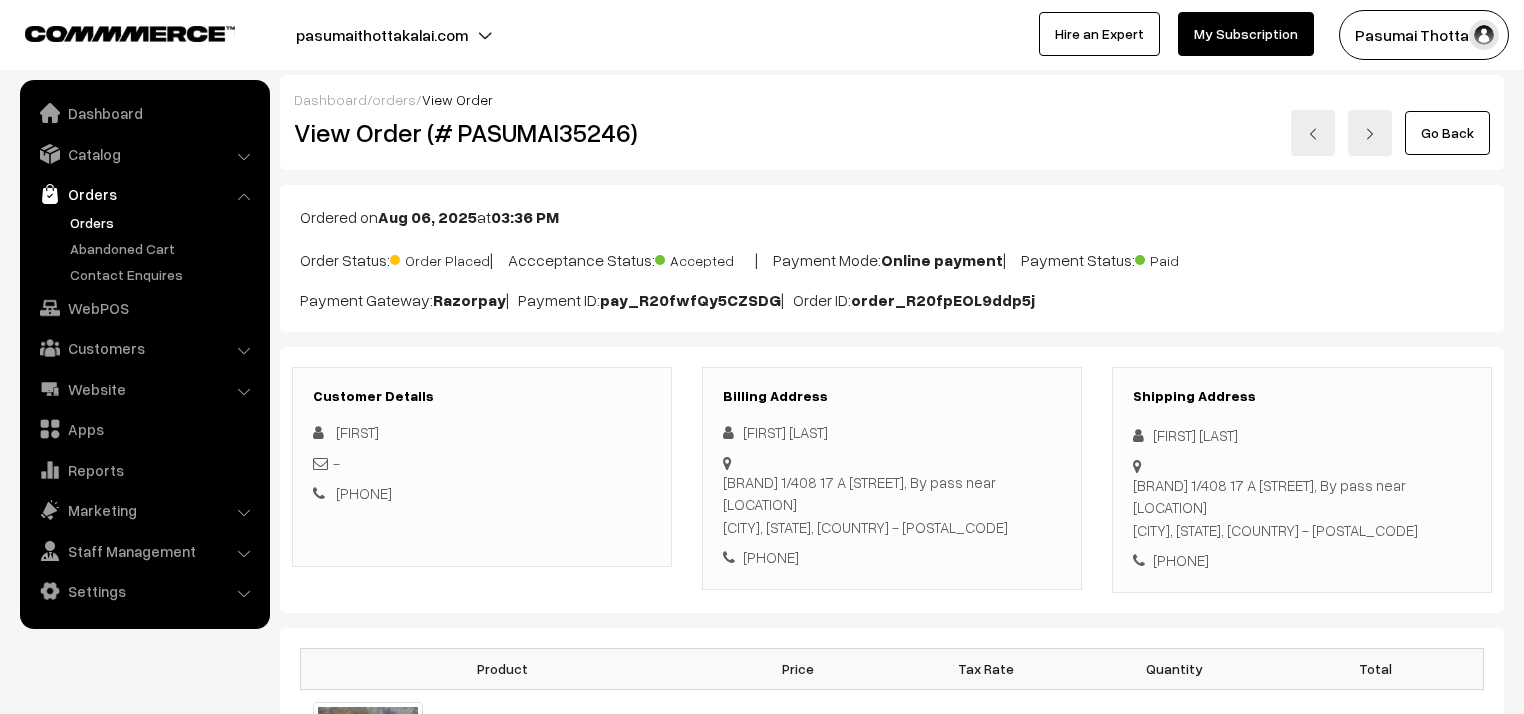 drag, startPoint x: 1179, startPoint y: 564, endPoint x: 1270, endPoint y: 569, distance: 91.13726 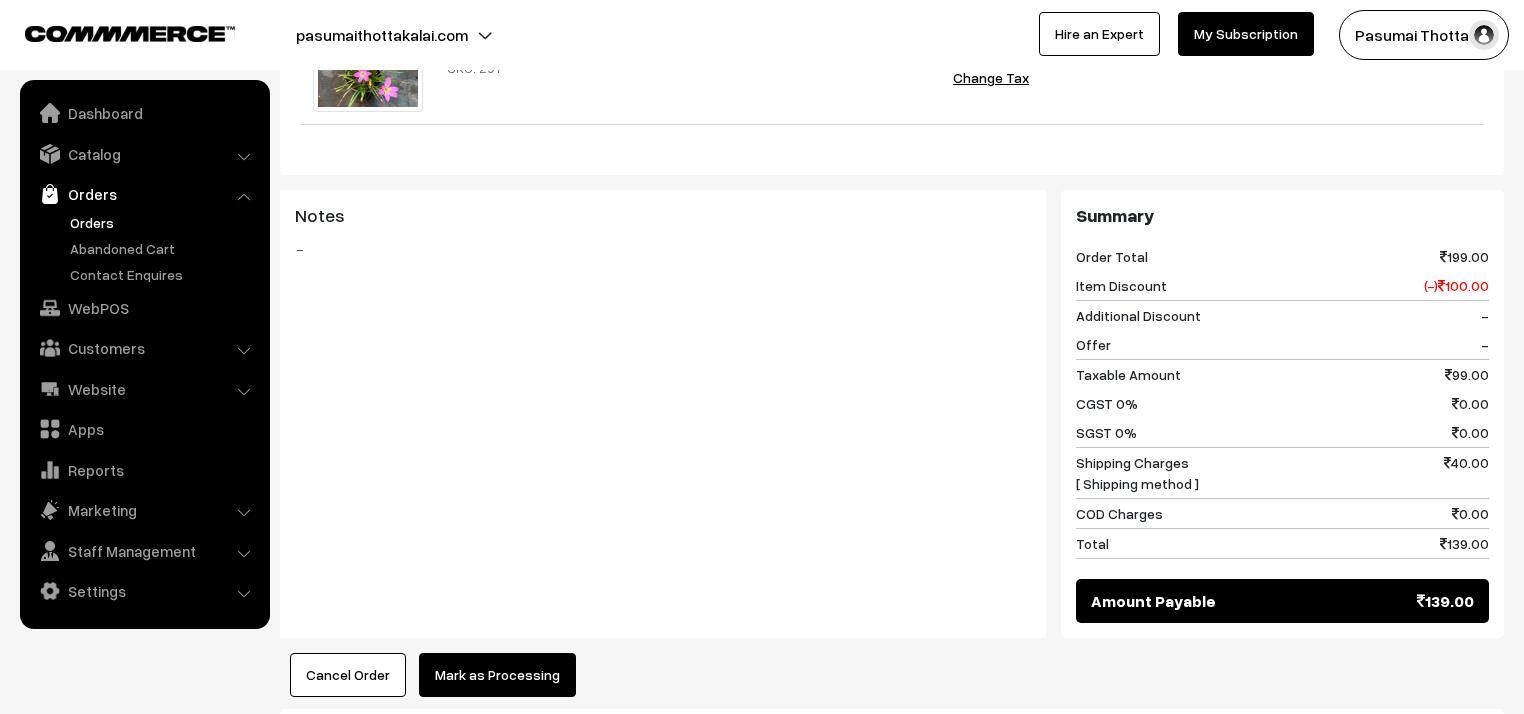 scroll, scrollTop: 960, scrollLeft: 0, axis: vertical 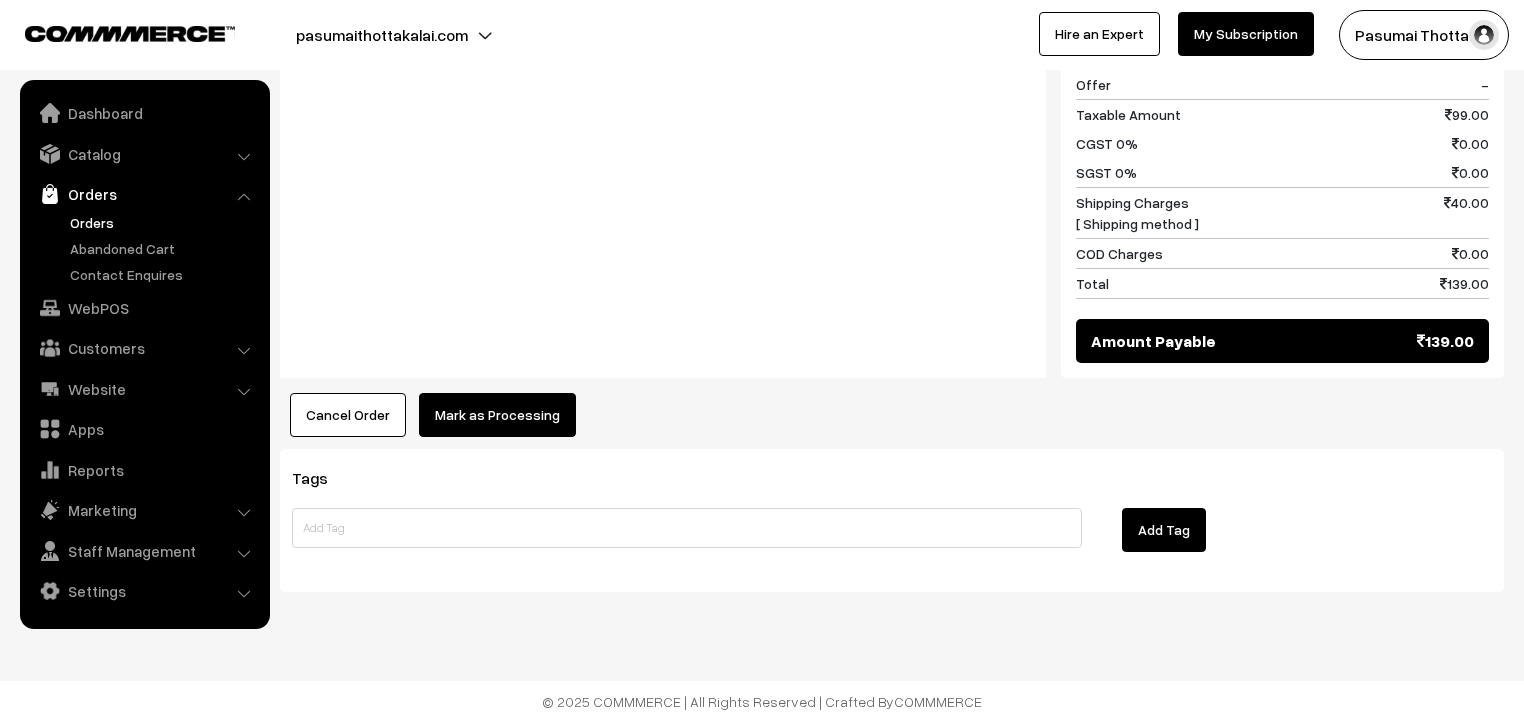 click on "Mark as Processing" at bounding box center (497, 415) 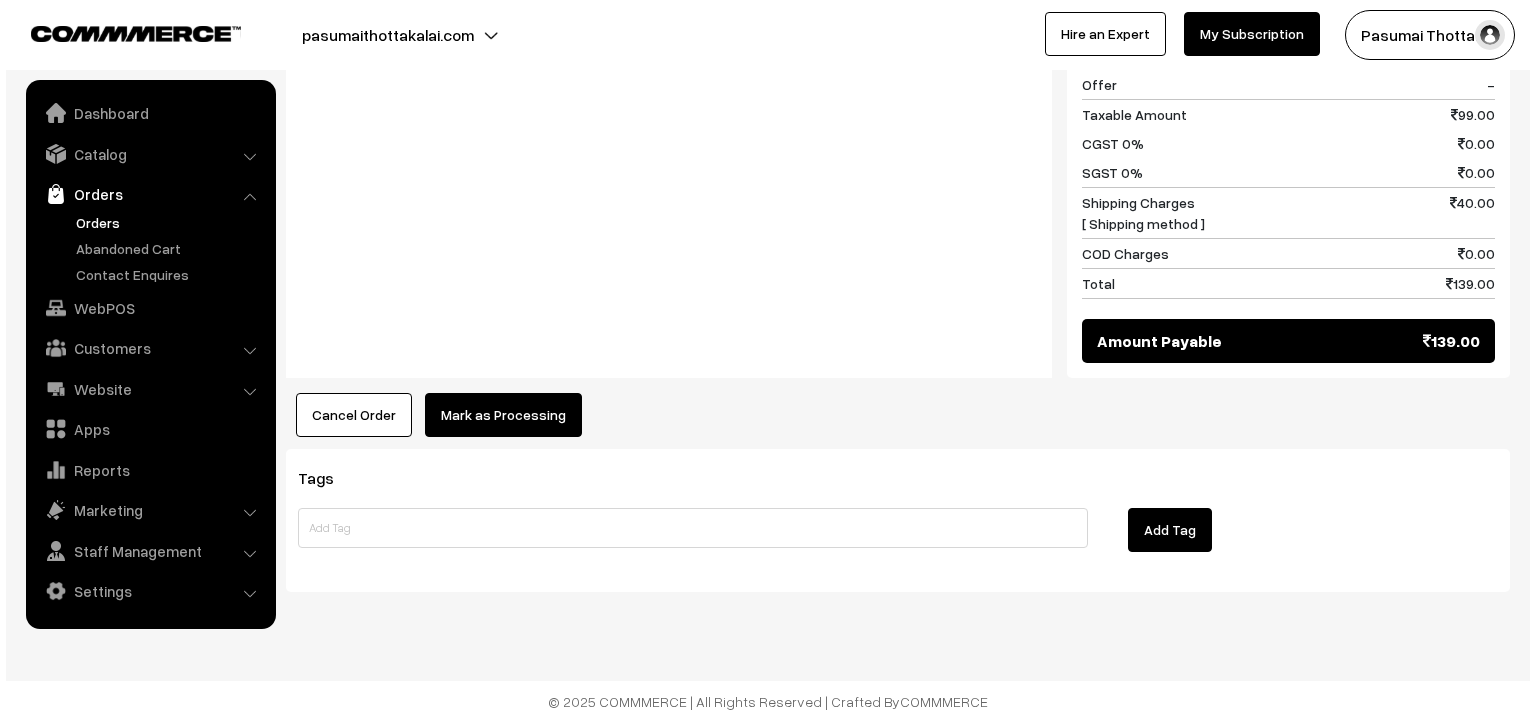 scroll, scrollTop: 961, scrollLeft: 0, axis: vertical 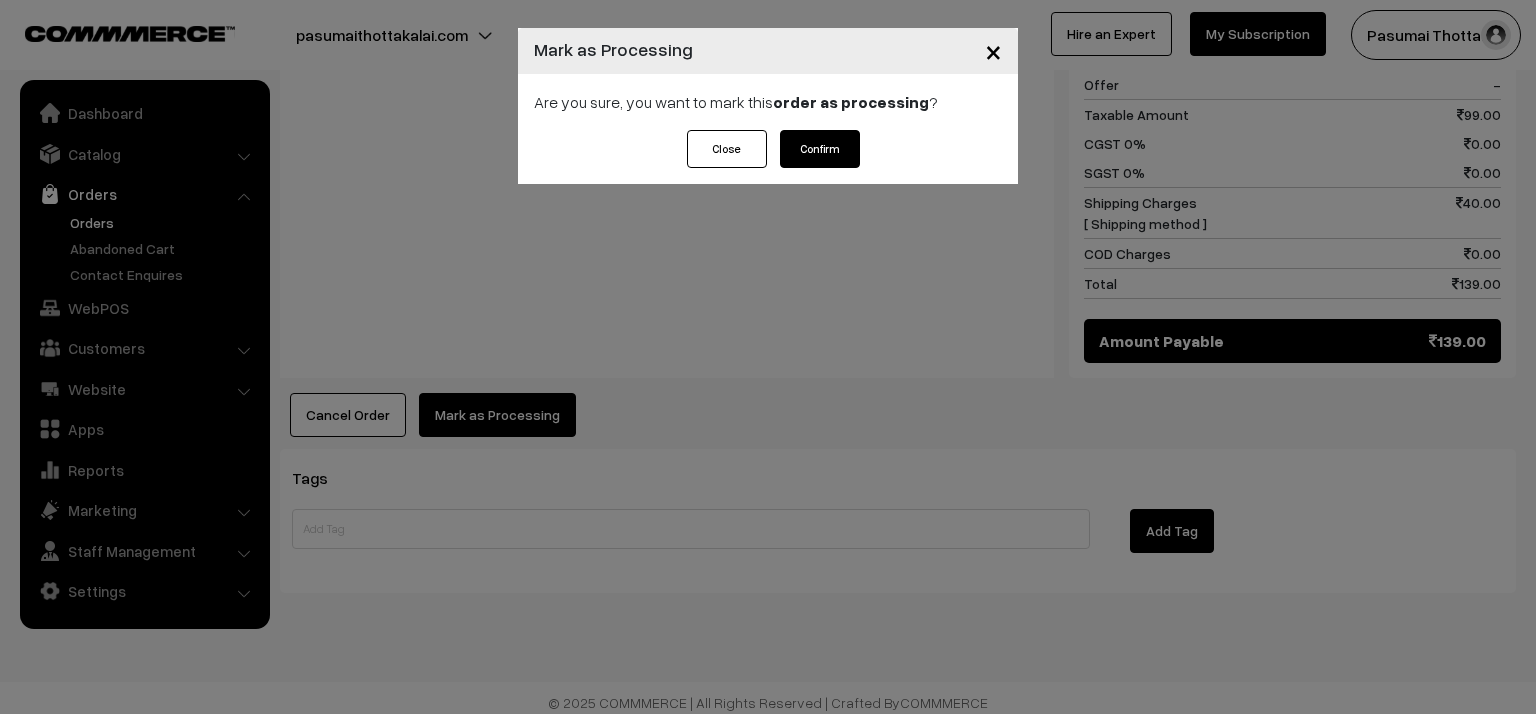 click on "Confirm" at bounding box center (820, 149) 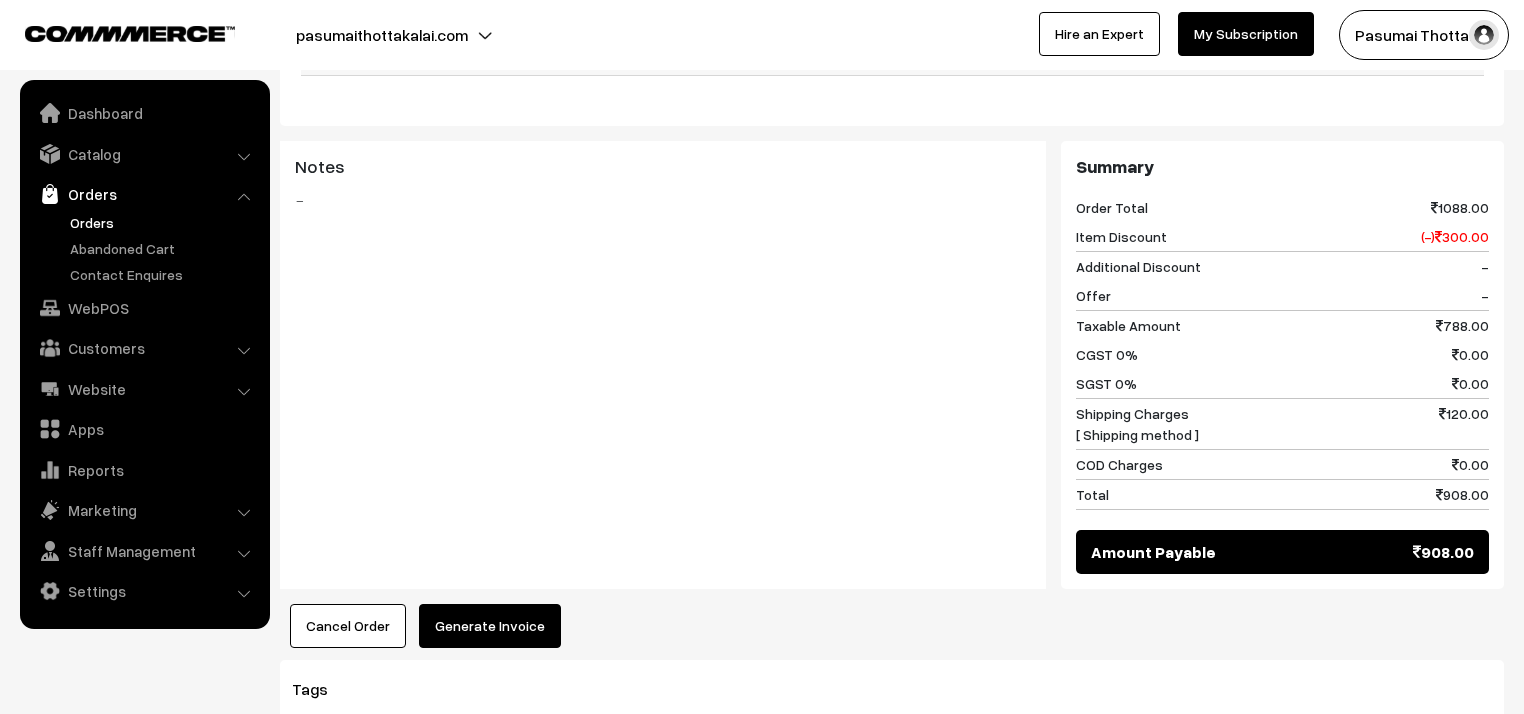 scroll, scrollTop: 1280, scrollLeft: 0, axis: vertical 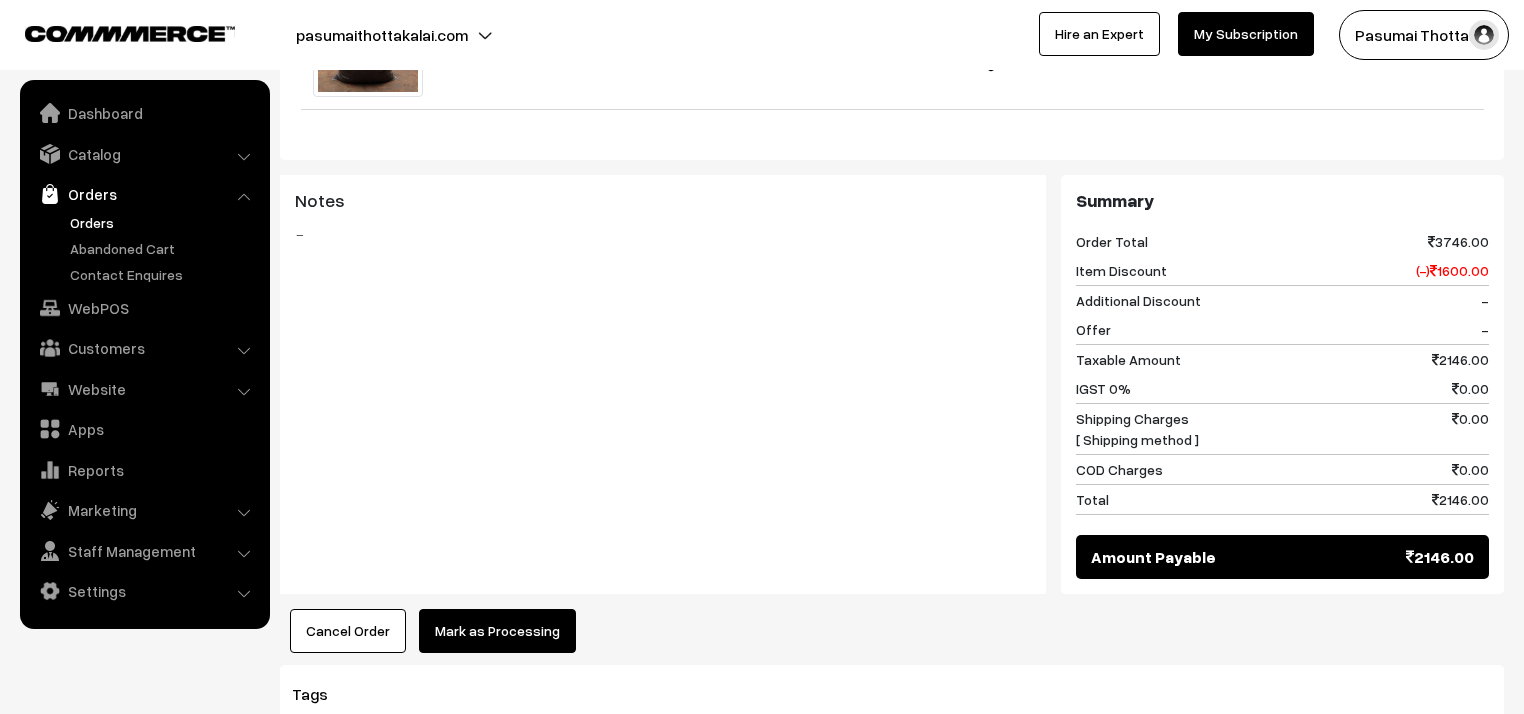 click on "Mark as Processing" at bounding box center (497, 631) 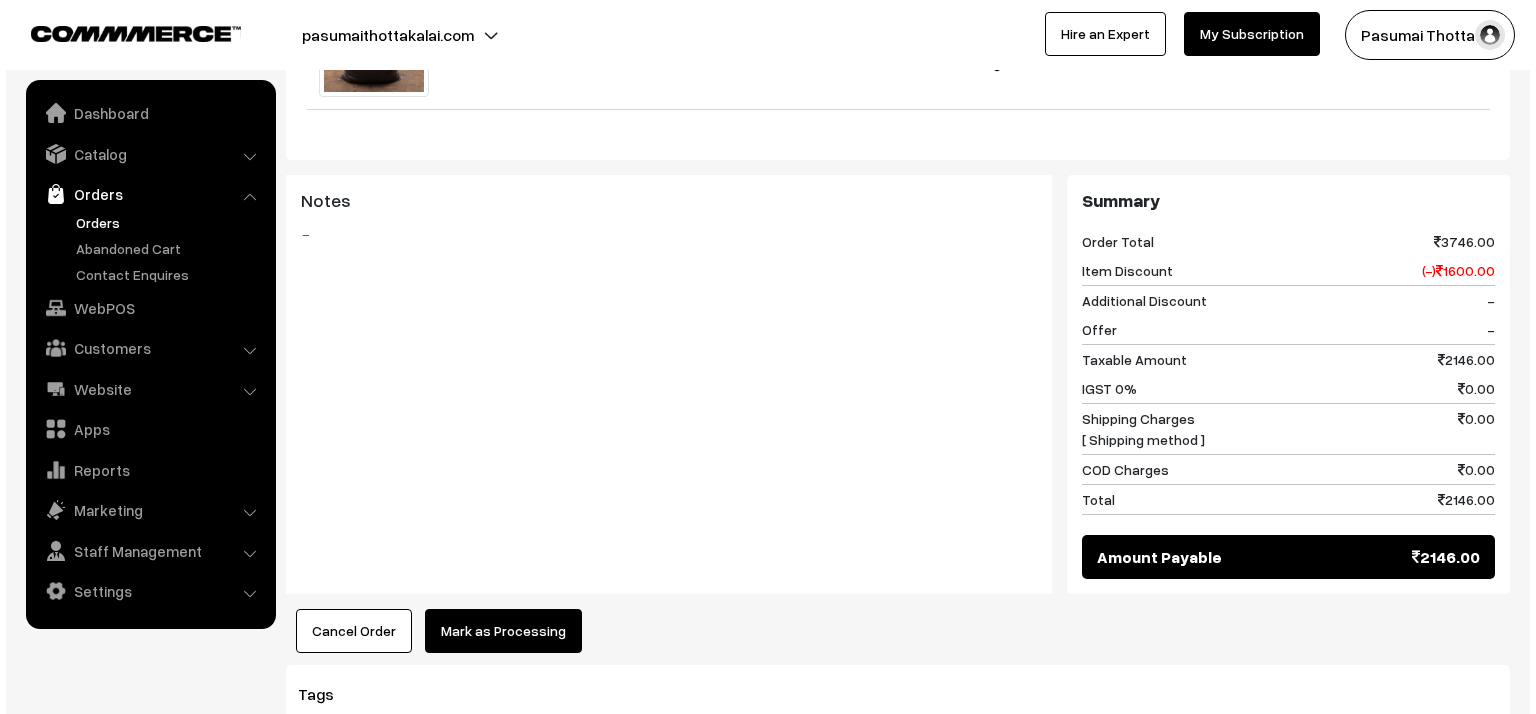 scroll, scrollTop: 962, scrollLeft: 0, axis: vertical 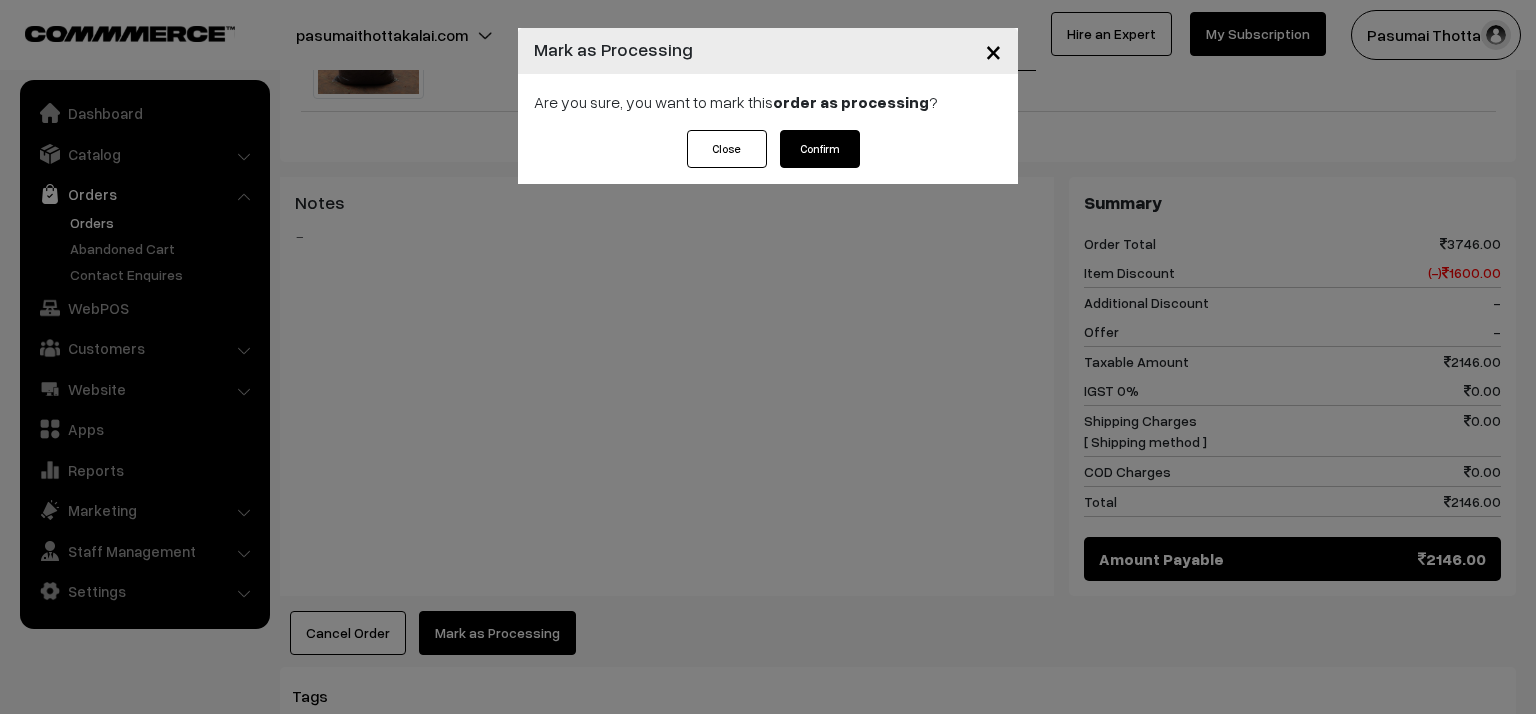 click on "Confirm" at bounding box center (820, 149) 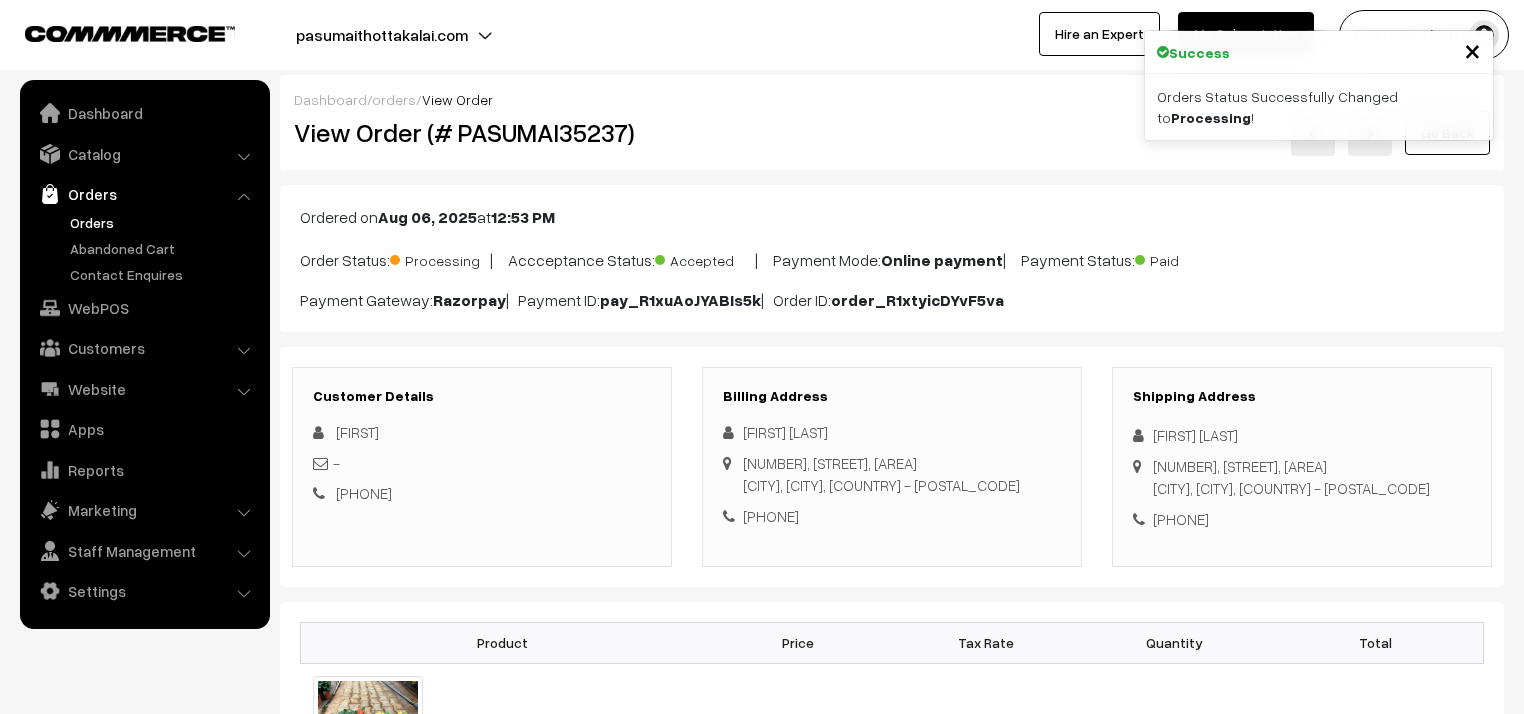 scroll, scrollTop: 0, scrollLeft: 0, axis: both 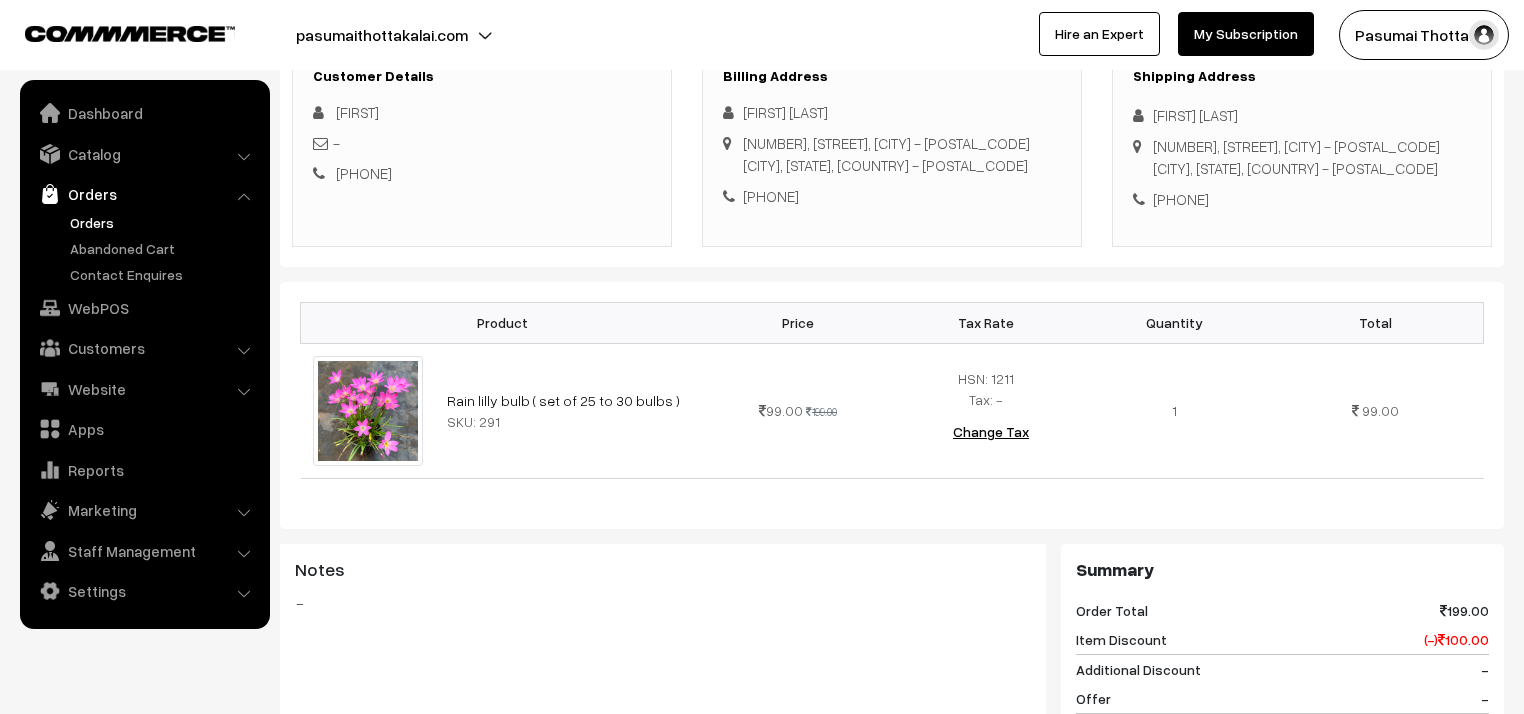 drag, startPoint x: 1152, startPoint y: 108, endPoint x: 1261, endPoint y: 212, distance: 150.65524 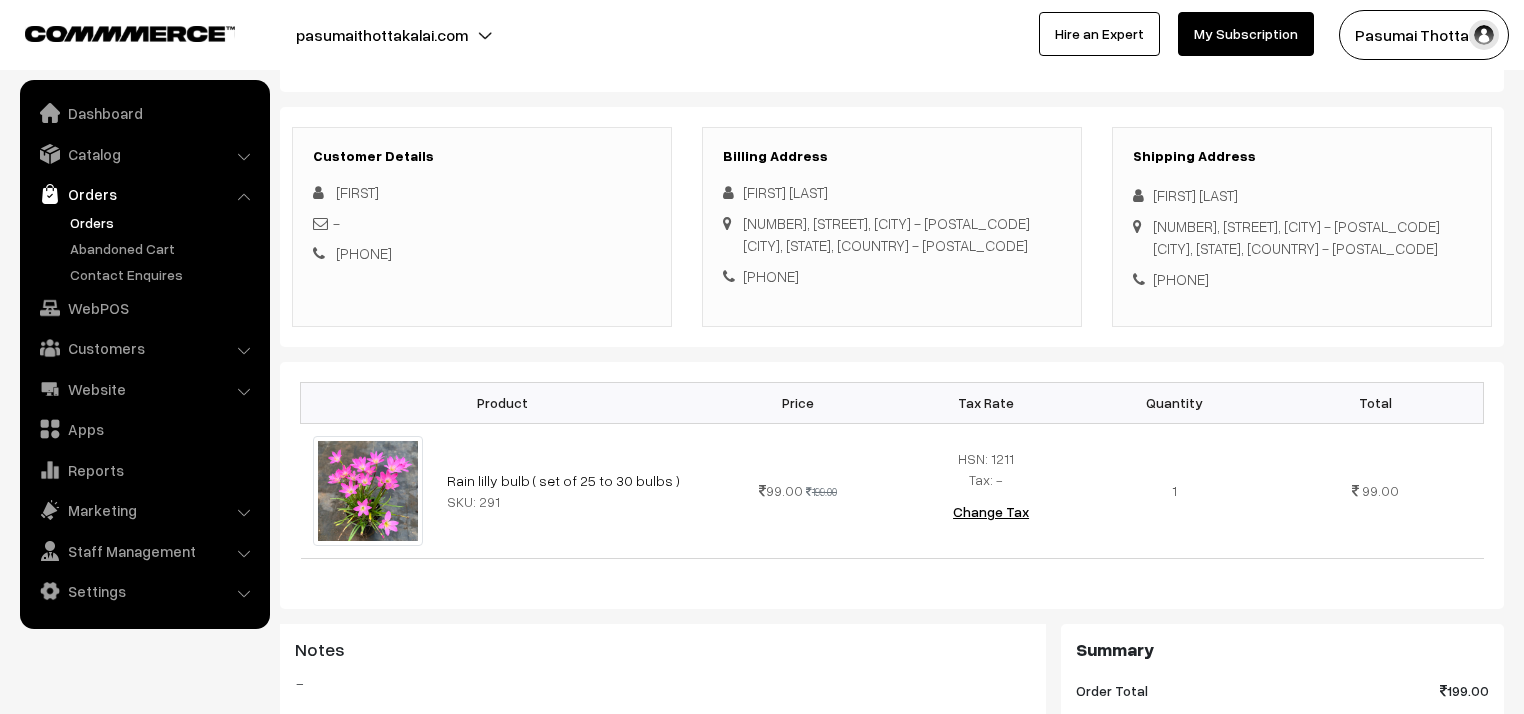 scroll, scrollTop: 240, scrollLeft: 0, axis: vertical 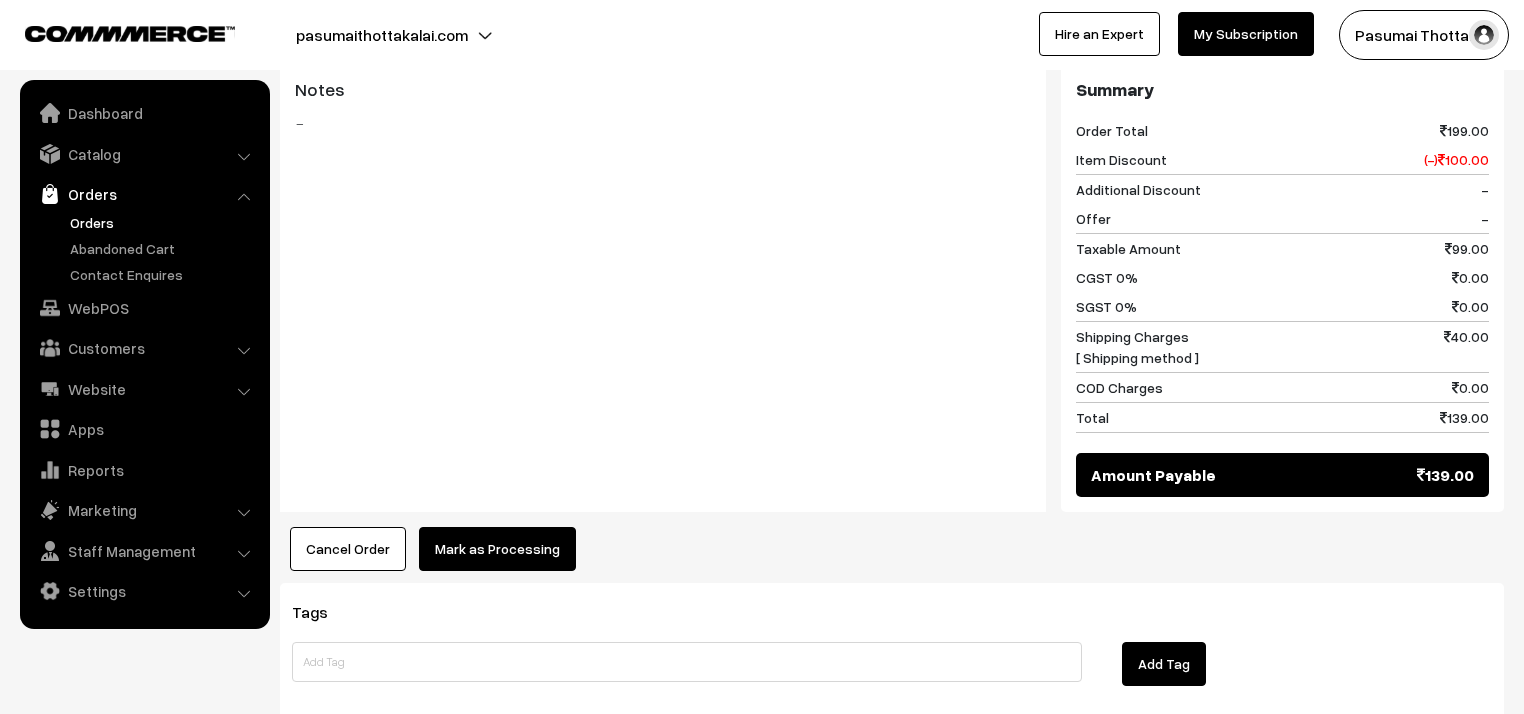 click on "Mark as Processing" at bounding box center [497, 549] 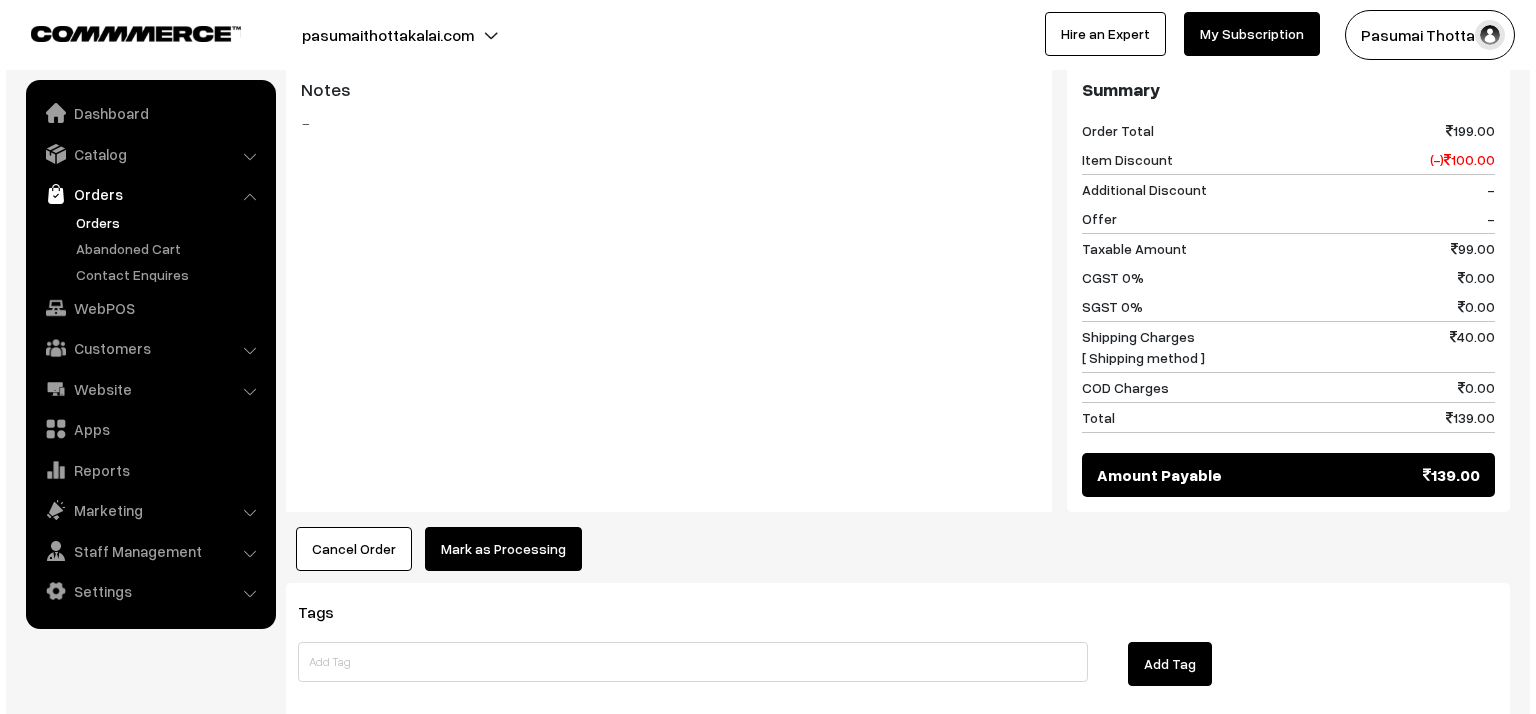 scroll, scrollTop: 796, scrollLeft: 0, axis: vertical 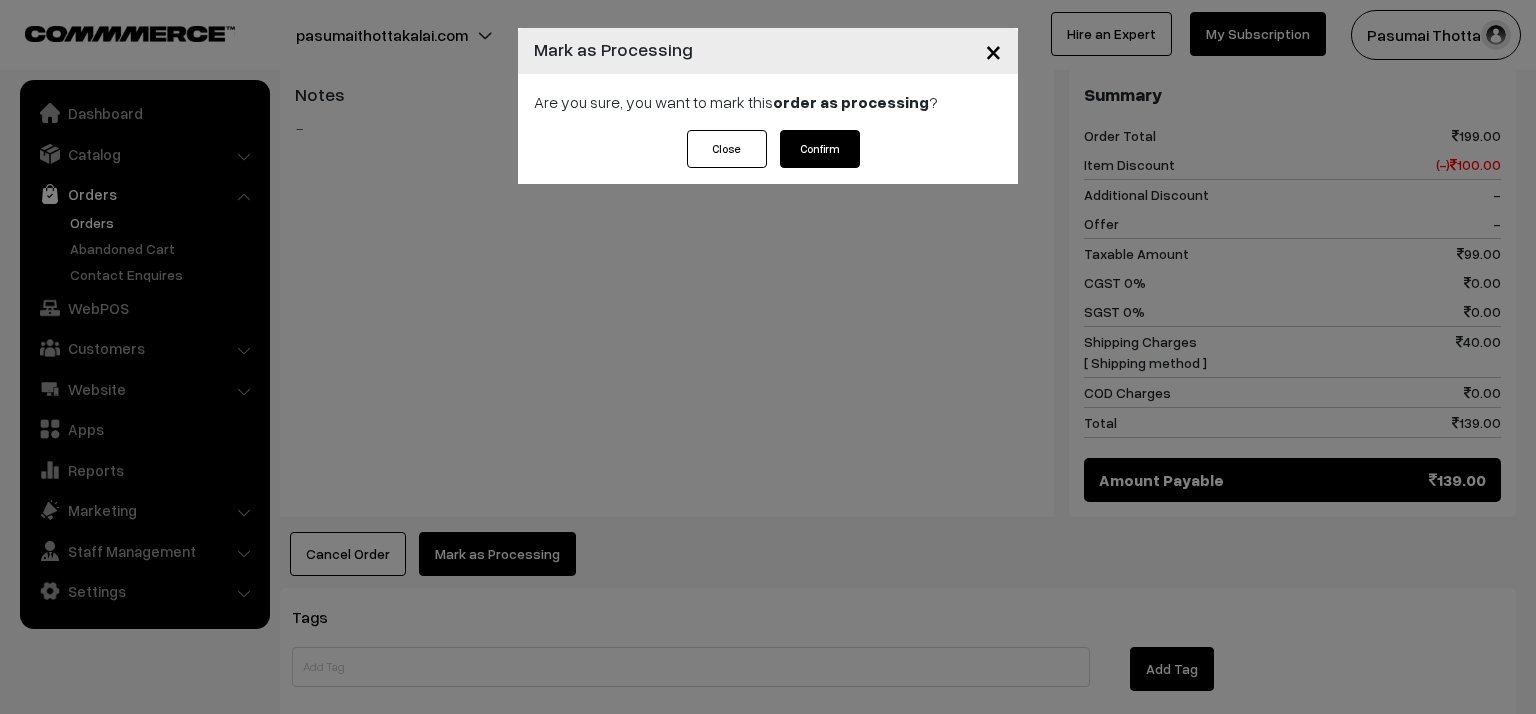 click on "Confirm" at bounding box center [820, 149] 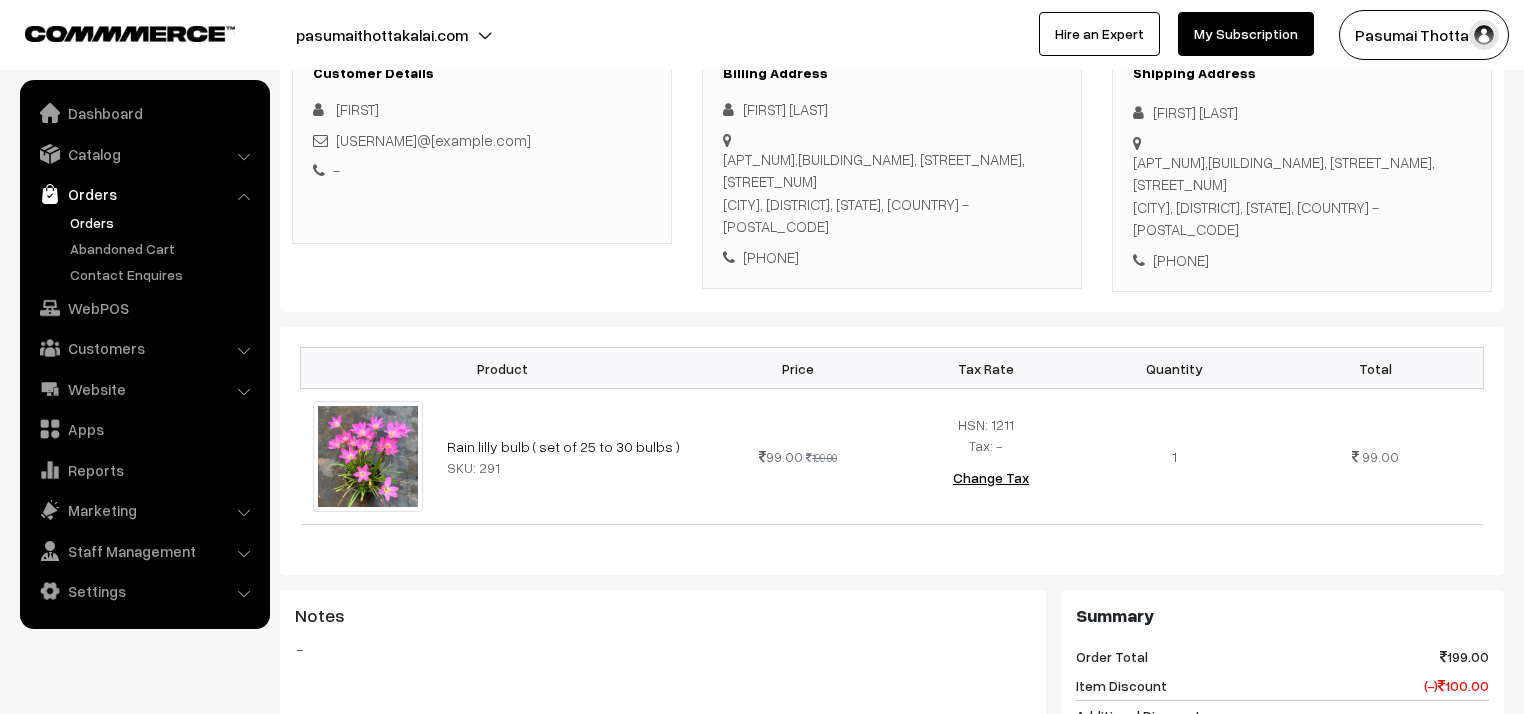 scroll, scrollTop: 320, scrollLeft: 0, axis: vertical 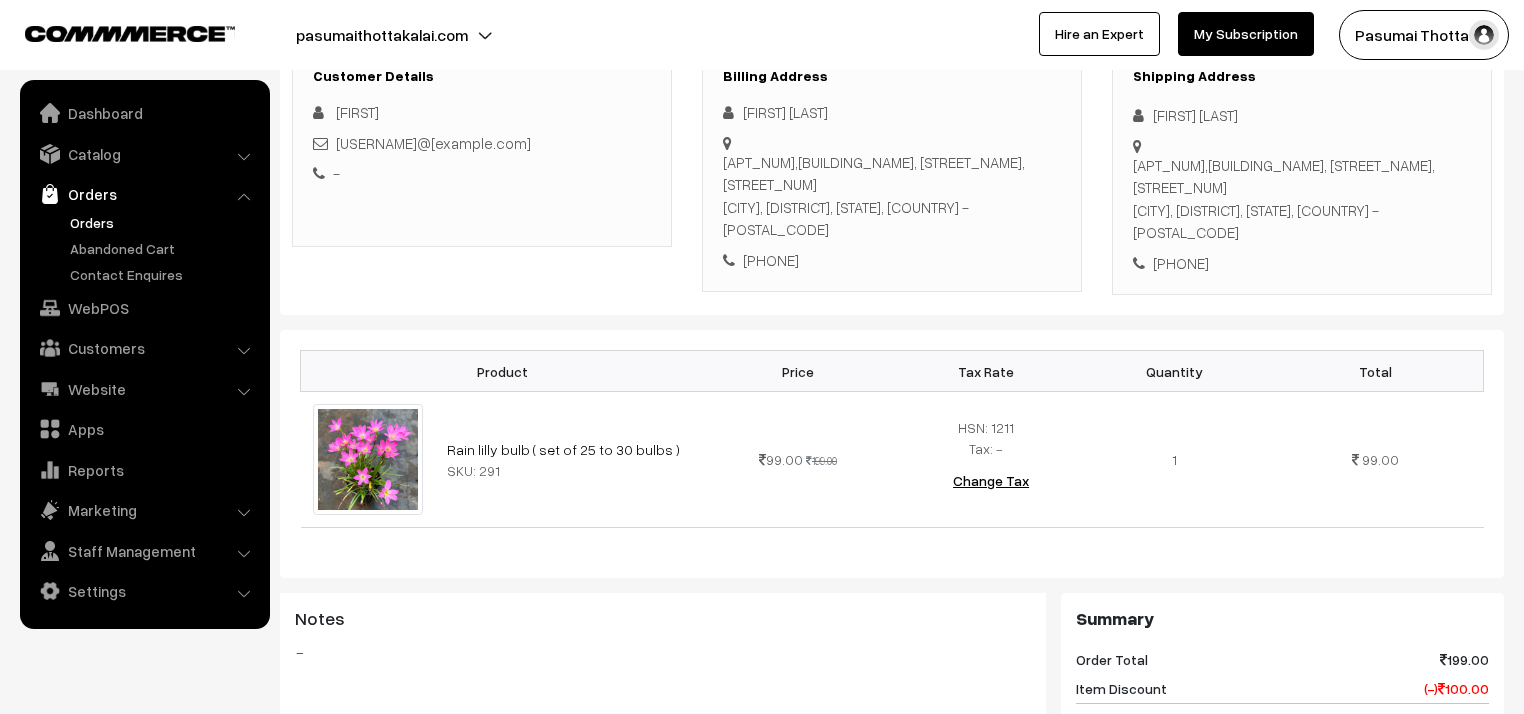 drag, startPoint x: 1148, startPoint y: 116, endPoint x: 1294, endPoint y: 255, distance: 201.58621 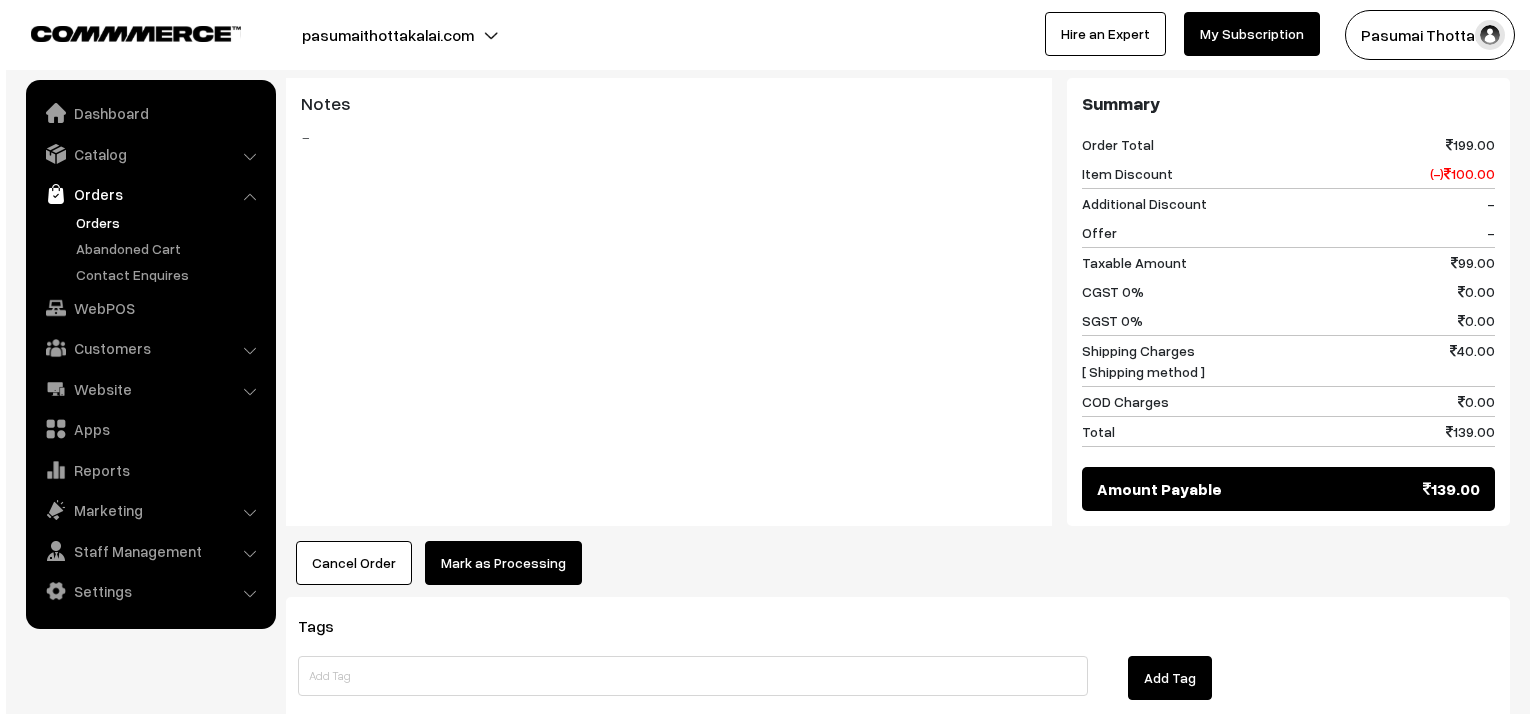 scroll, scrollTop: 880, scrollLeft: 0, axis: vertical 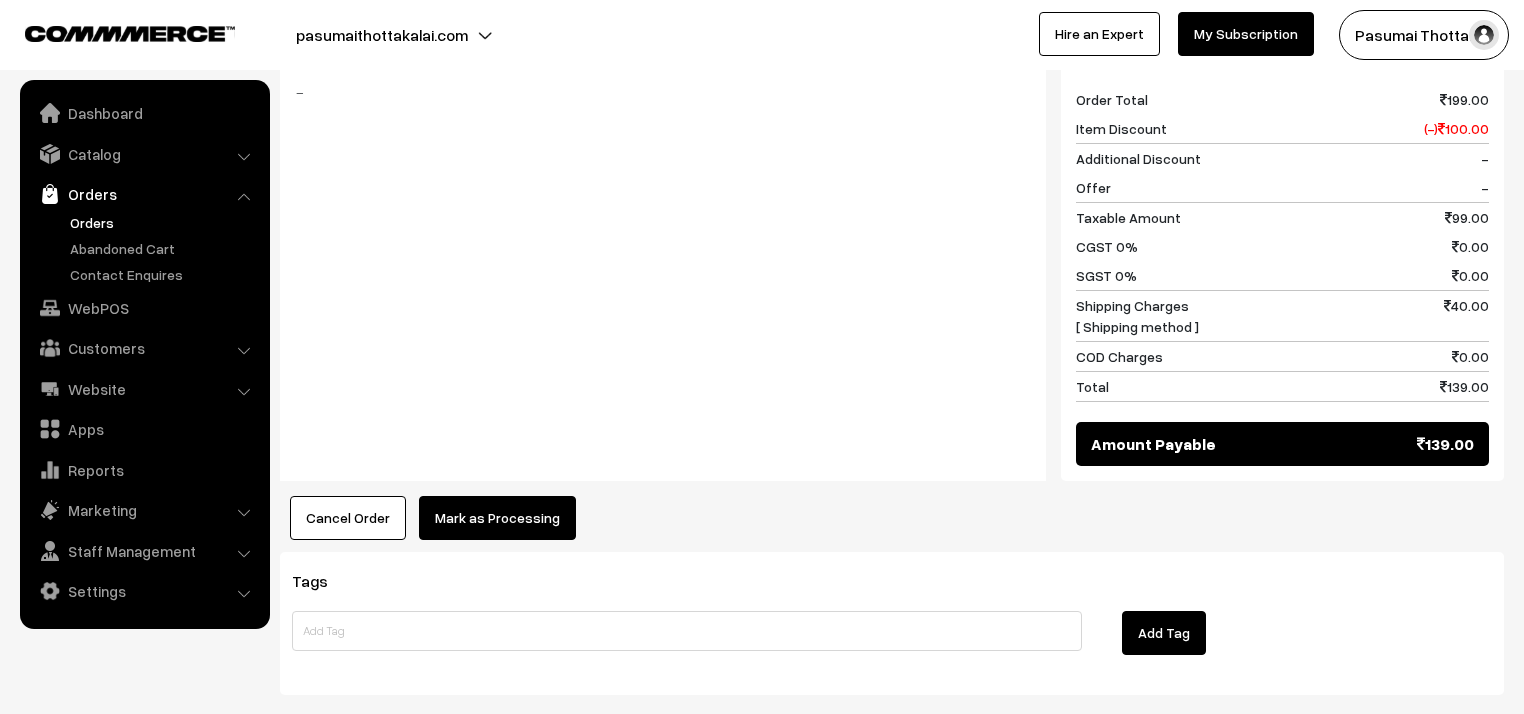 click on "Mark as Processing" at bounding box center (497, 518) 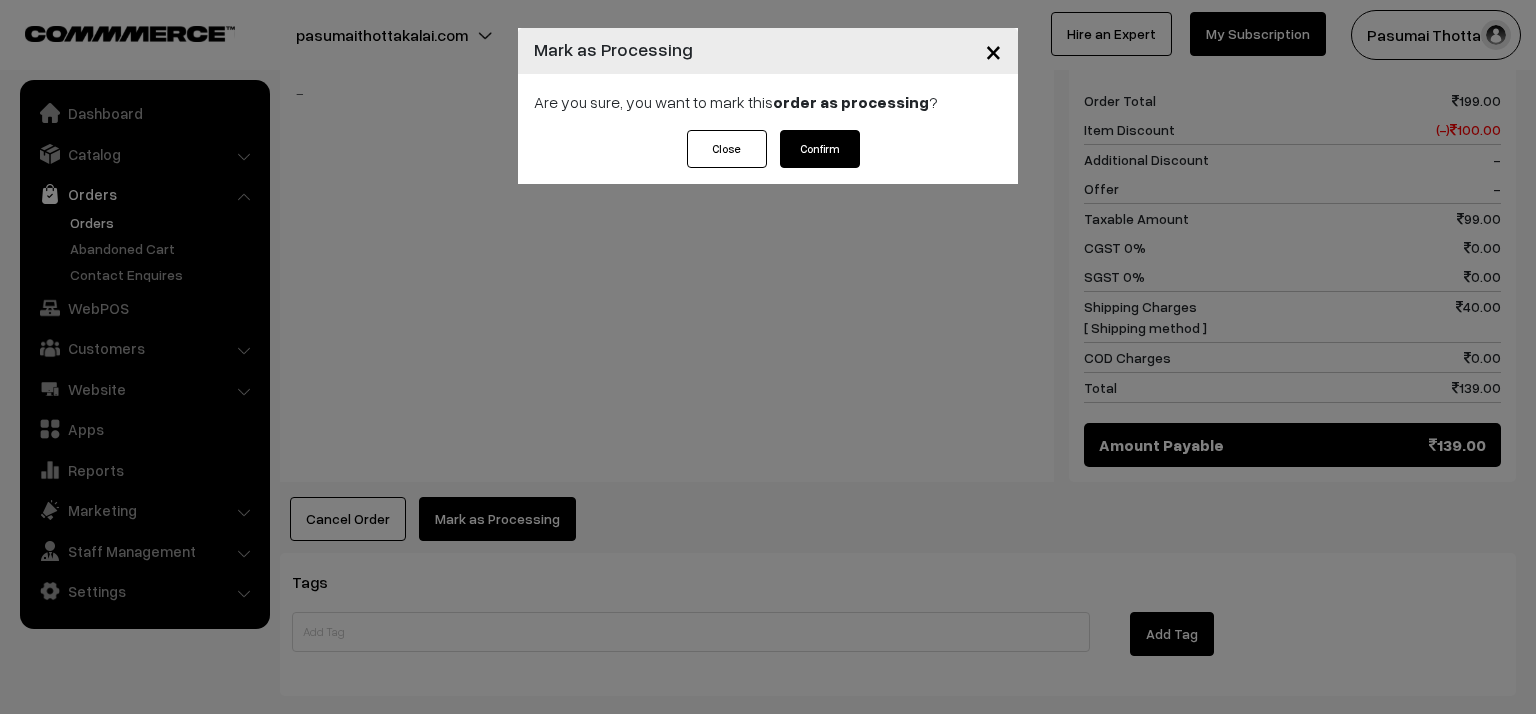 click on "Confirm" at bounding box center (820, 149) 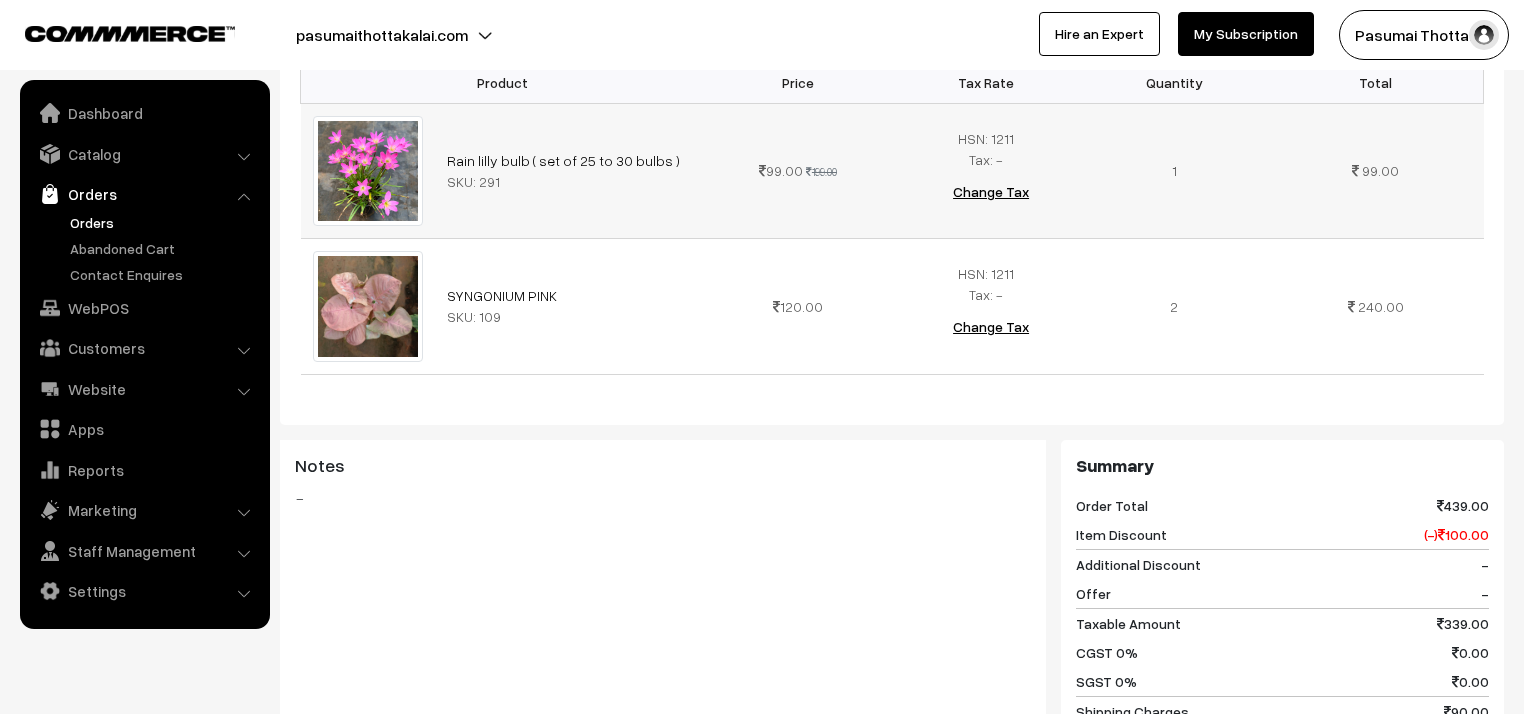 scroll, scrollTop: 240, scrollLeft: 0, axis: vertical 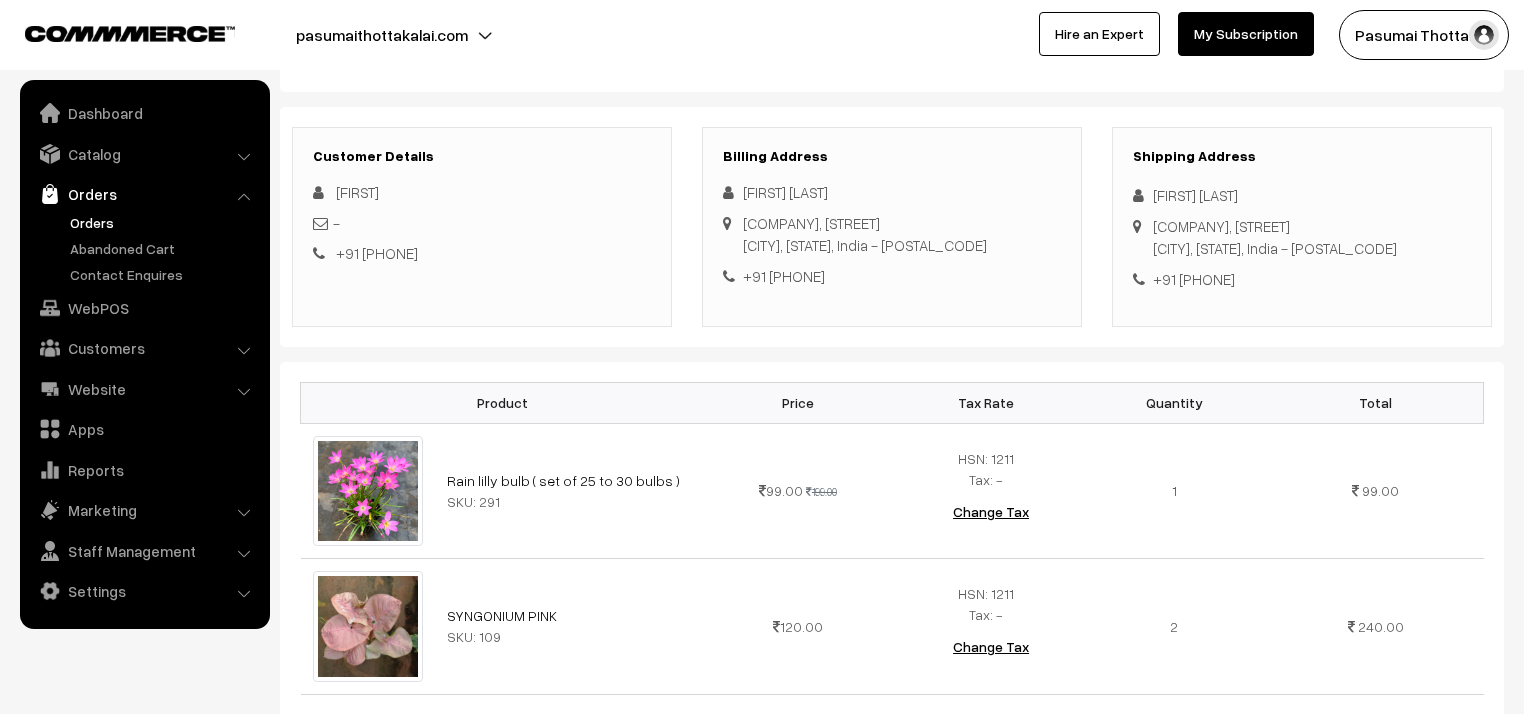 drag, startPoint x: 1144, startPoint y: 198, endPoint x: 1276, endPoint y: 287, distance: 159.20113 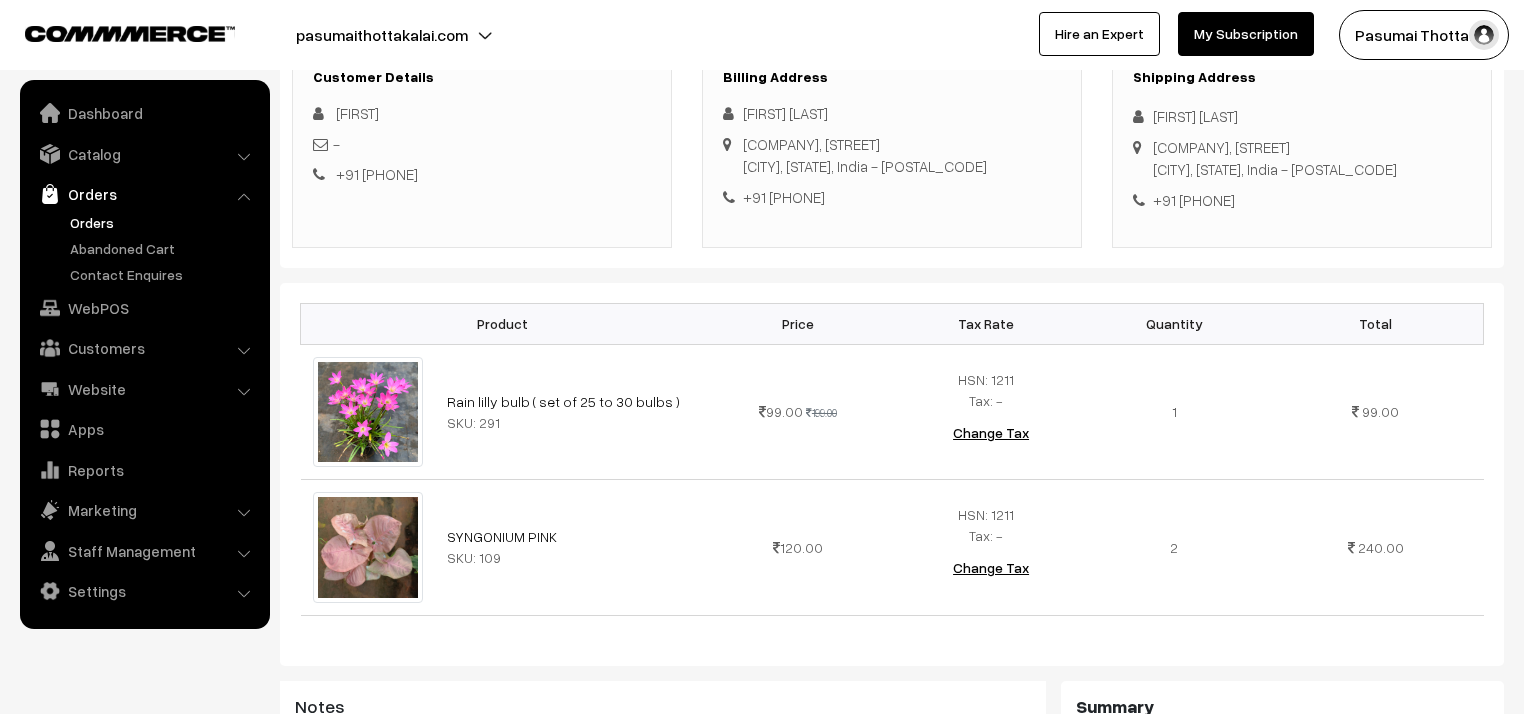 scroll, scrollTop: 320, scrollLeft: 0, axis: vertical 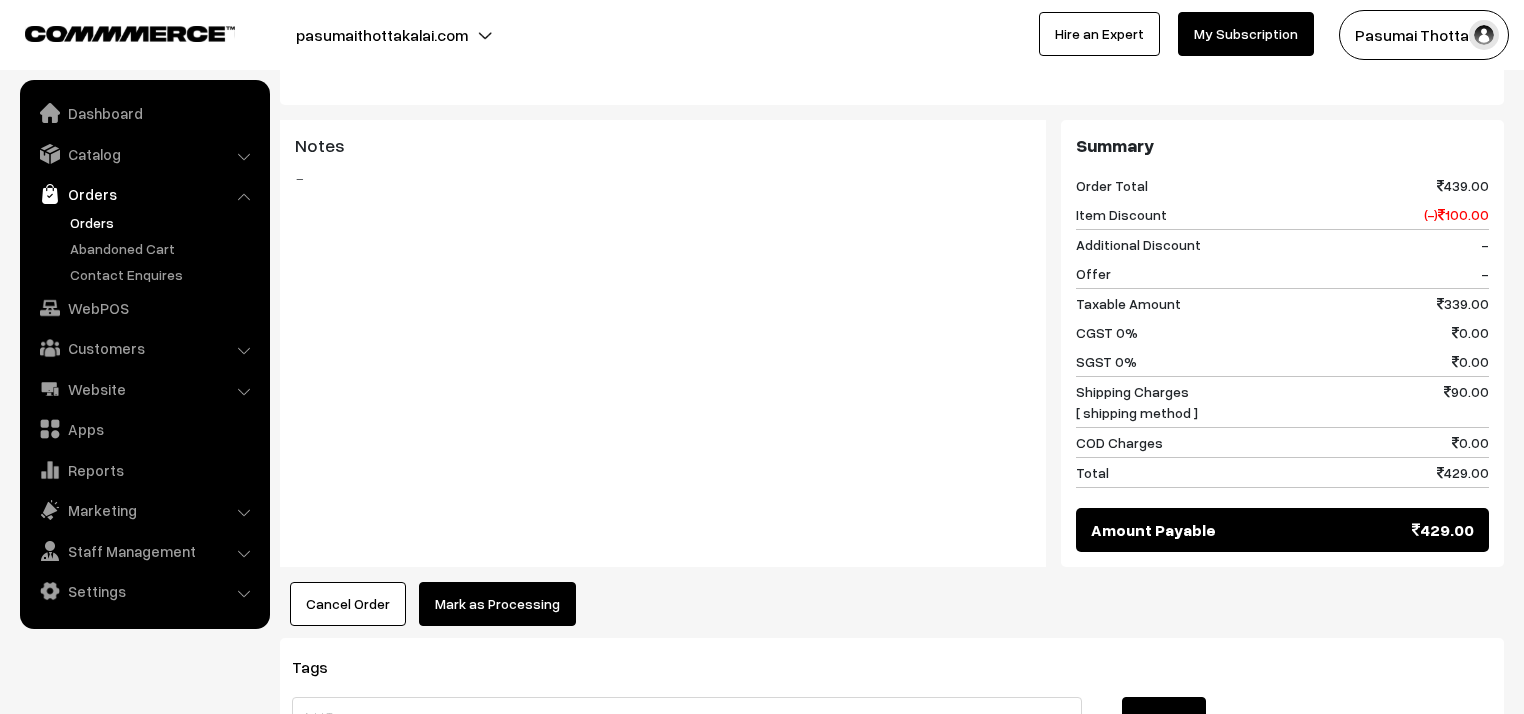 click on "Mark as Processing" at bounding box center (497, 604) 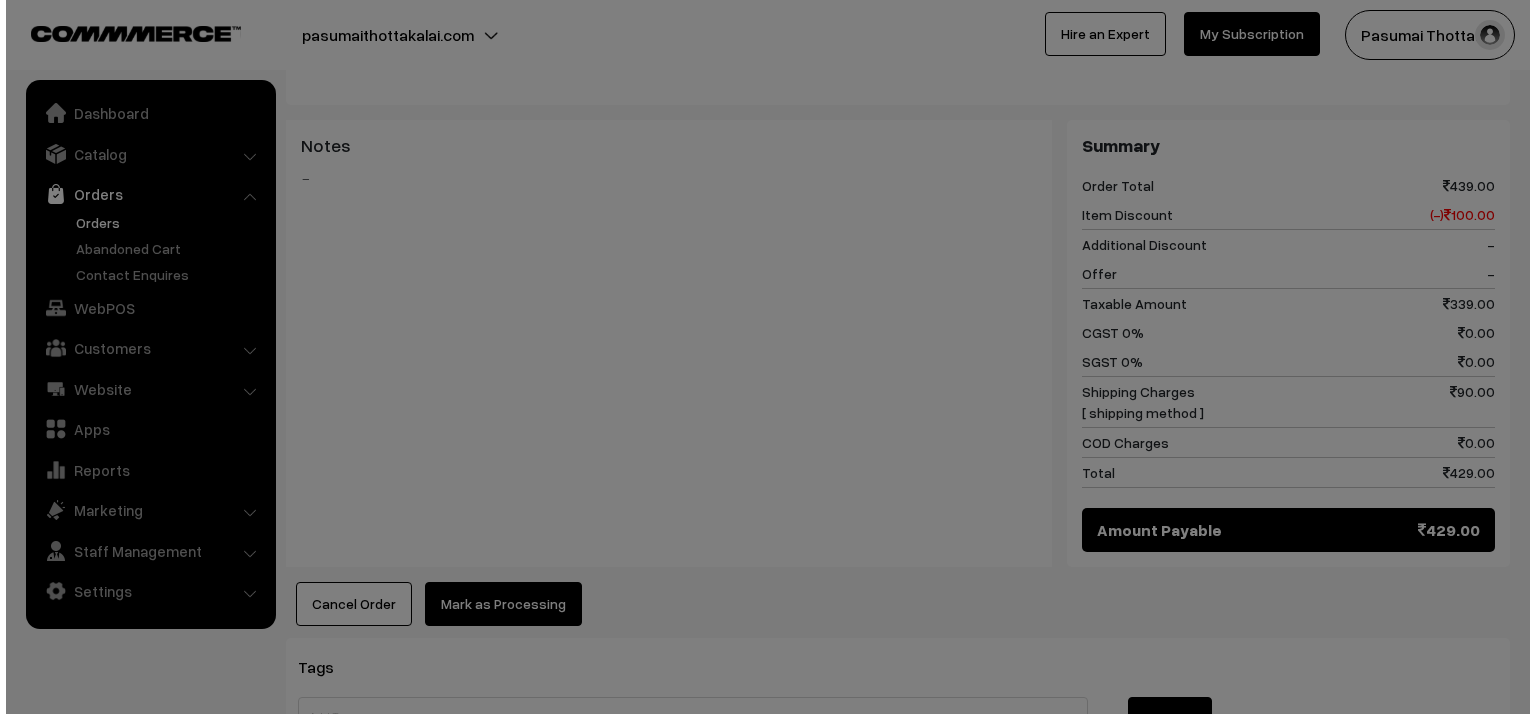 scroll, scrollTop: 881, scrollLeft: 0, axis: vertical 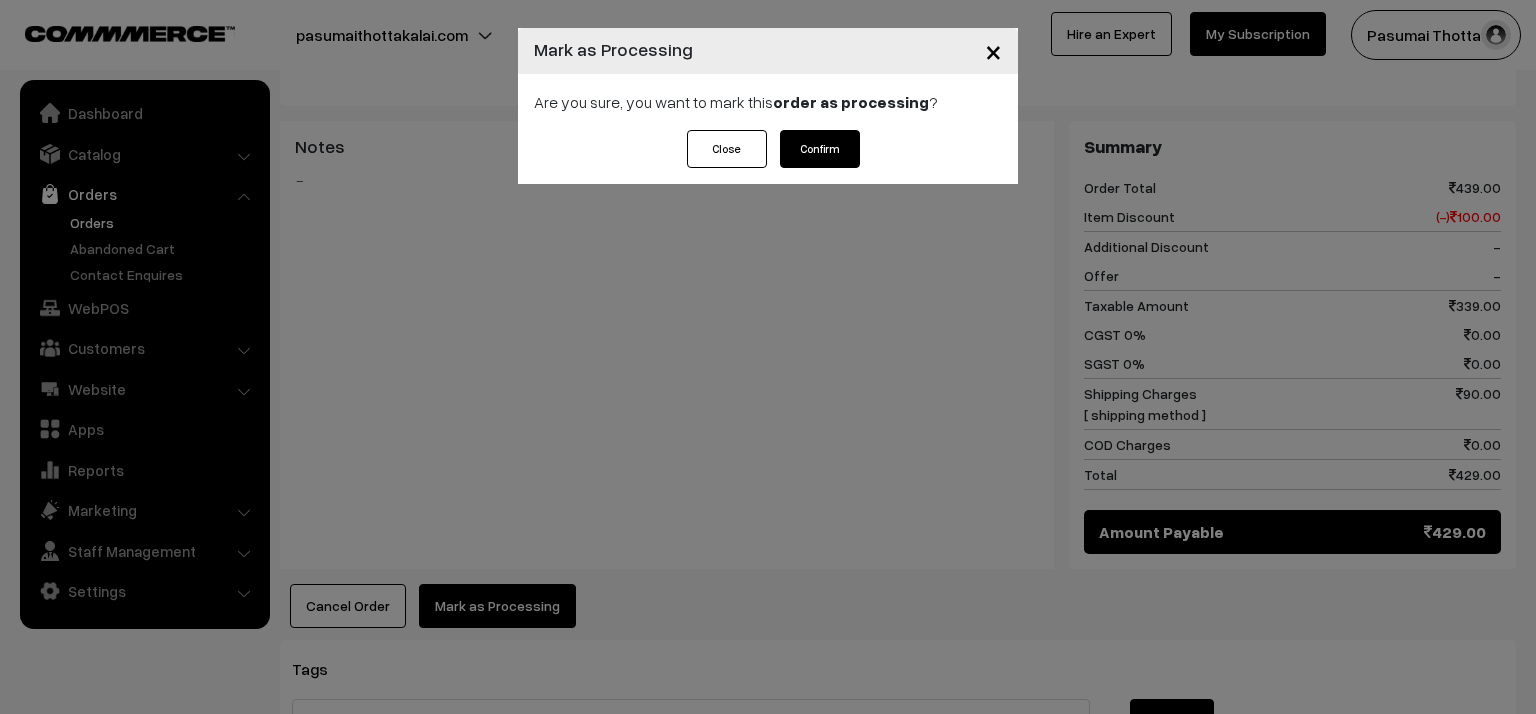click on "Confirm" at bounding box center (820, 149) 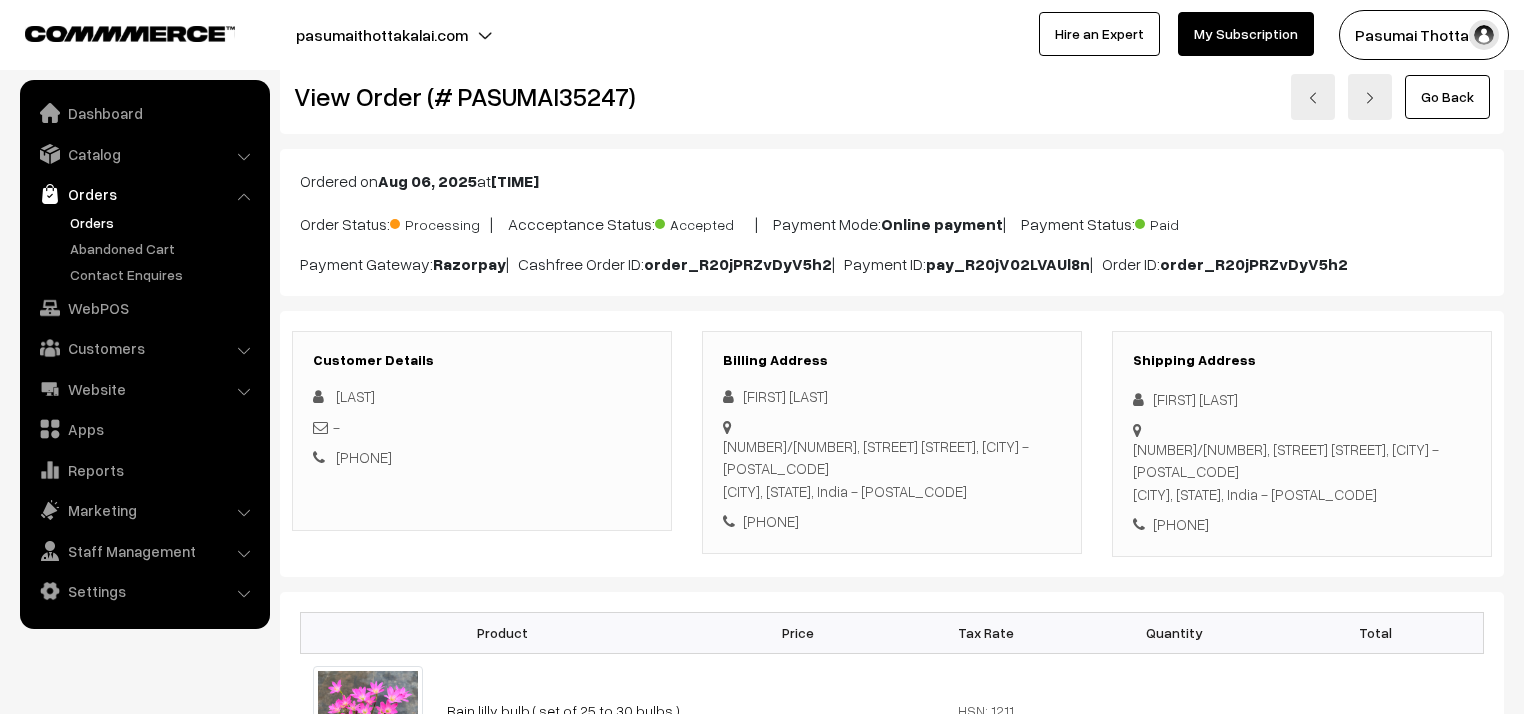 scroll, scrollTop: 0, scrollLeft: 0, axis: both 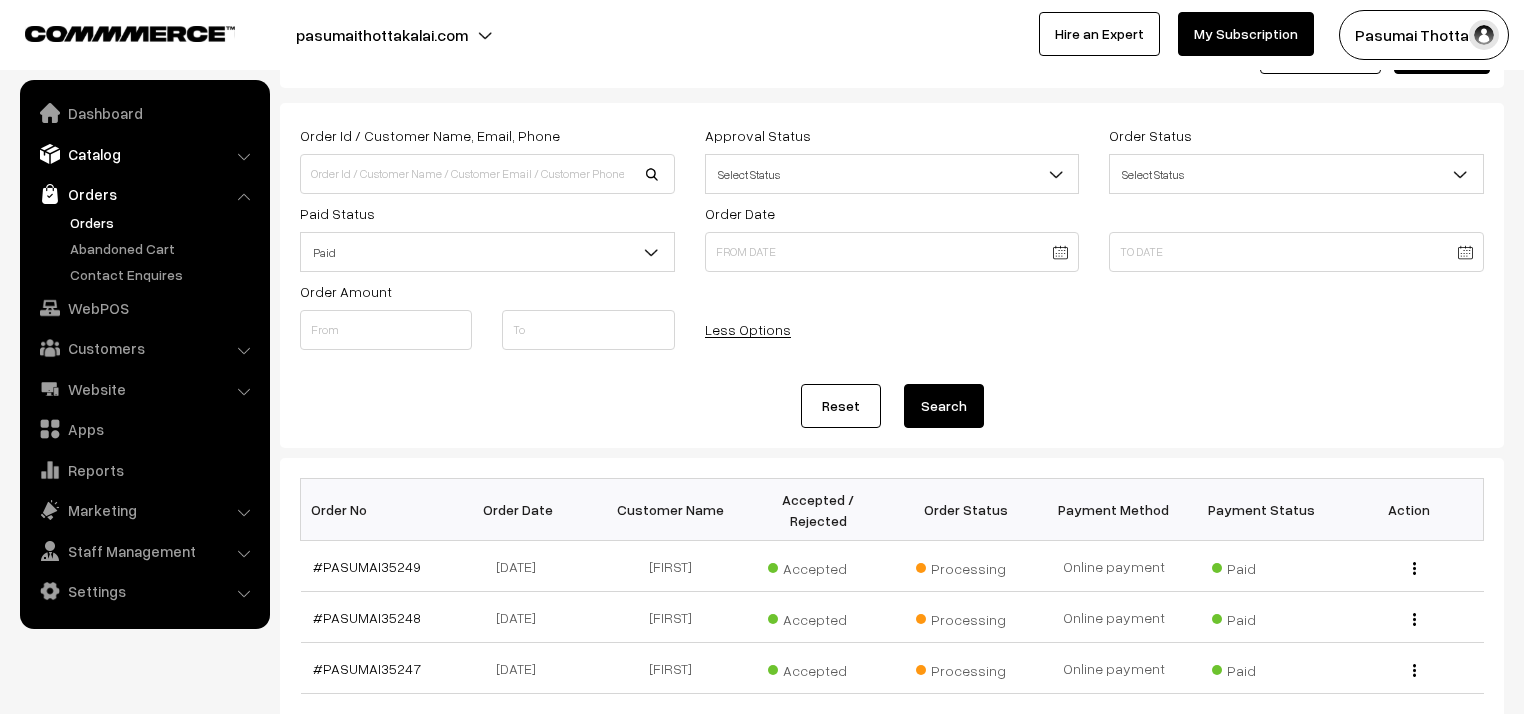 click on "Catalog" at bounding box center (144, 154) 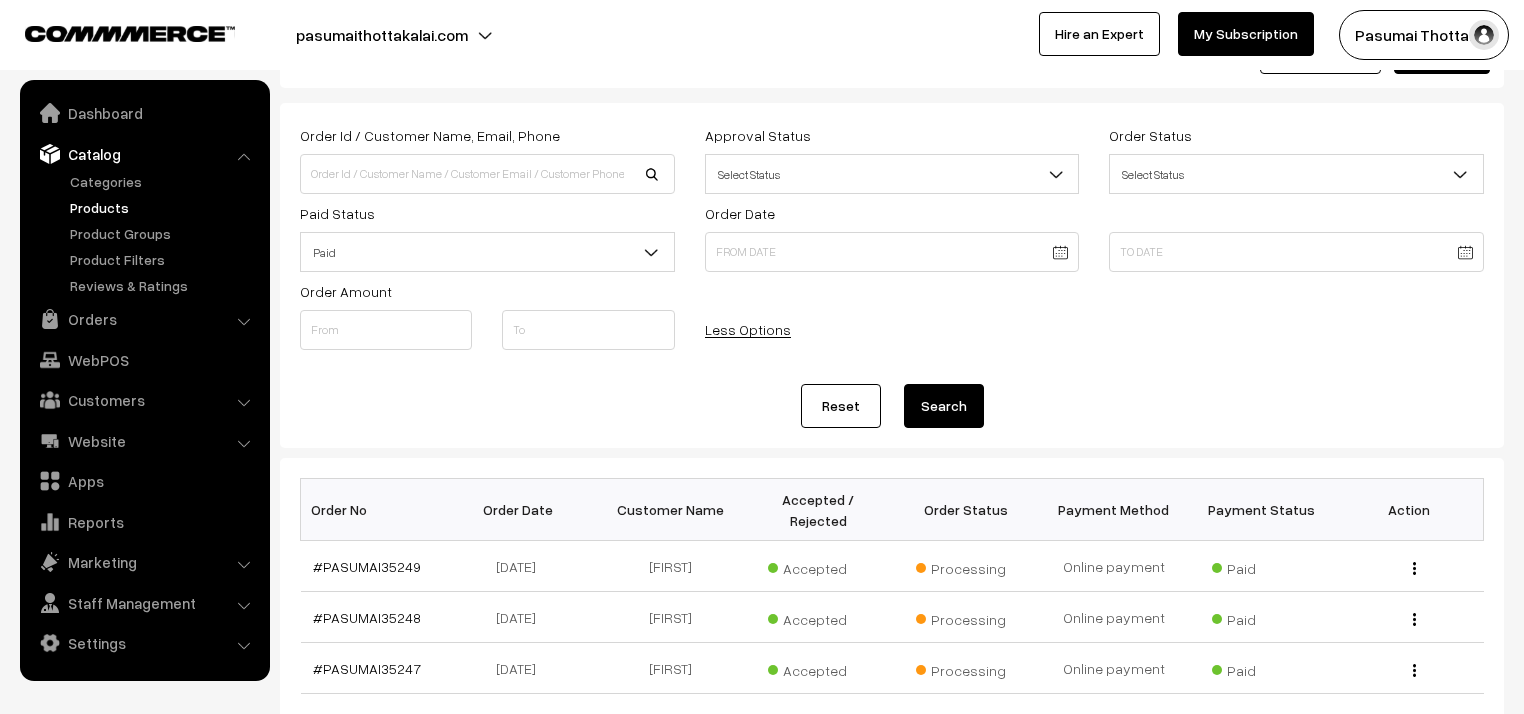 click on "Products" at bounding box center [164, 207] 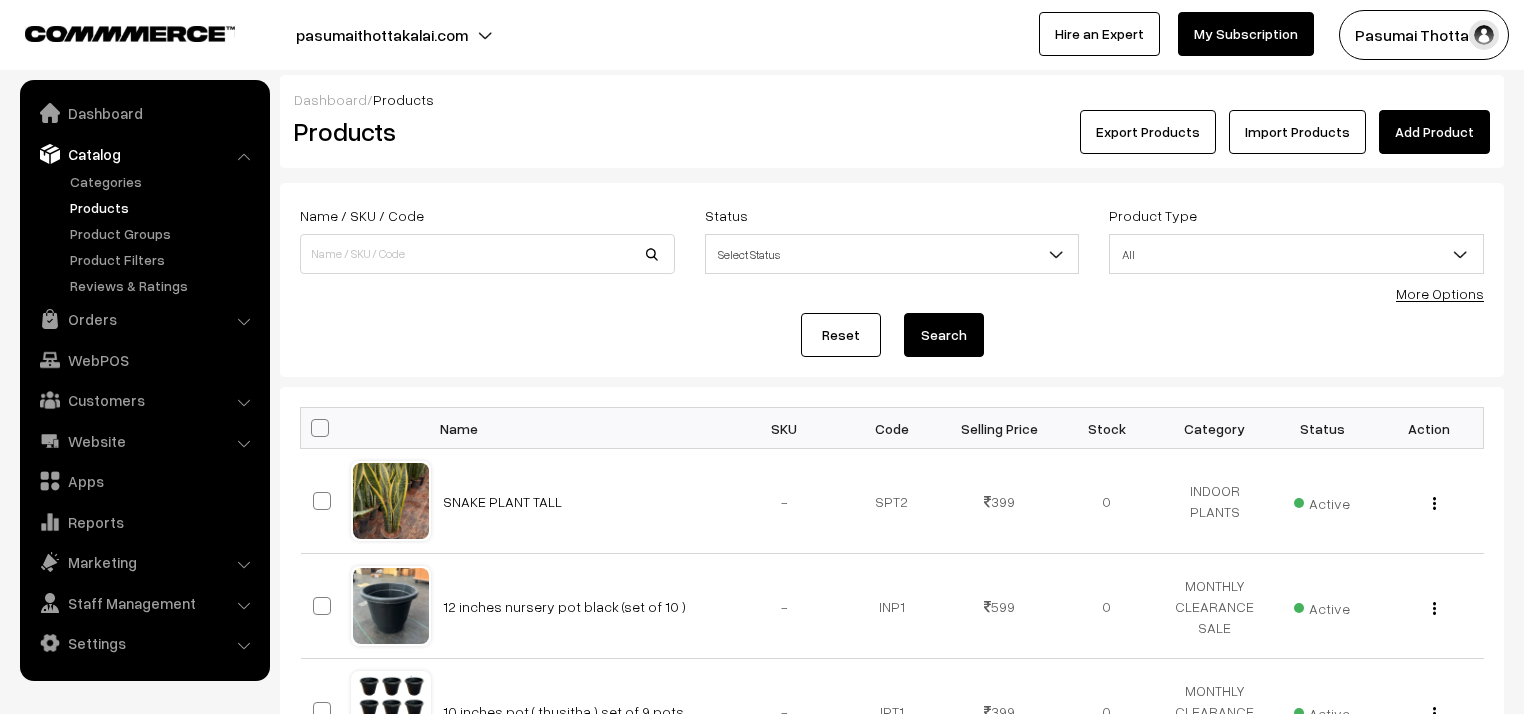 scroll, scrollTop: 0, scrollLeft: 0, axis: both 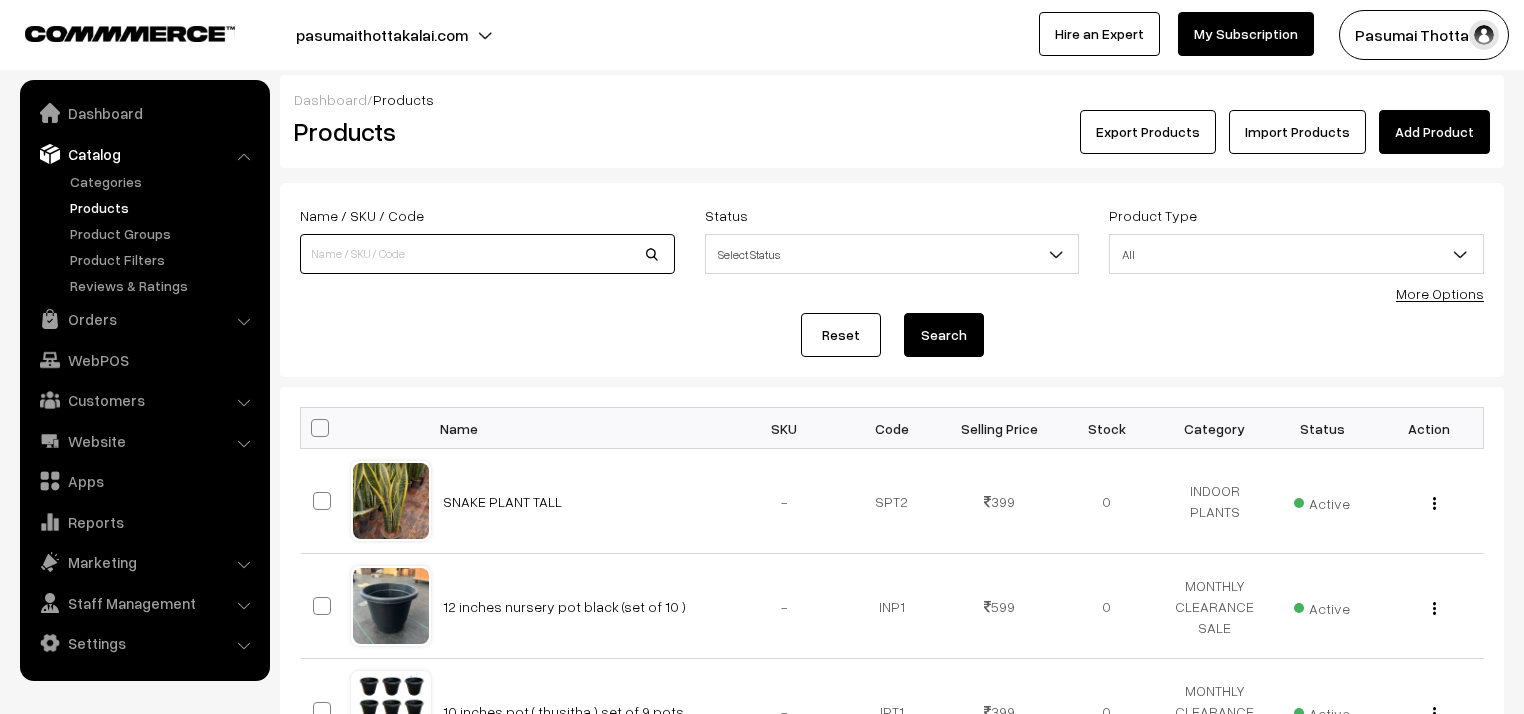 click at bounding box center (487, 254) 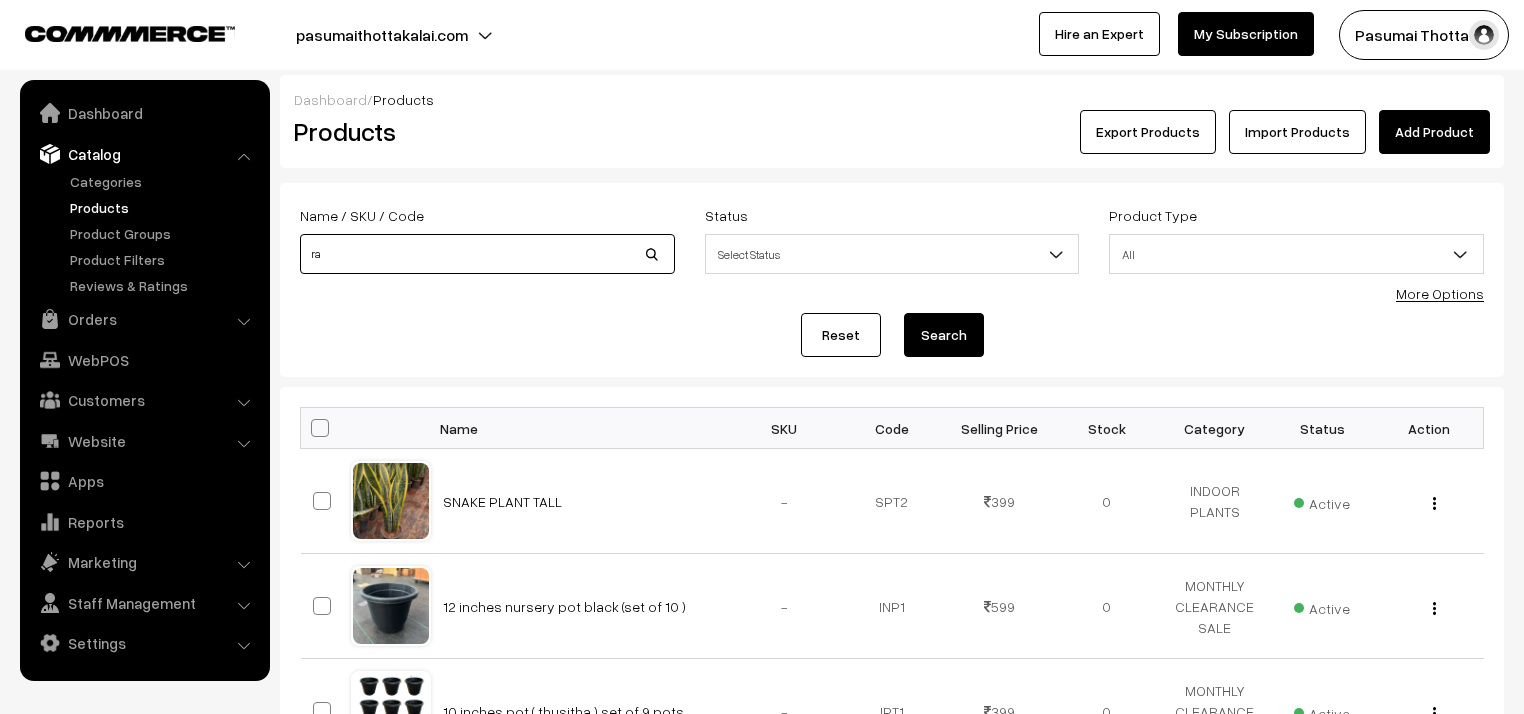 type on "Rainlilly  bulb  (pink  ) (10 to 20 bulb)" 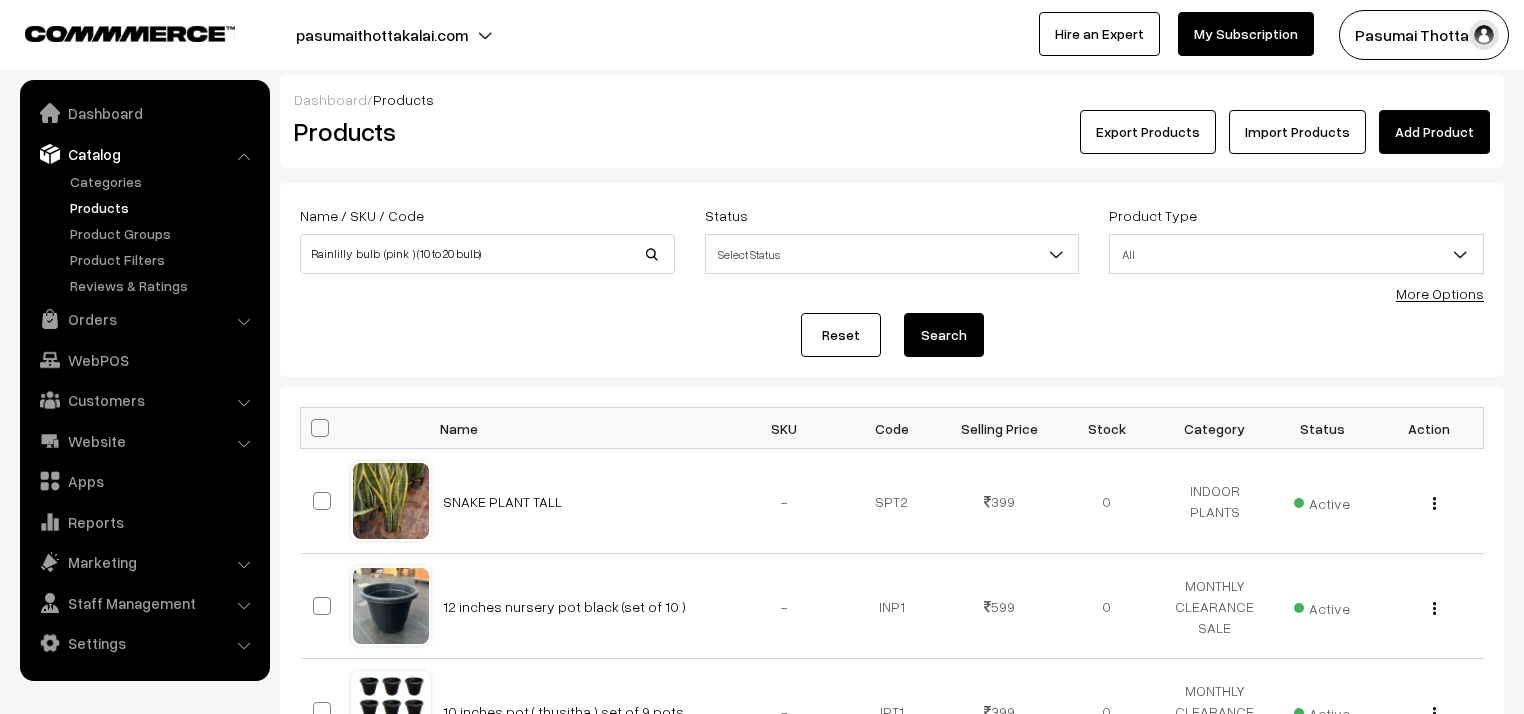 click on "Search" at bounding box center (944, 335) 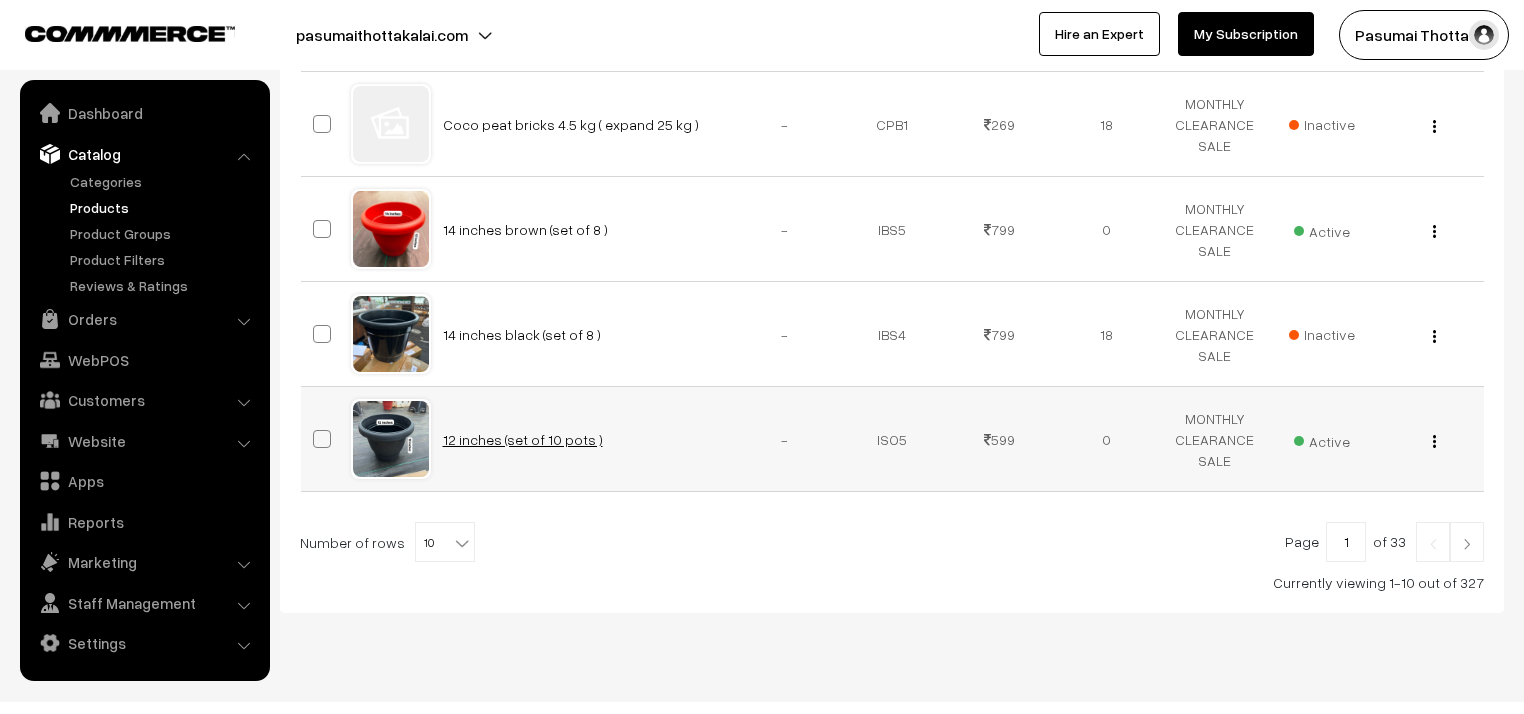 scroll, scrollTop: 1032, scrollLeft: 0, axis: vertical 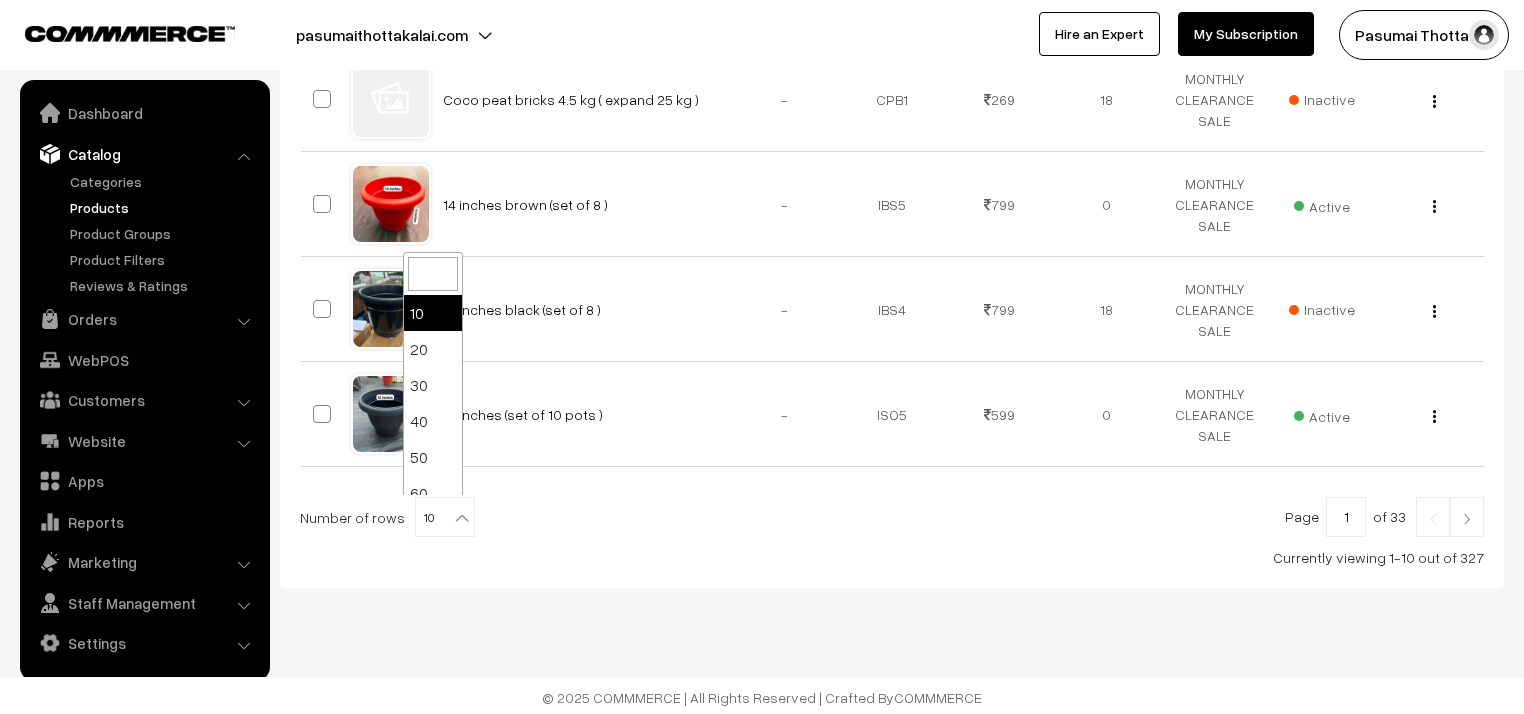 click at bounding box center [462, 518] 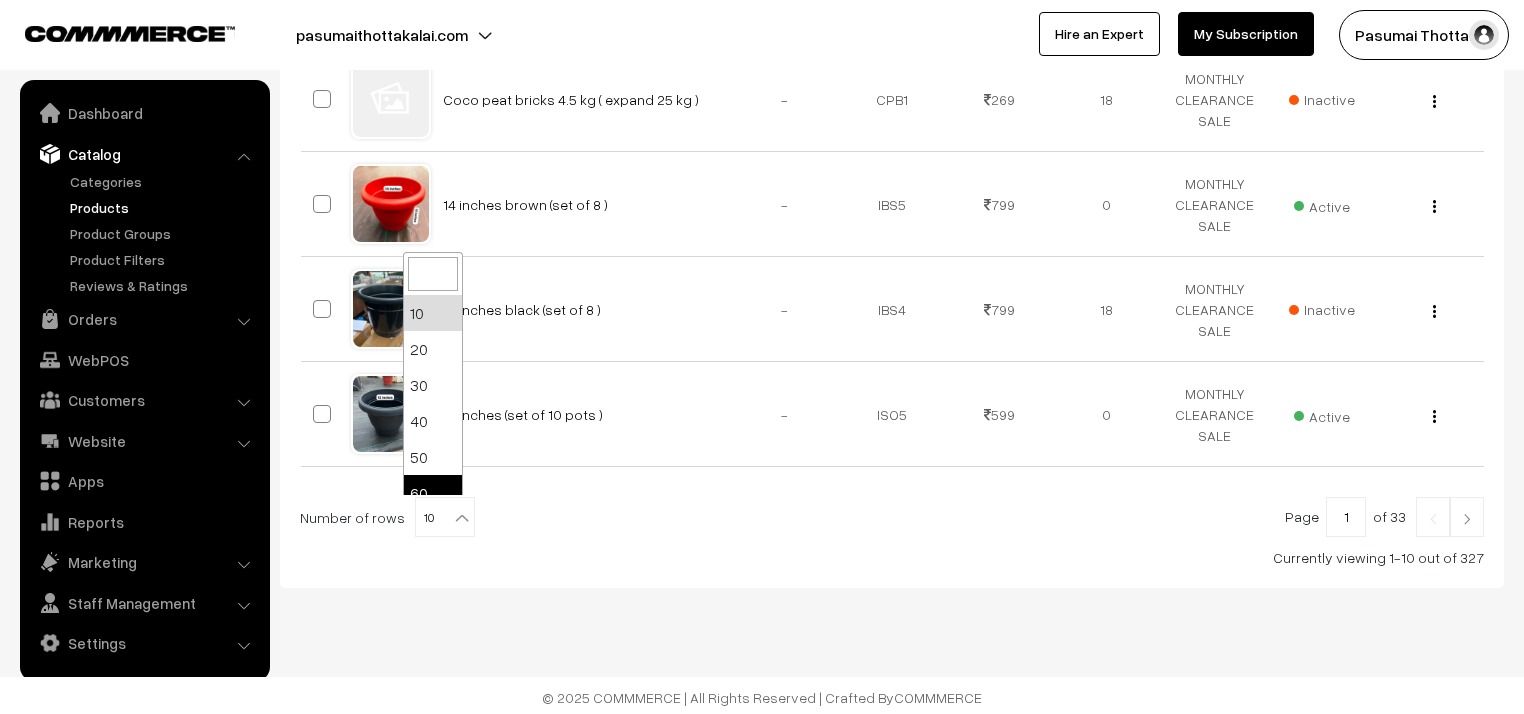 select on "60" 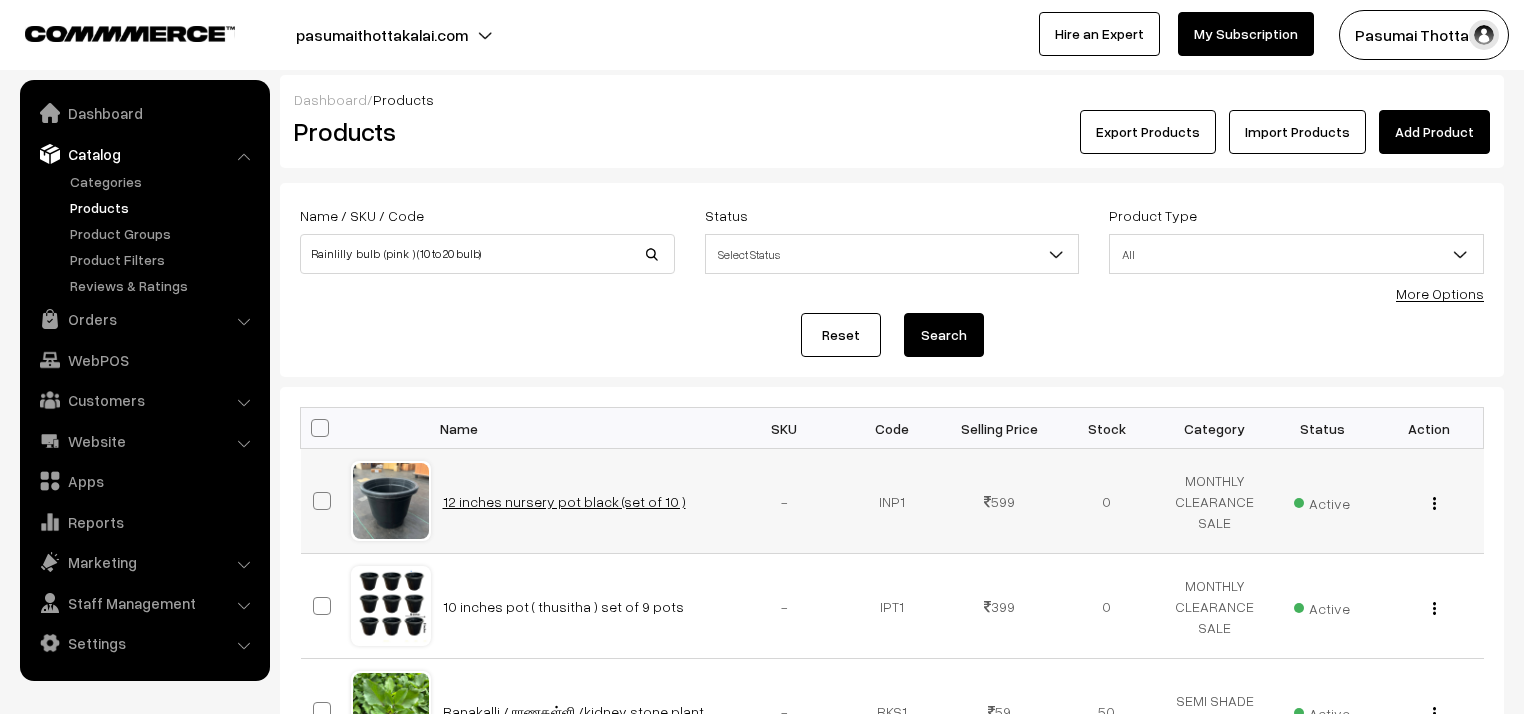 scroll, scrollTop: 0, scrollLeft: 0, axis: both 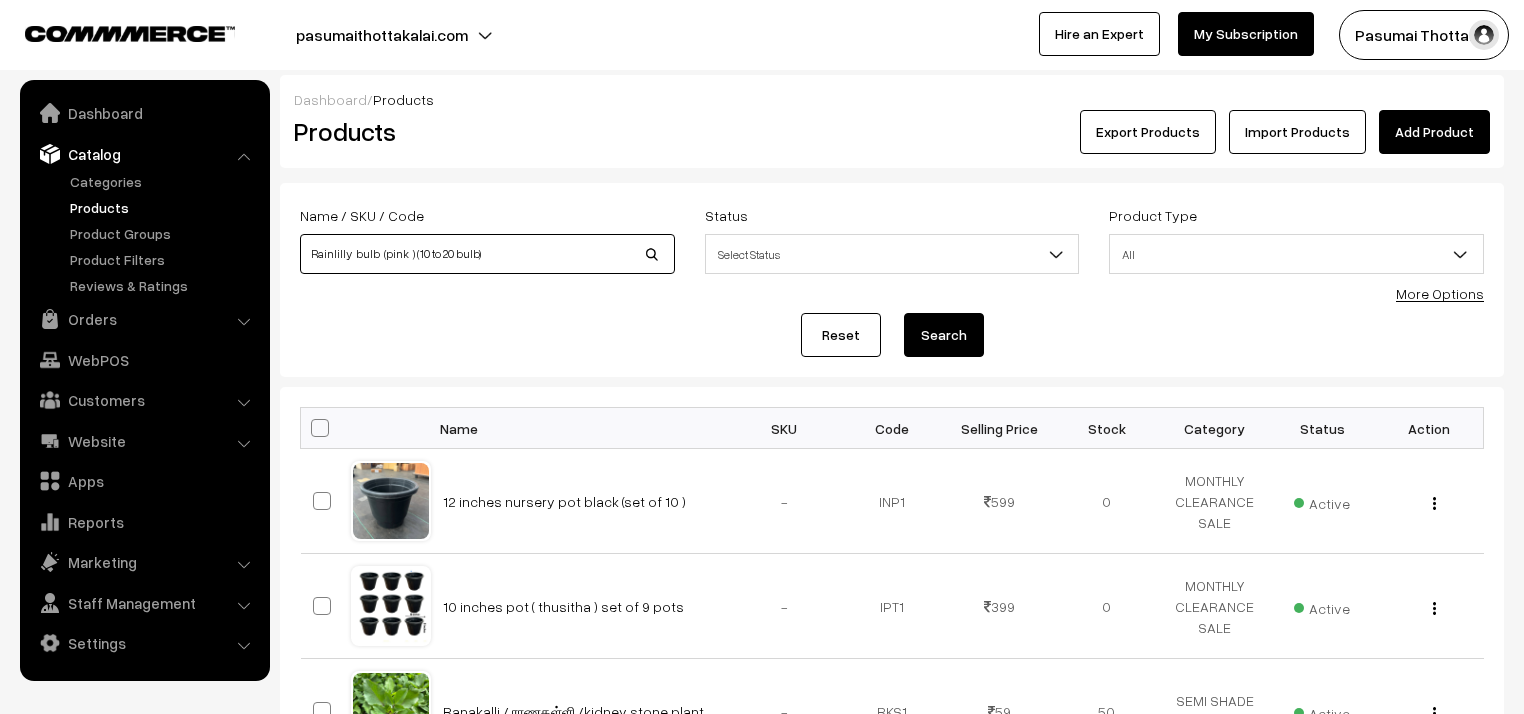 click on "Rainlilly  bulb  (pink  ) (10 to 20 bulb)" at bounding box center (487, 254) 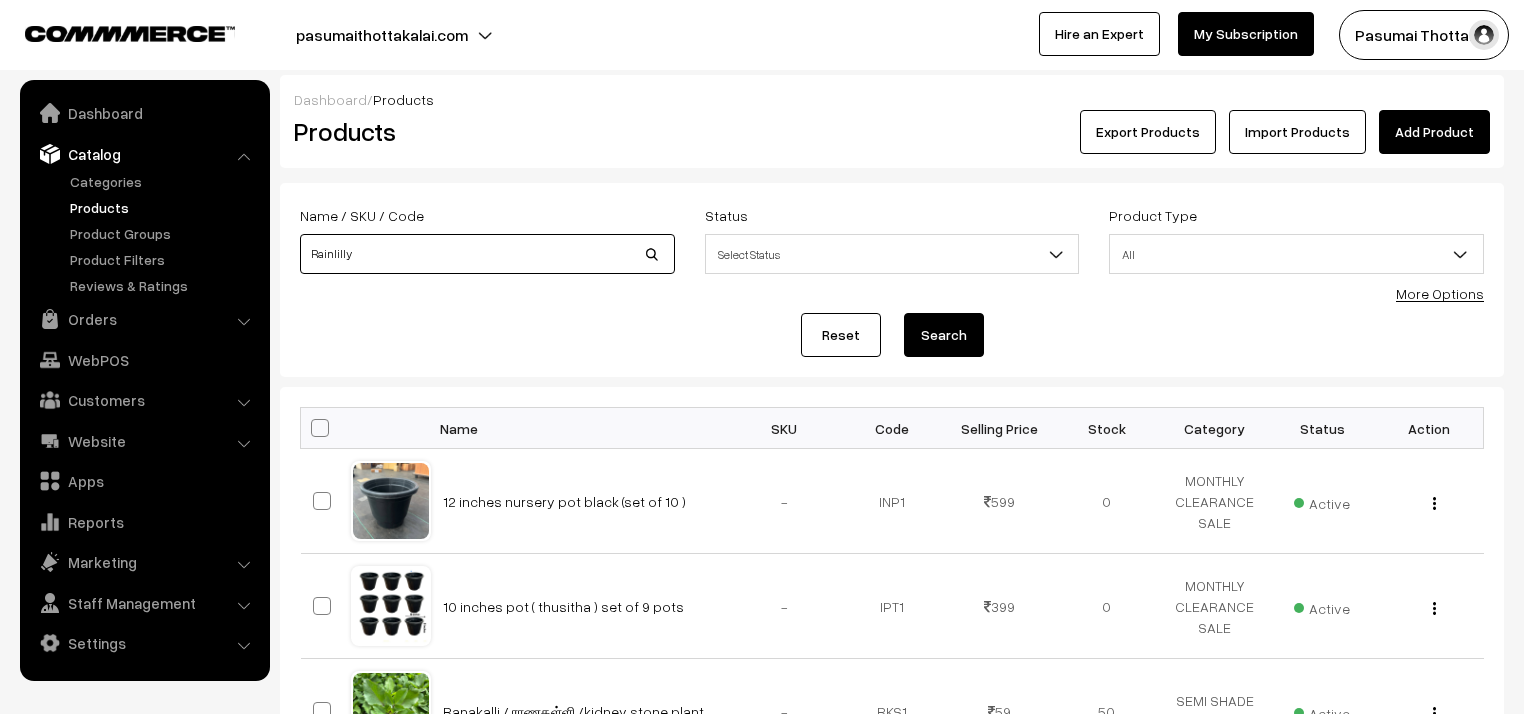 type on "Rainlilly" 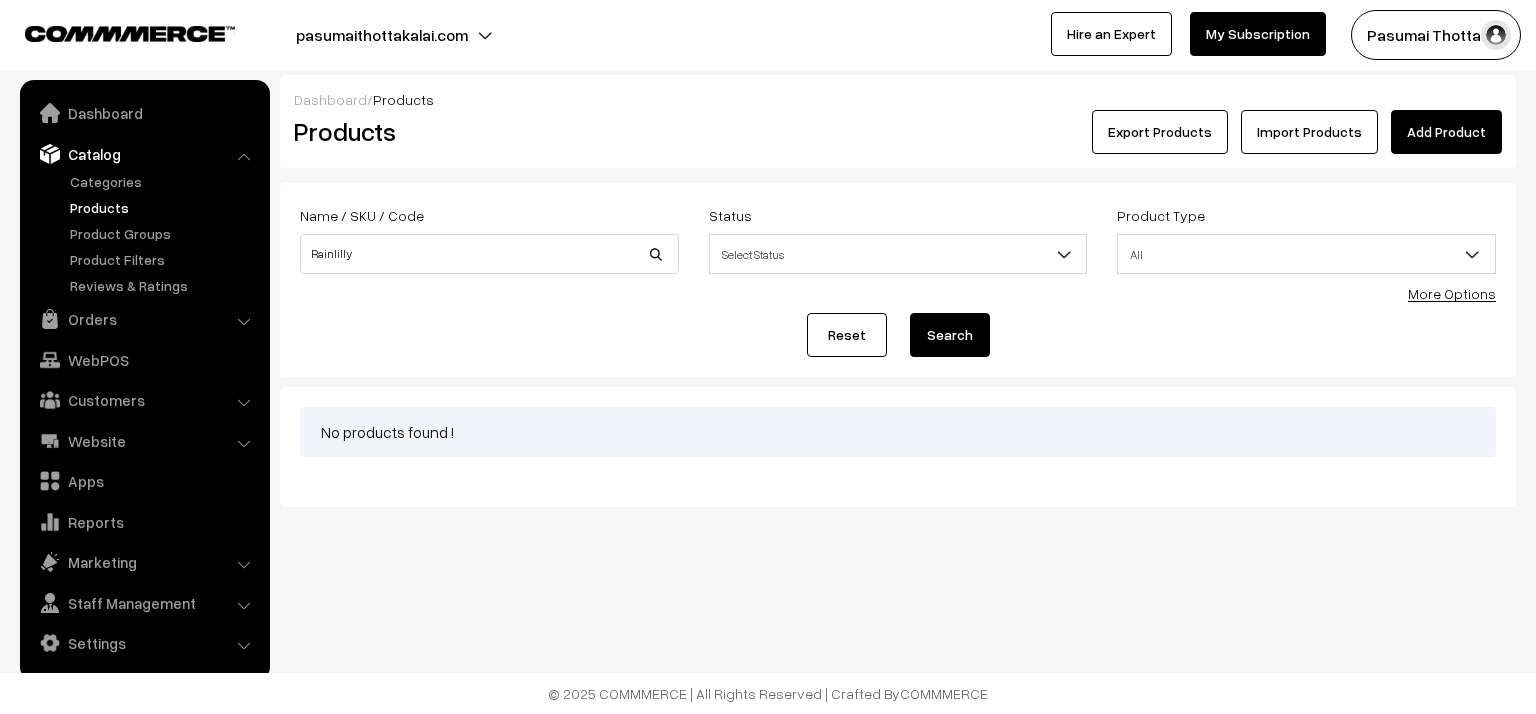 scroll, scrollTop: 0, scrollLeft: 0, axis: both 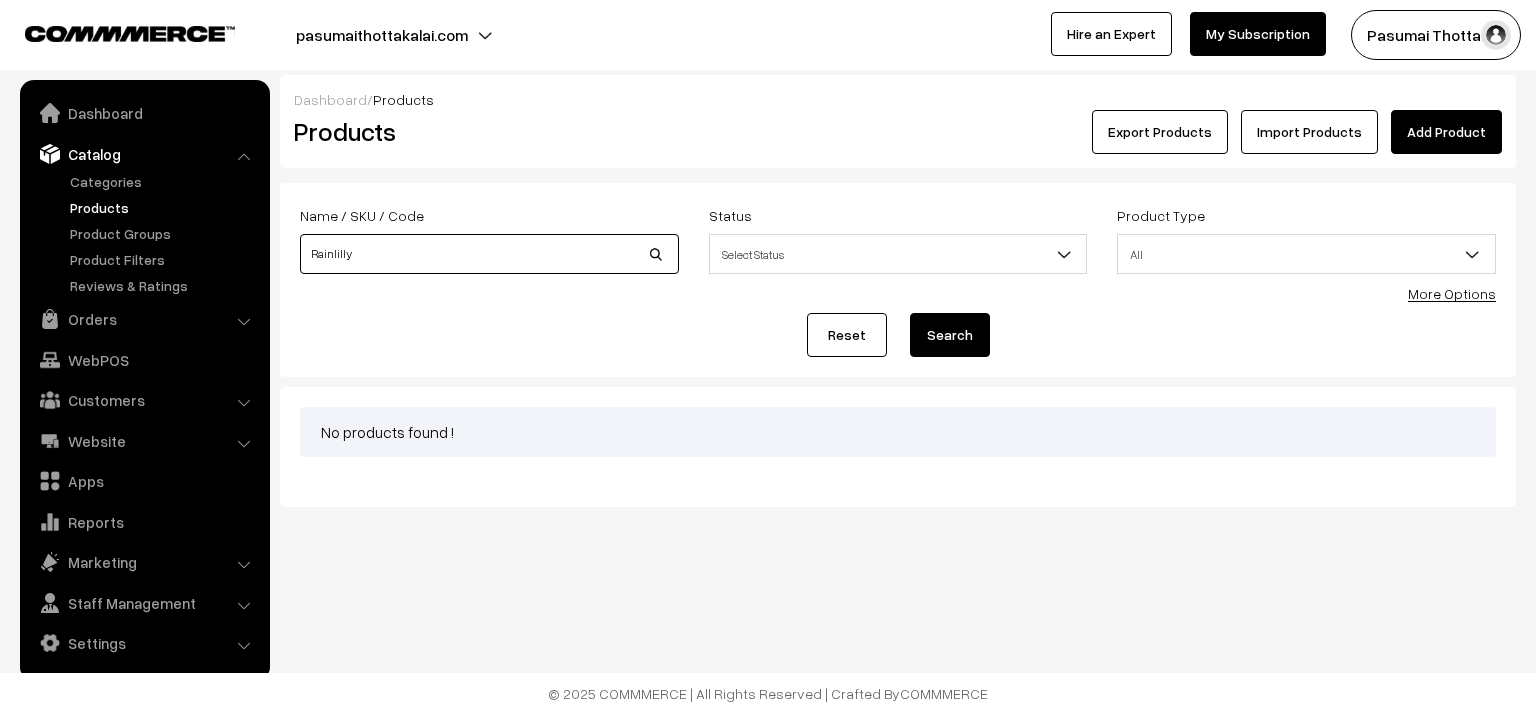 click on "Rainlilly" at bounding box center (489, 254) 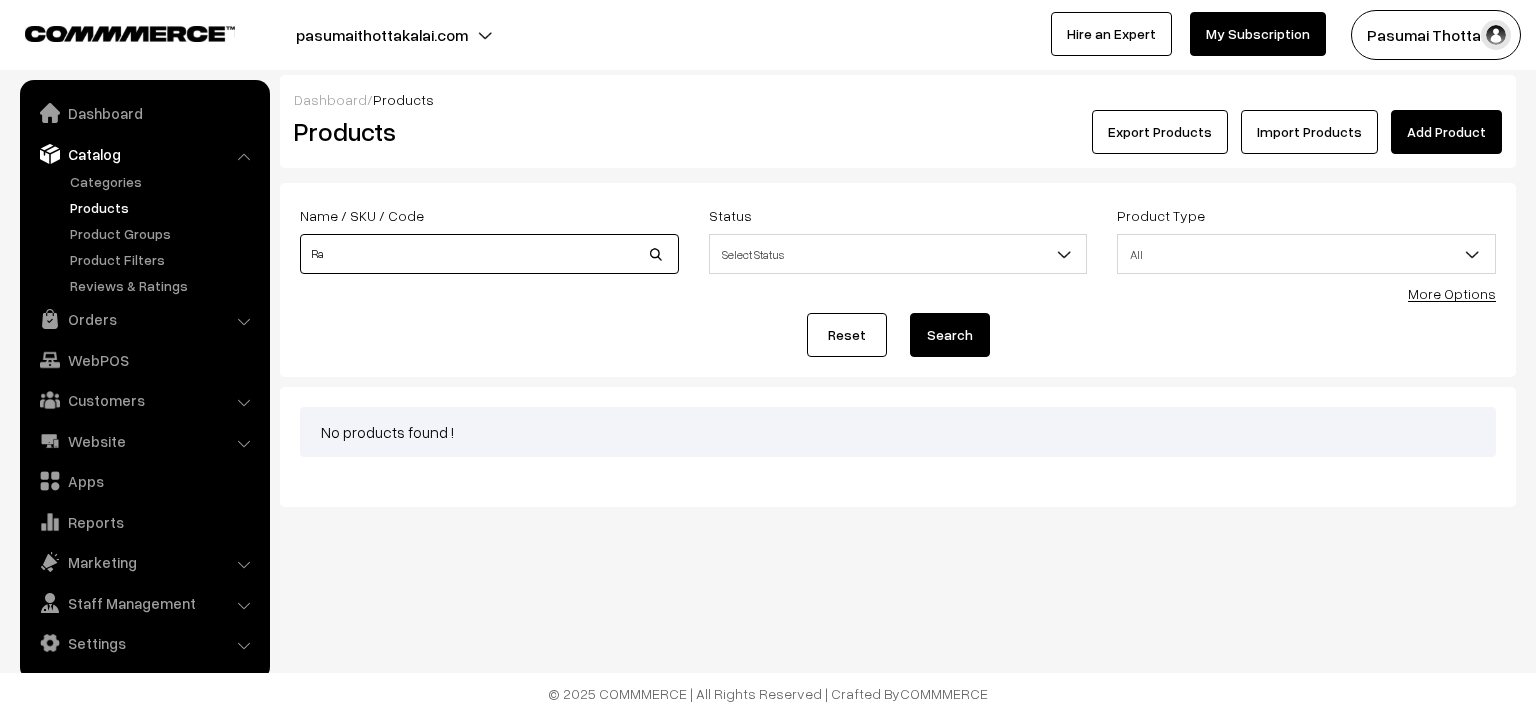 type on "R" 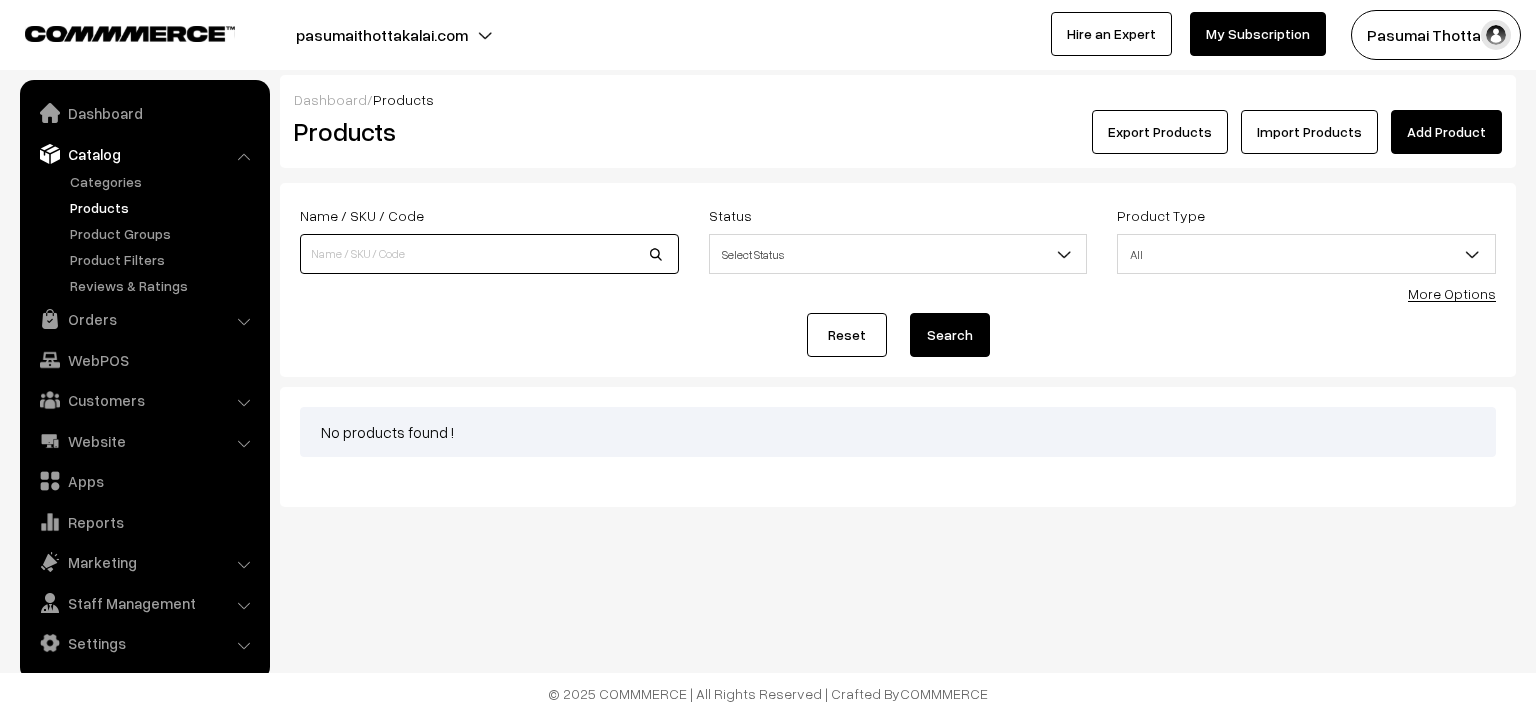 click at bounding box center [489, 254] 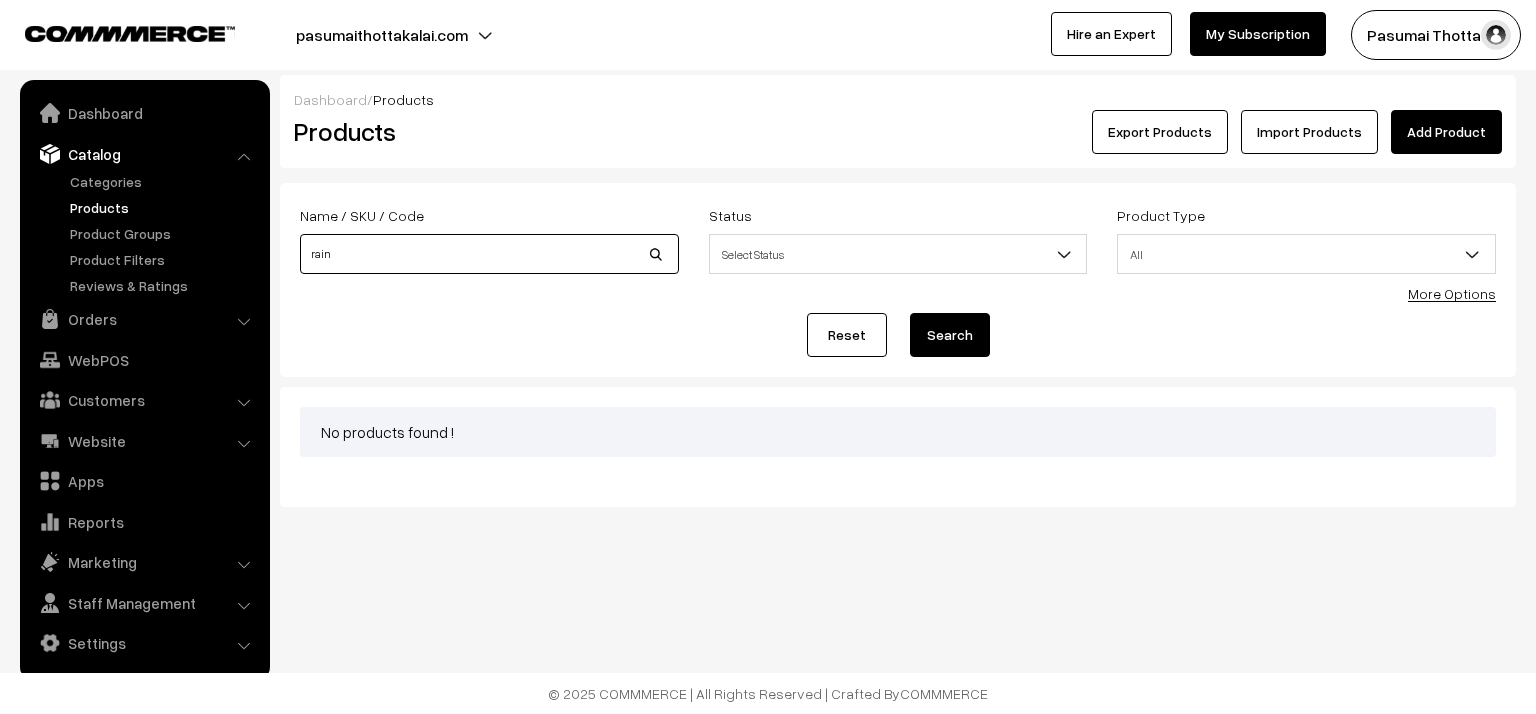 type on "Rain lilly bulb ( set of 25 to 40 bulbs )" 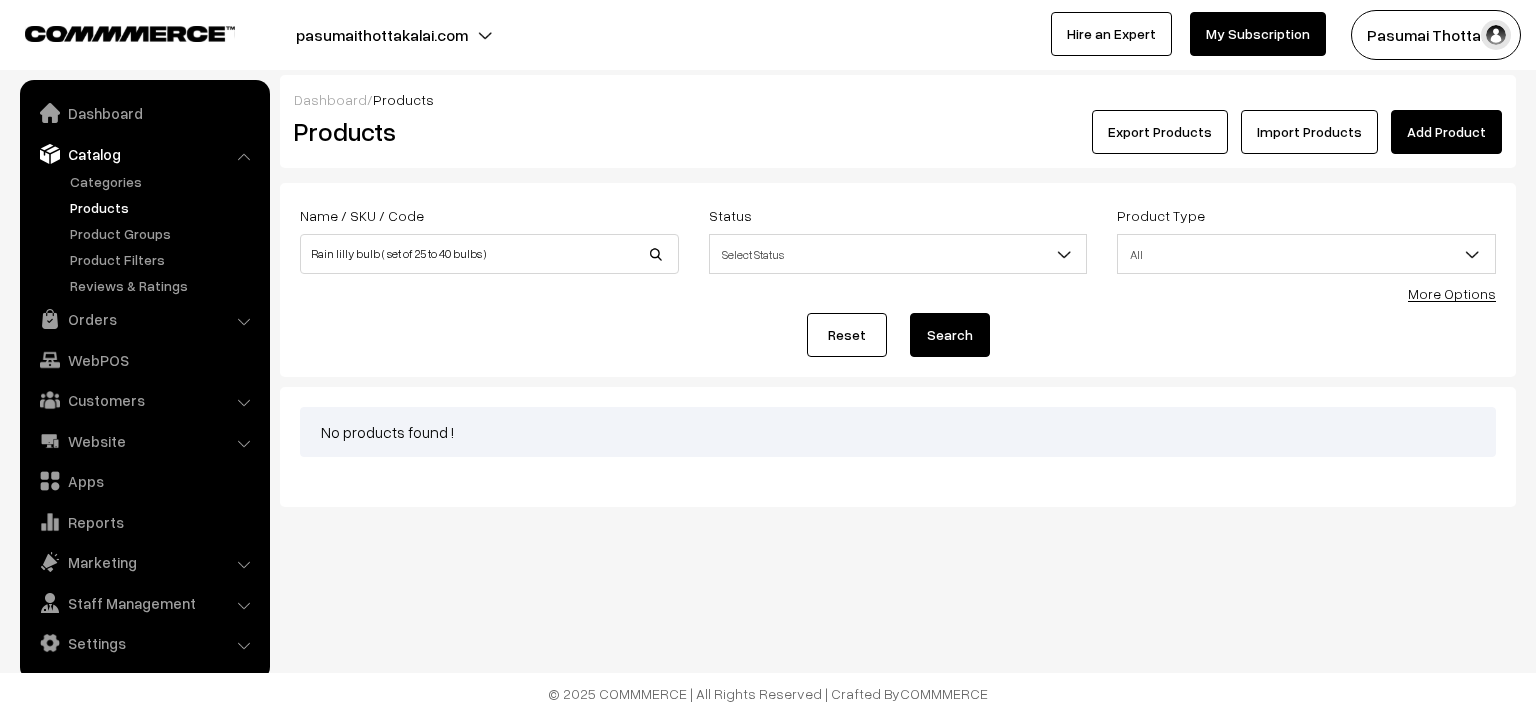 click on "Search" at bounding box center [950, 335] 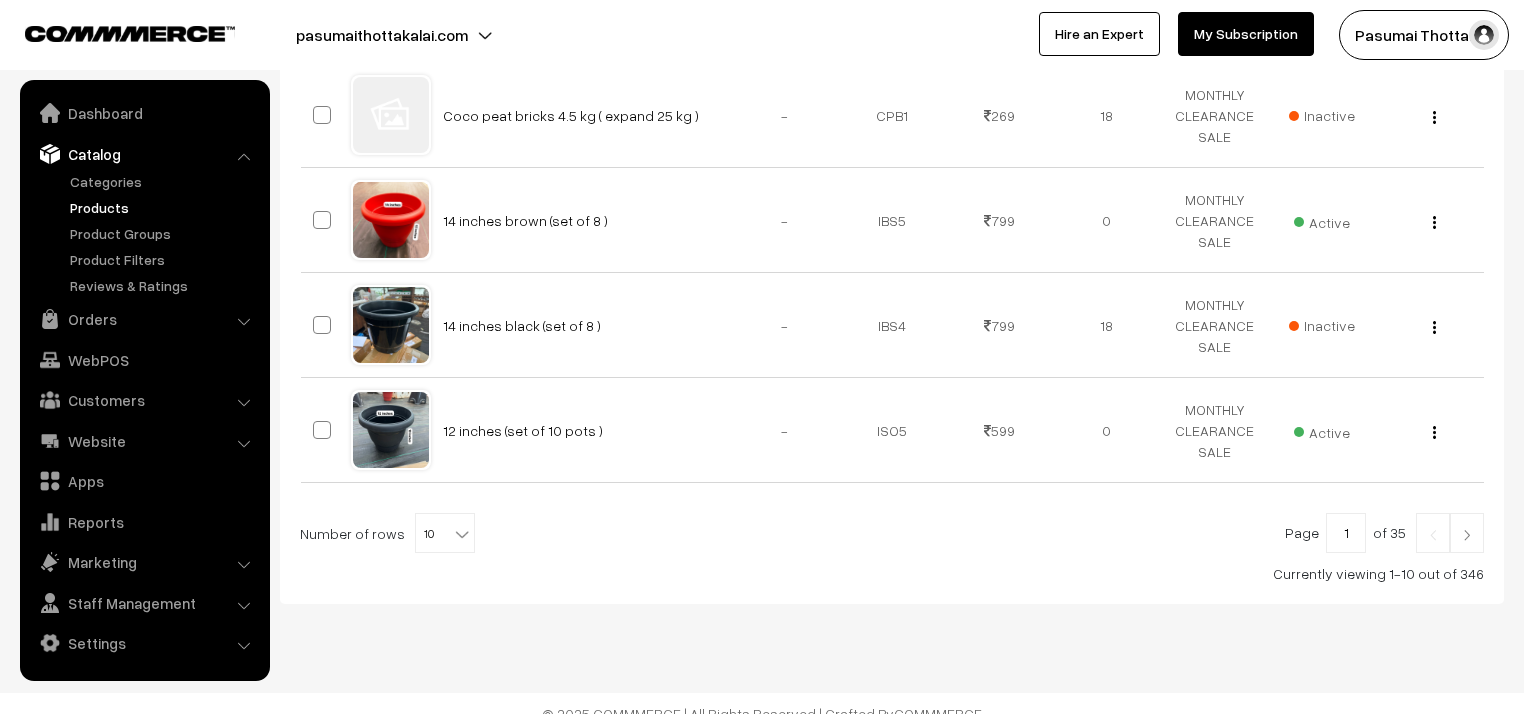 scroll, scrollTop: 1032, scrollLeft: 0, axis: vertical 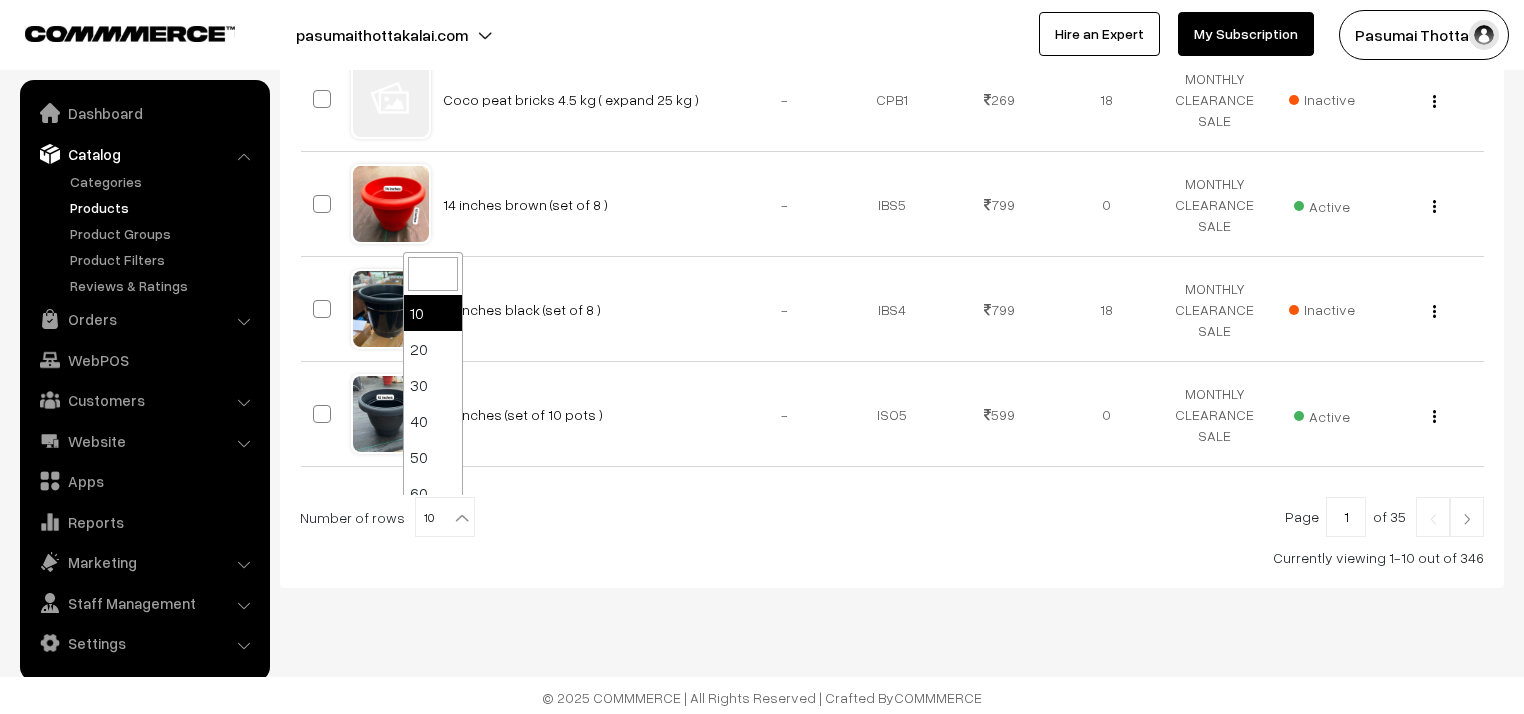 click at bounding box center (462, 518) 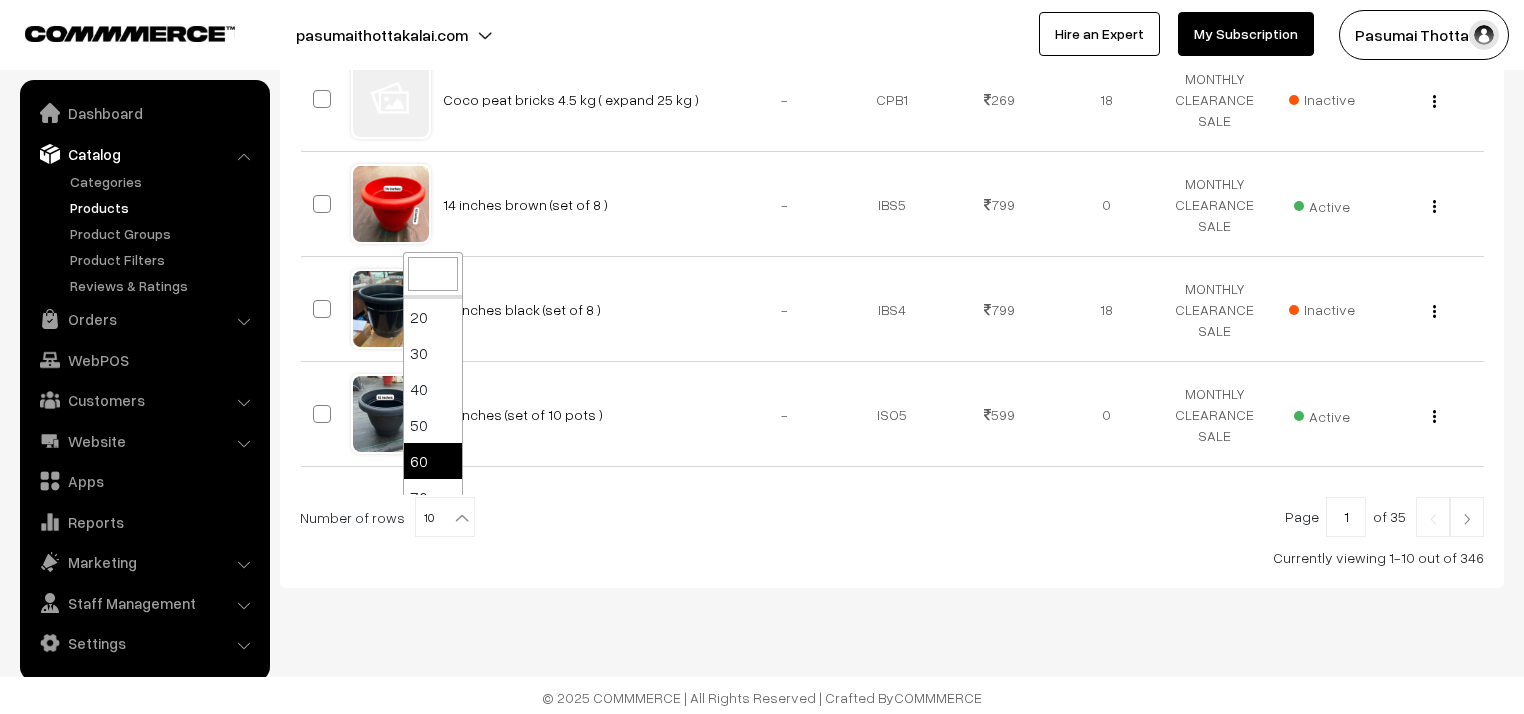 scroll, scrollTop: 160, scrollLeft: 0, axis: vertical 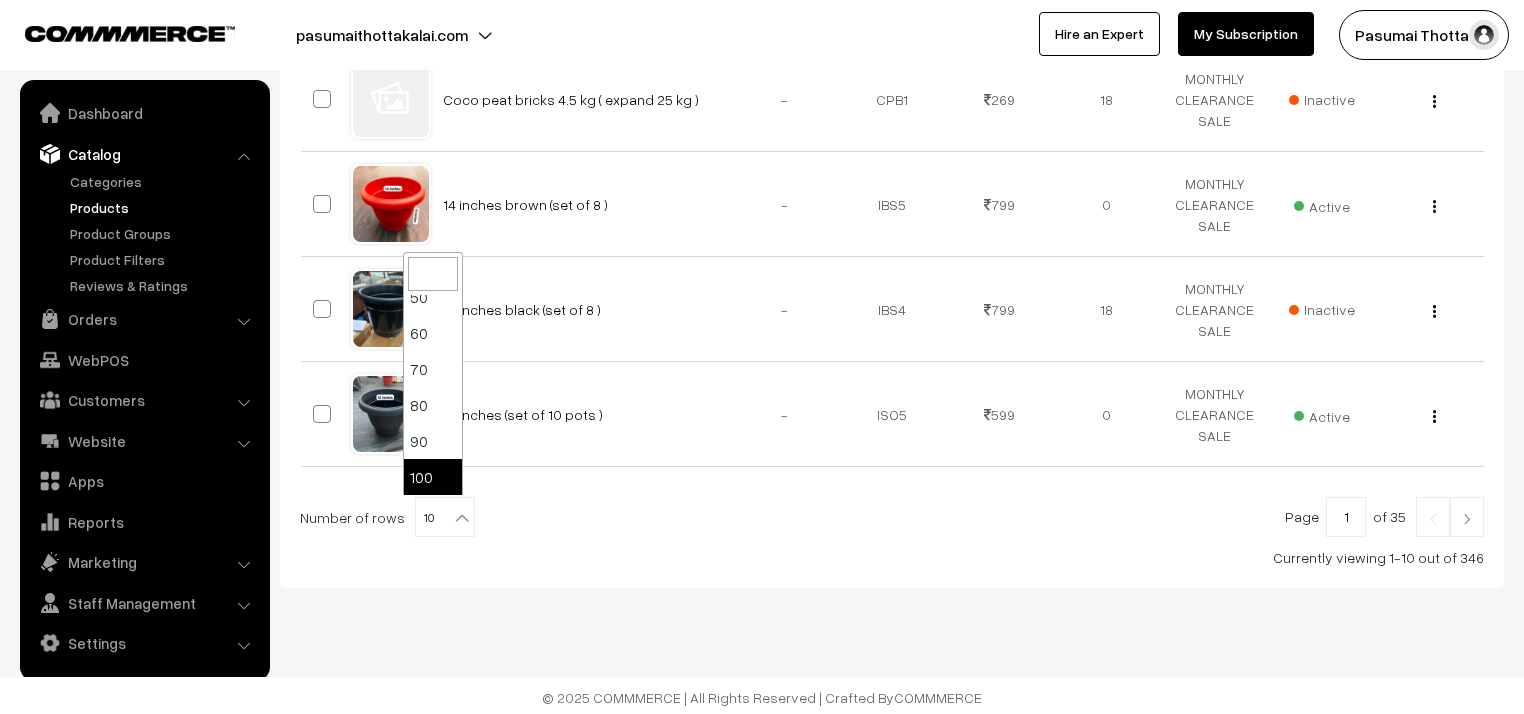 select on "100" 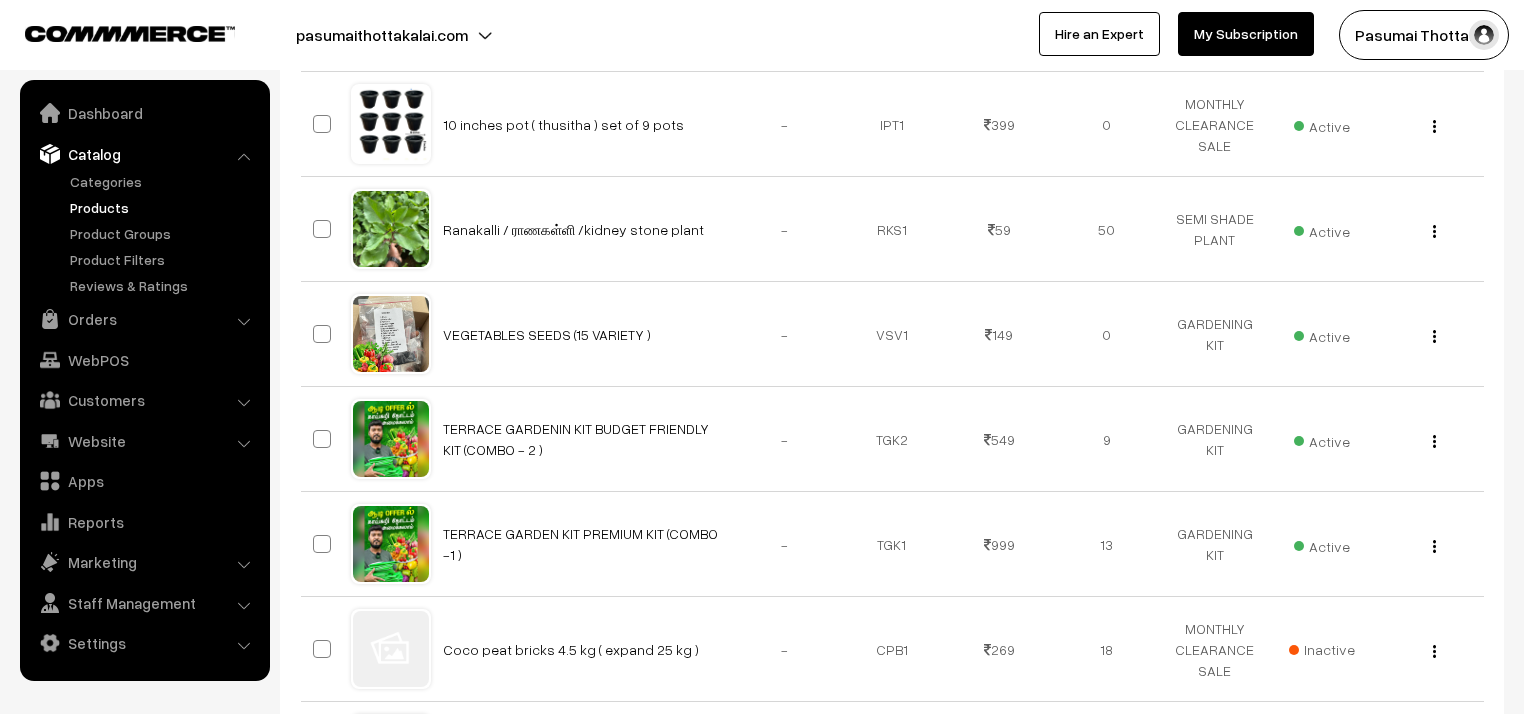 scroll, scrollTop: 0, scrollLeft: 0, axis: both 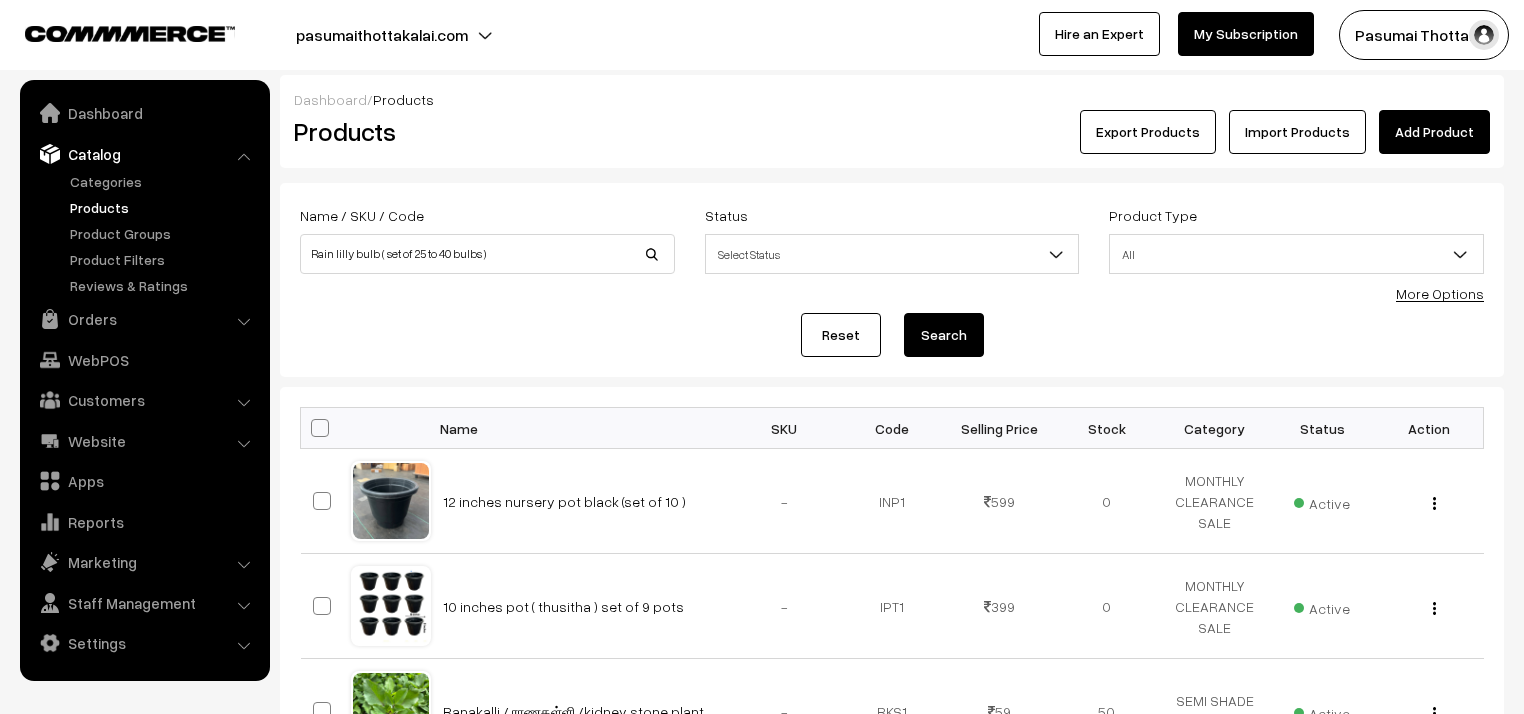 click on "Search" at bounding box center (944, 335) 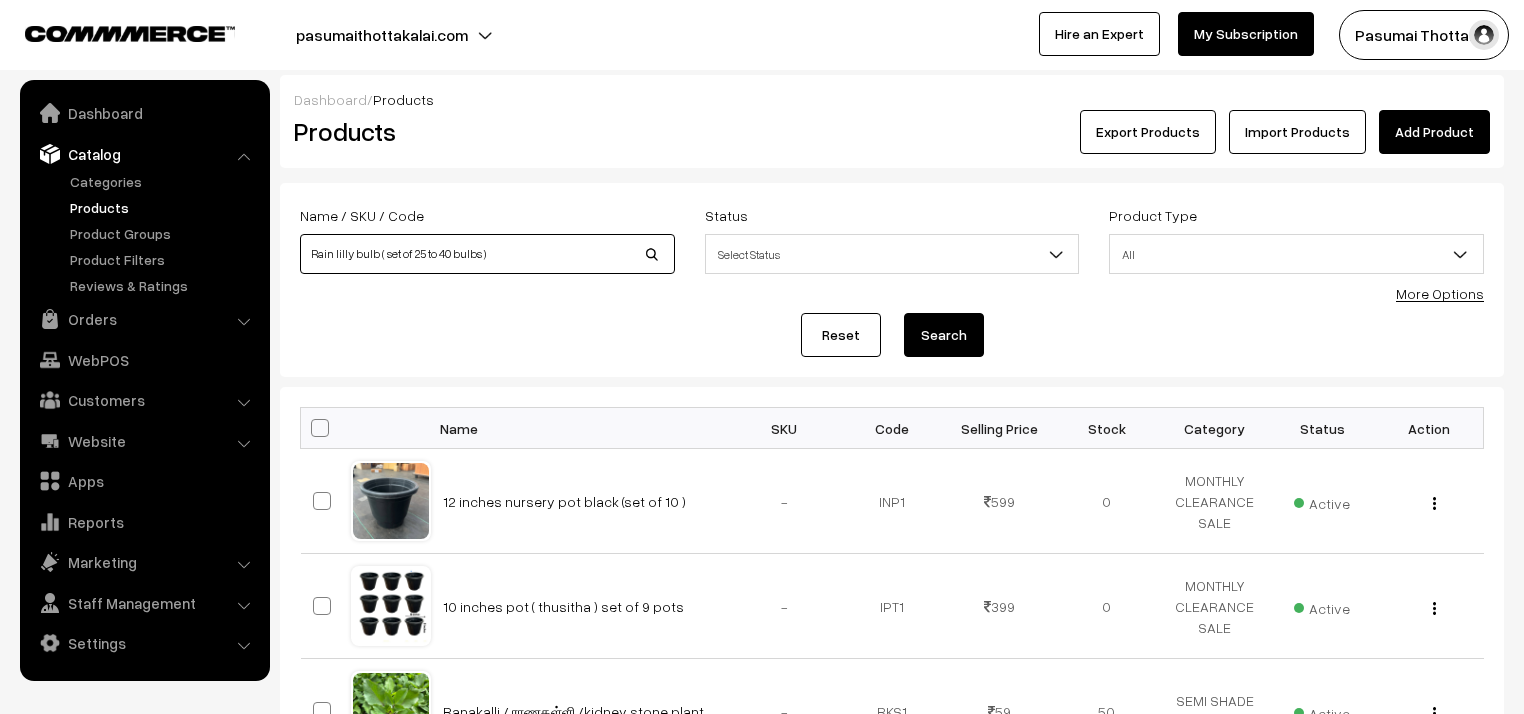 click on "Rain lilly bulb ( set of 25 to 40 bulbs )" at bounding box center (487, 254) 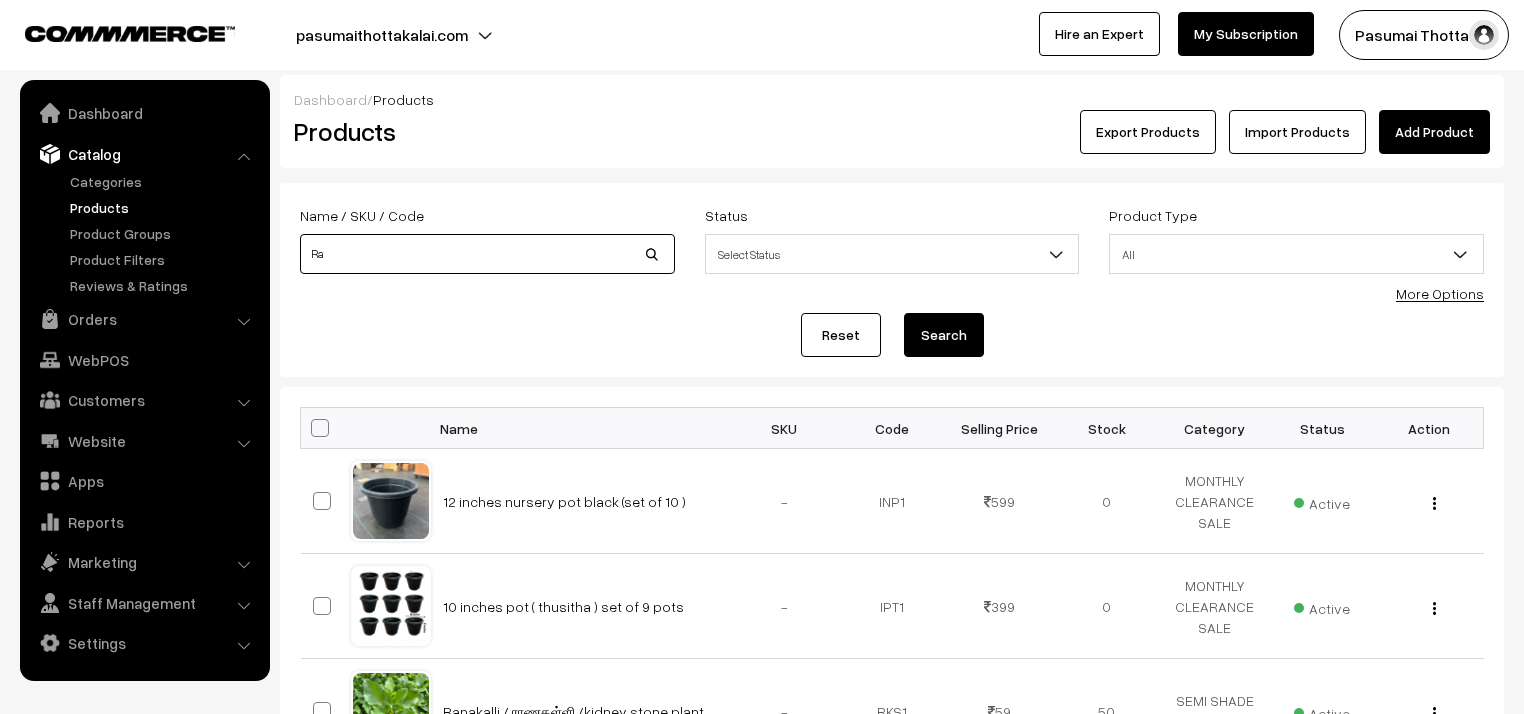 type on "R" 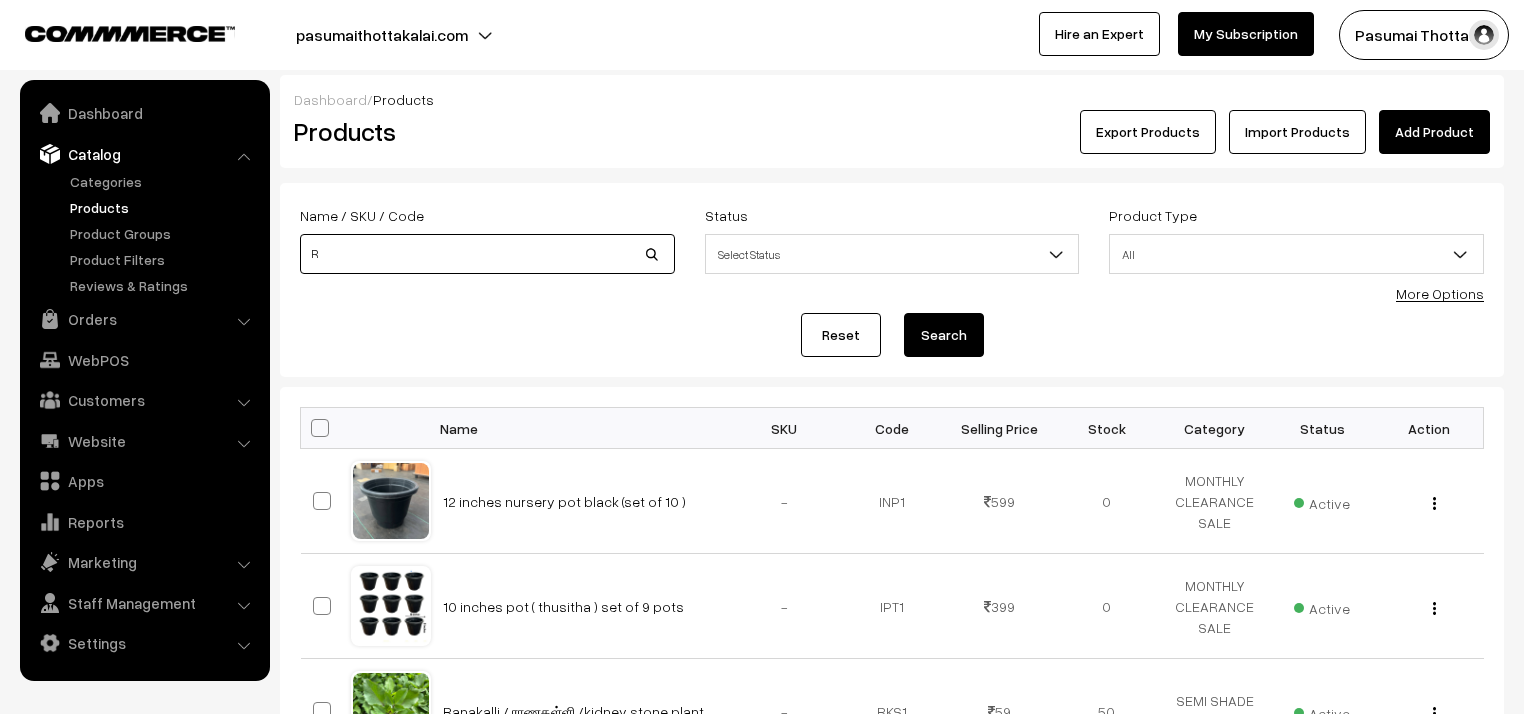 type 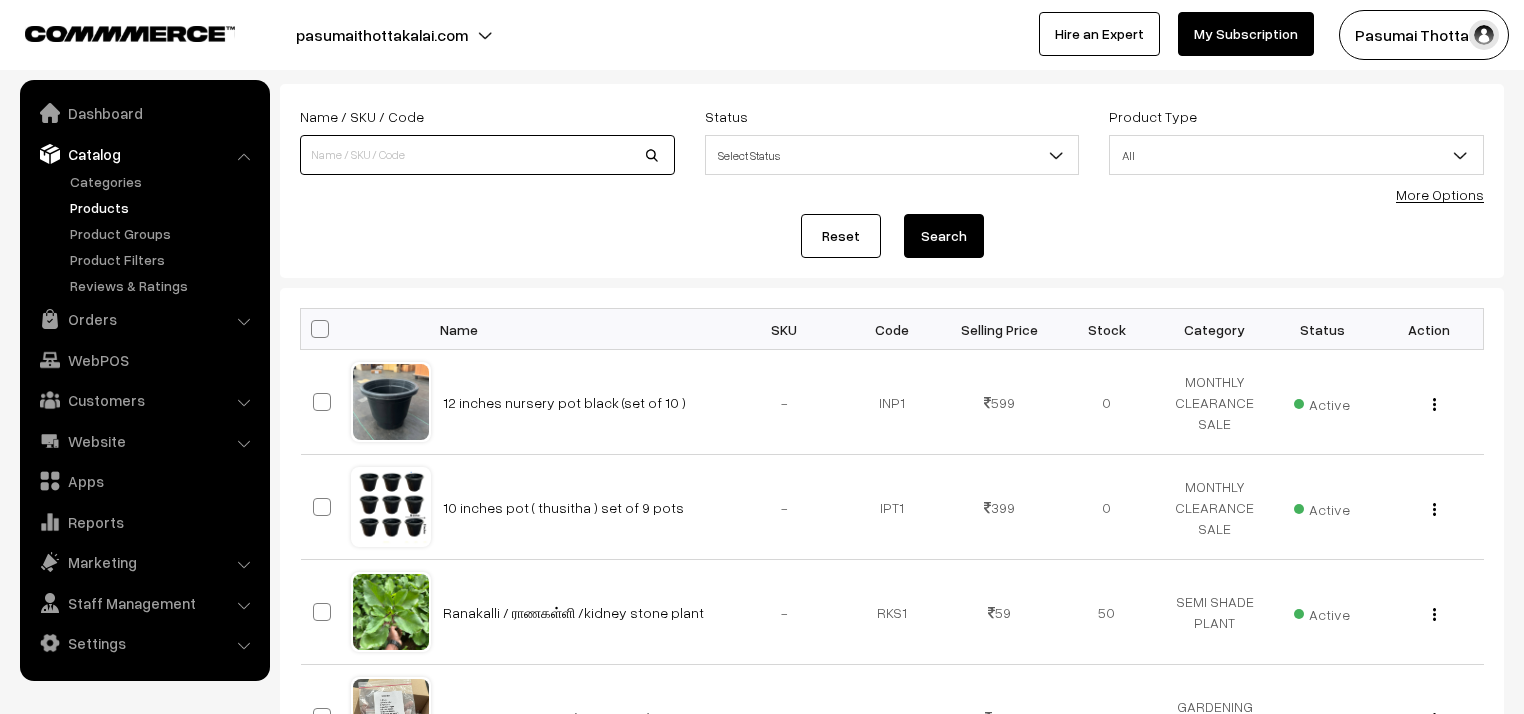 scroll, scrollTop: 0, scrollLeft: 0, axis: both 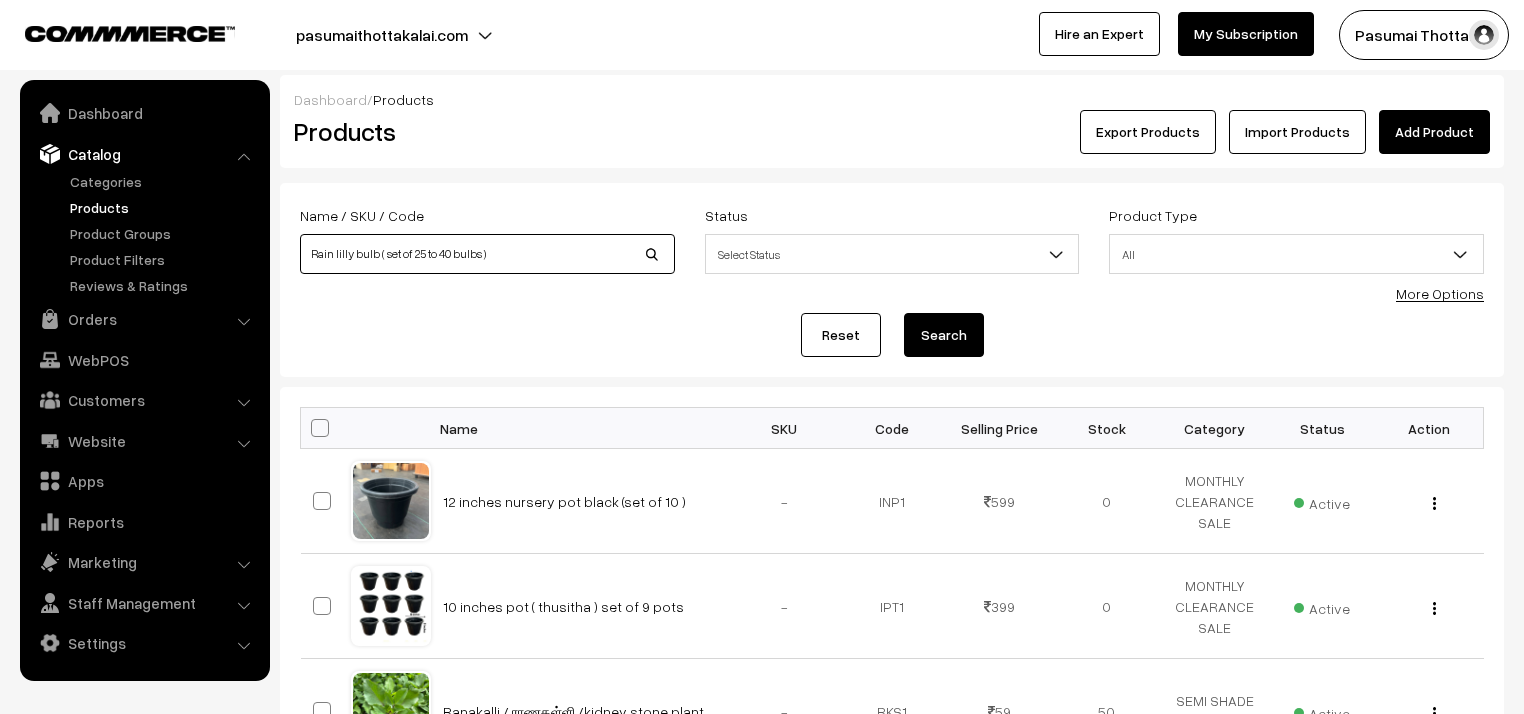 click on "Rain lilly bulb ( set of 25 to 40 bulbs )" at bounding box center (487, 254) 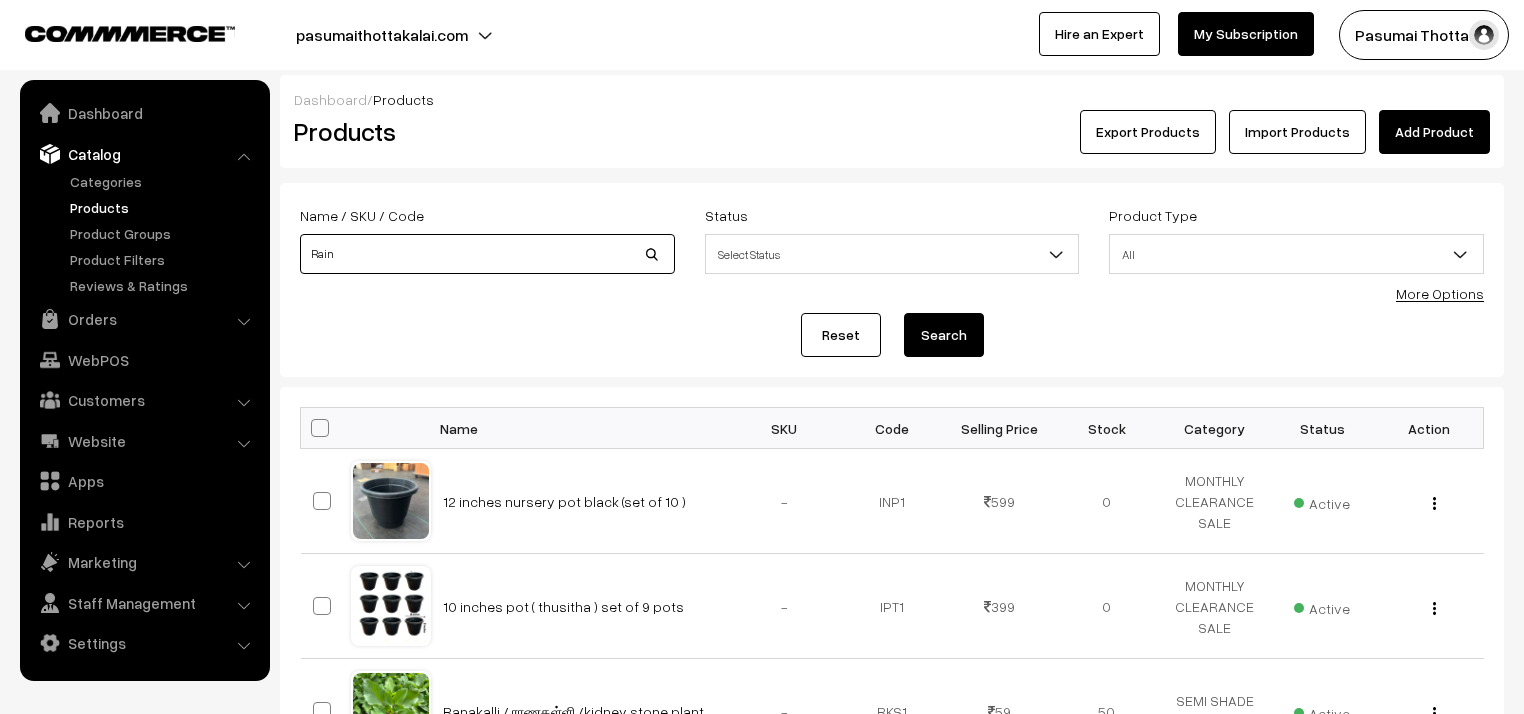 type on "Rain" 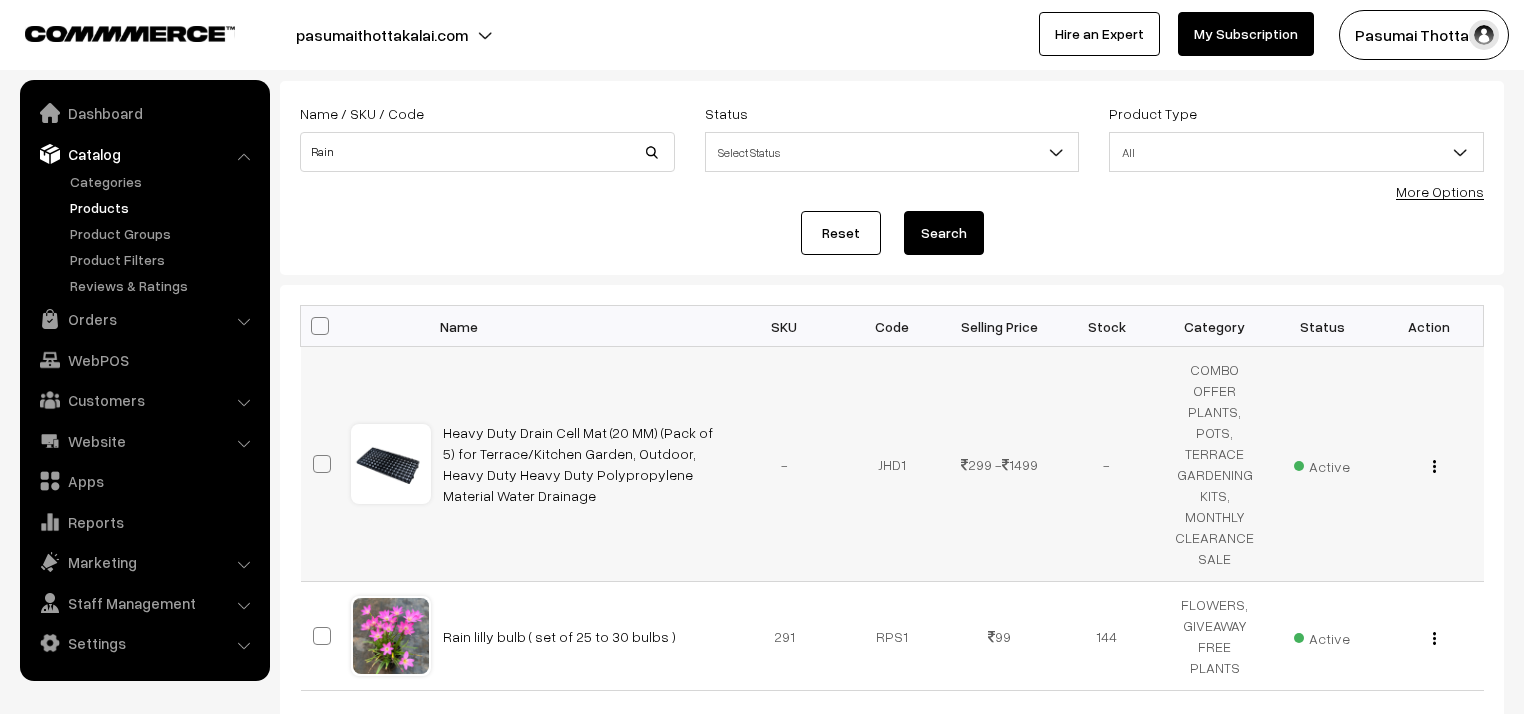 scroll, scrollTop: 274, scrollLeft: 0, axis: vertical 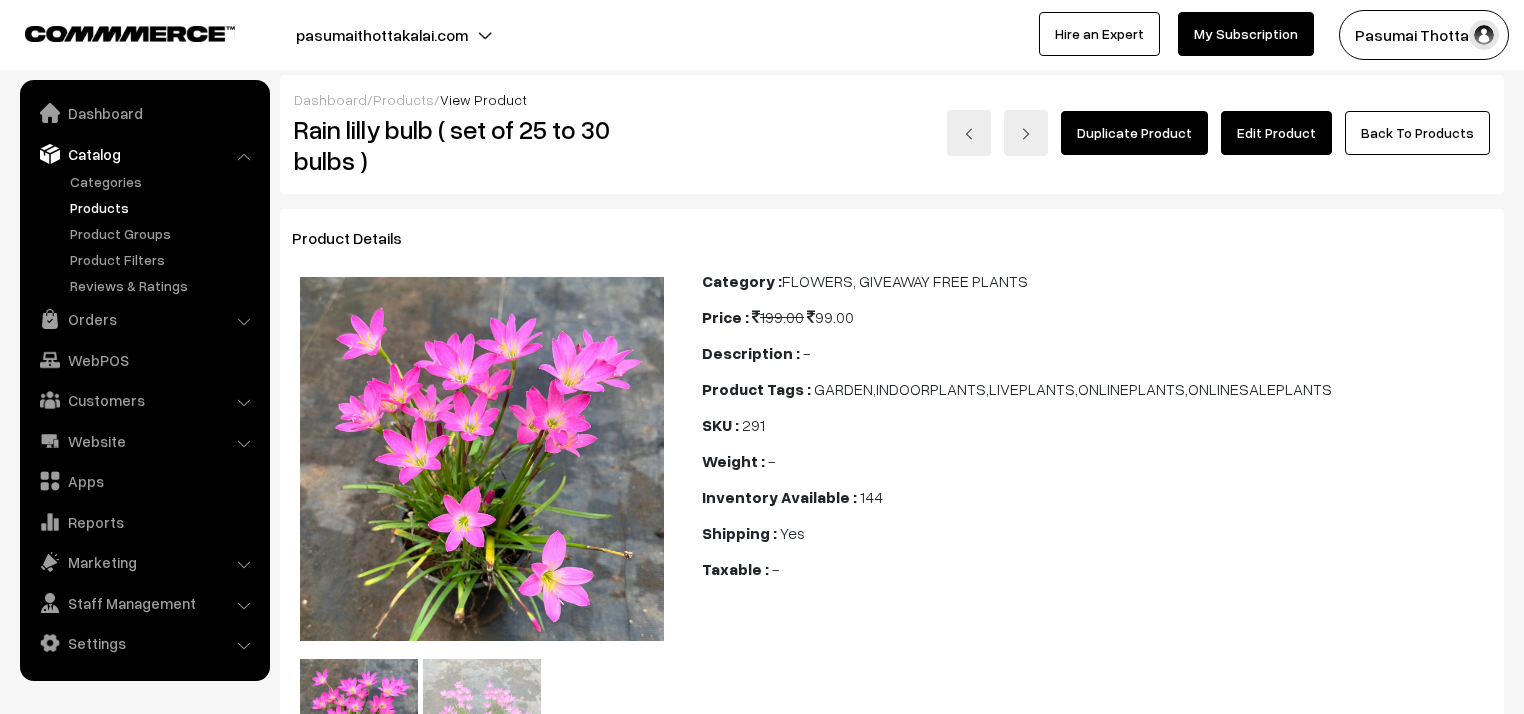 click on "Edit Product" at bounding box center (1276, 133) 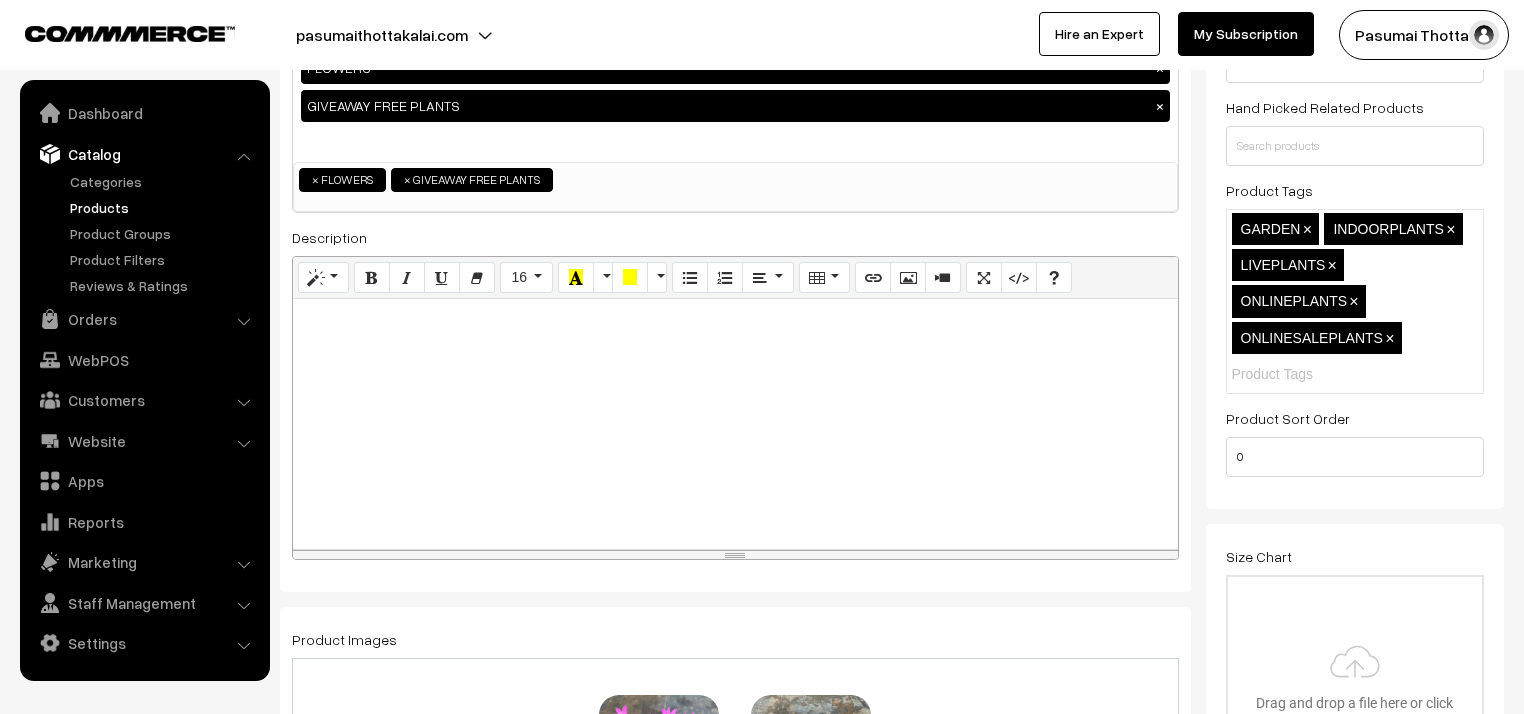 scroll, scrollTop: 0, scrollLeft: 0, axis: both 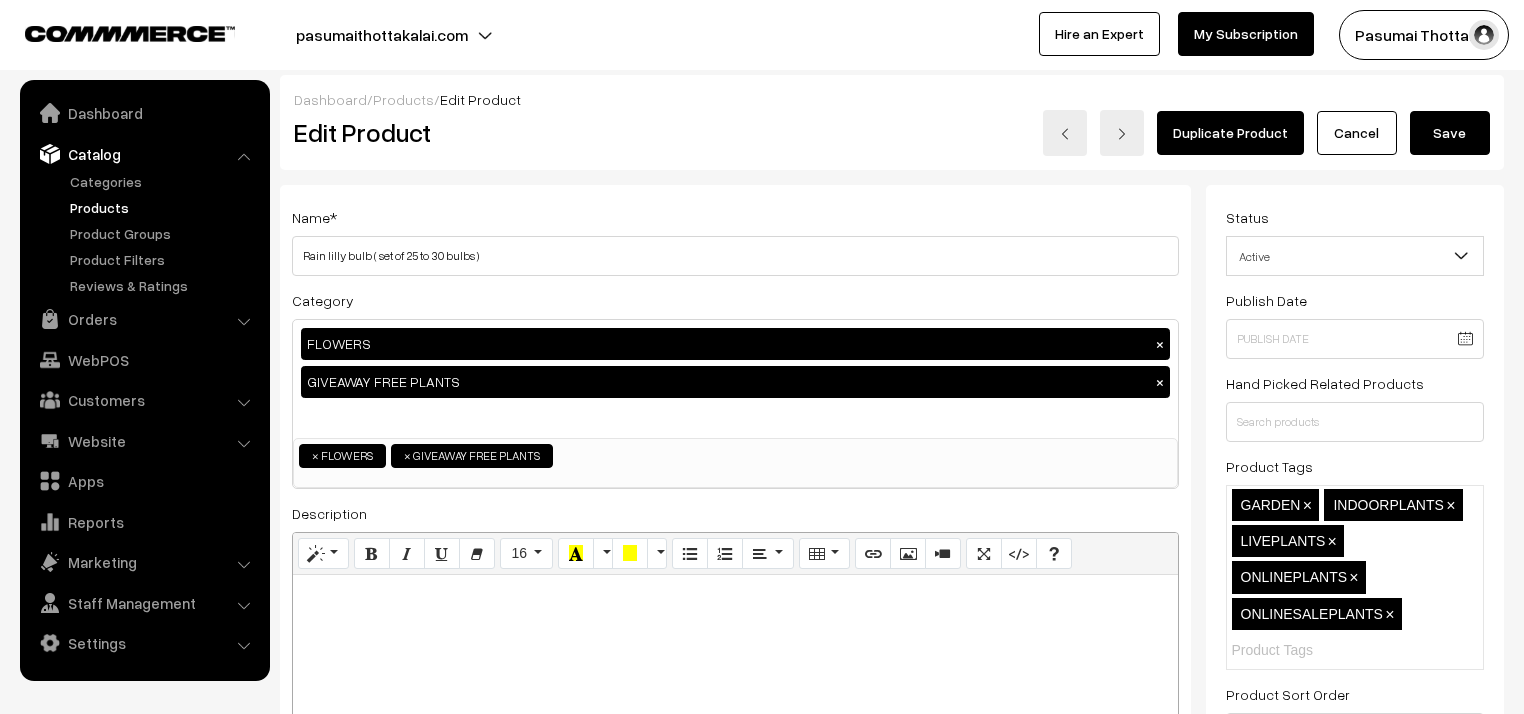 click on "Cancel" at bounding box center [1357, 133] 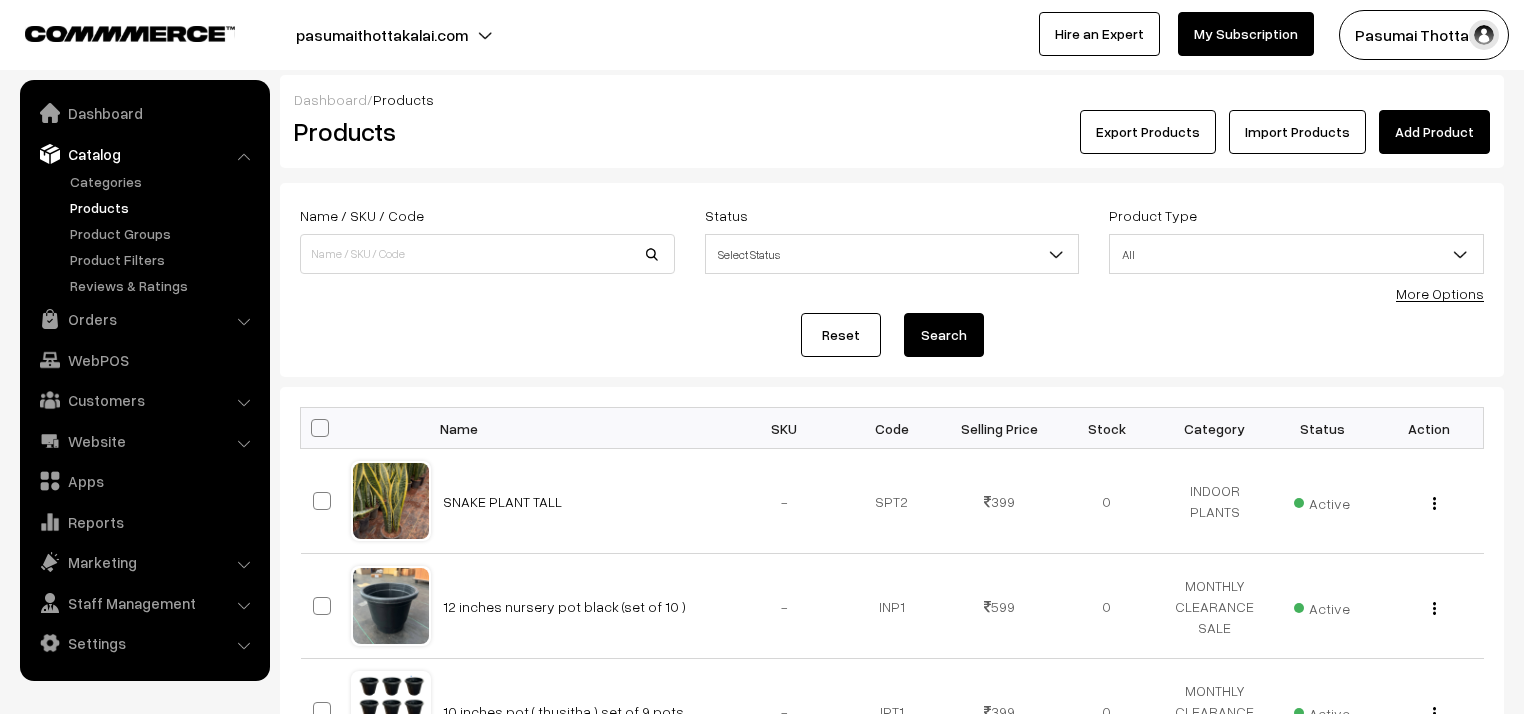 scroll, scrollTop: 0, scrollLeft: 0, axis: both 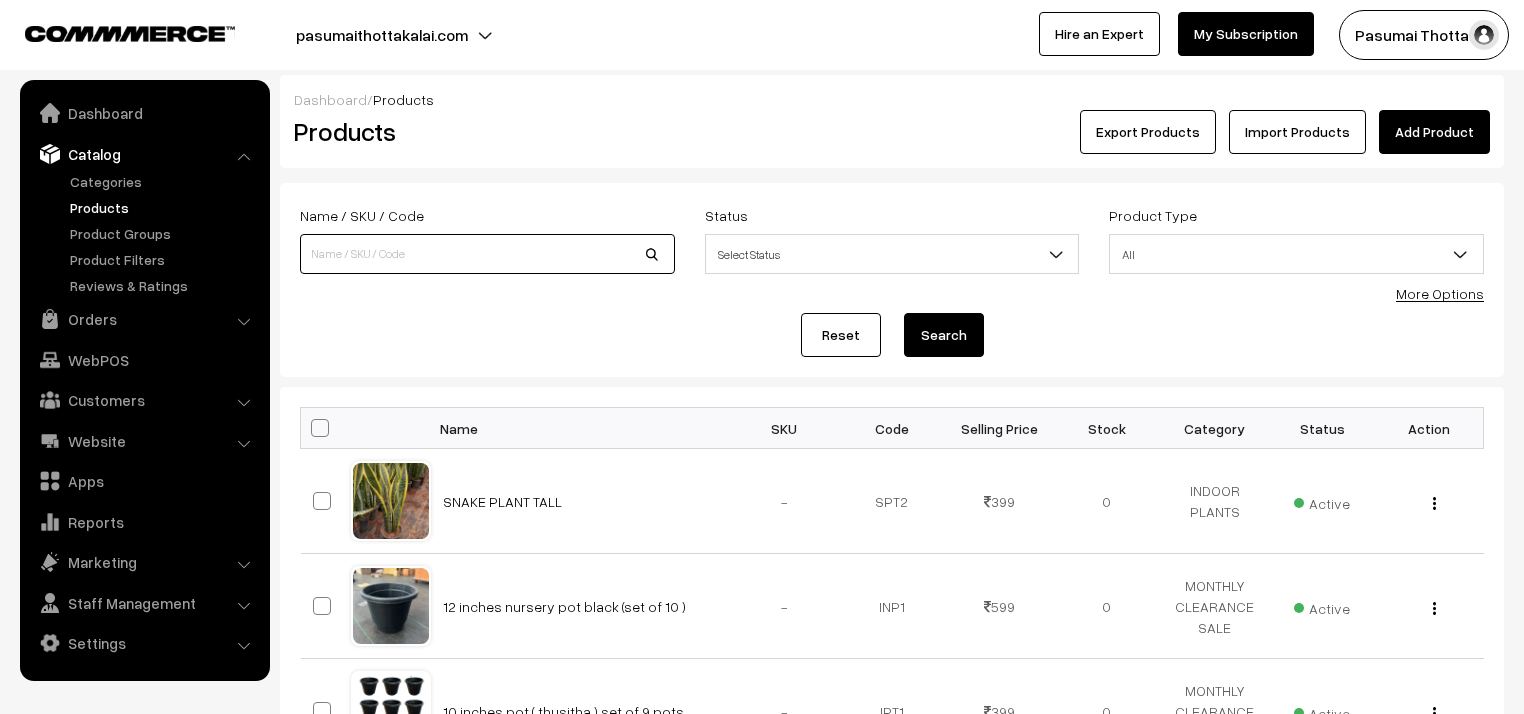 click at bounding box center [487, 254] 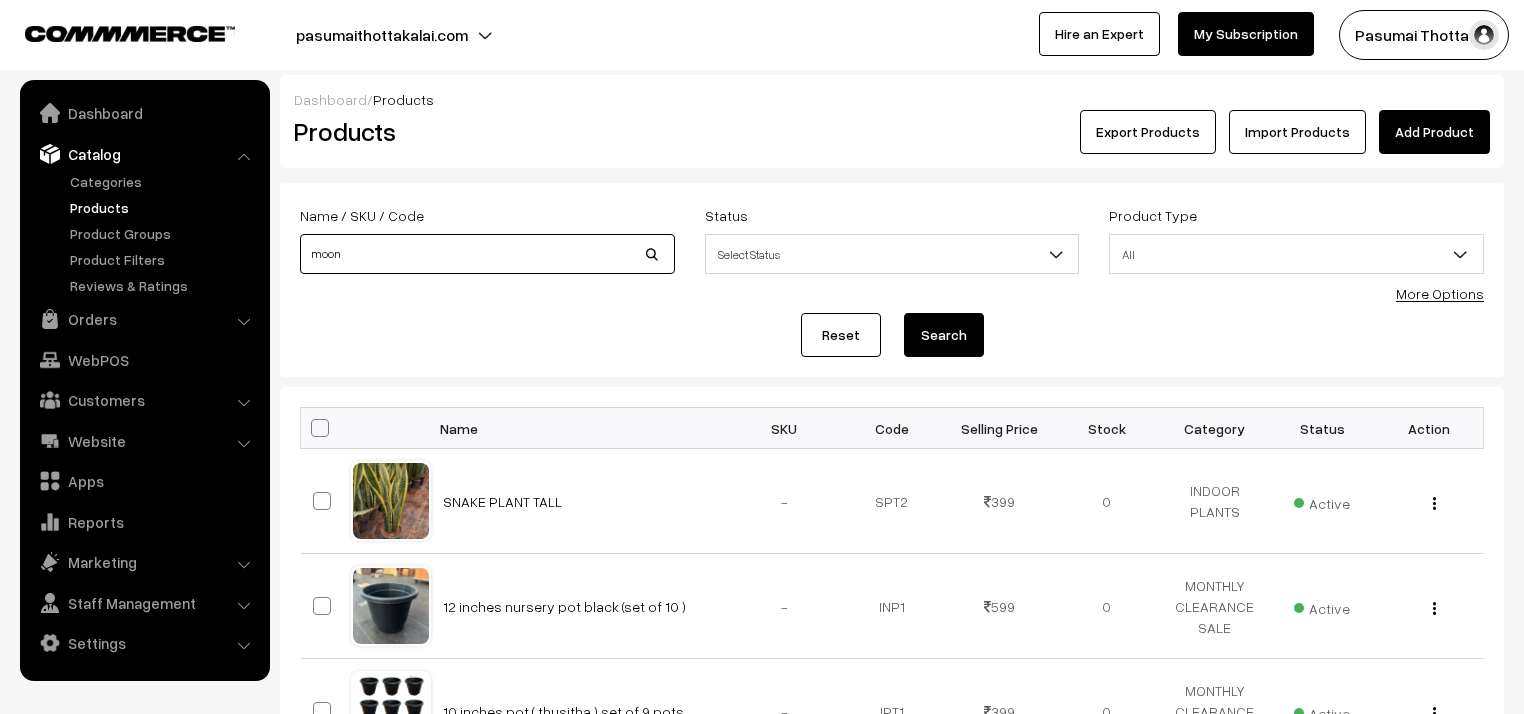 type on "moon" 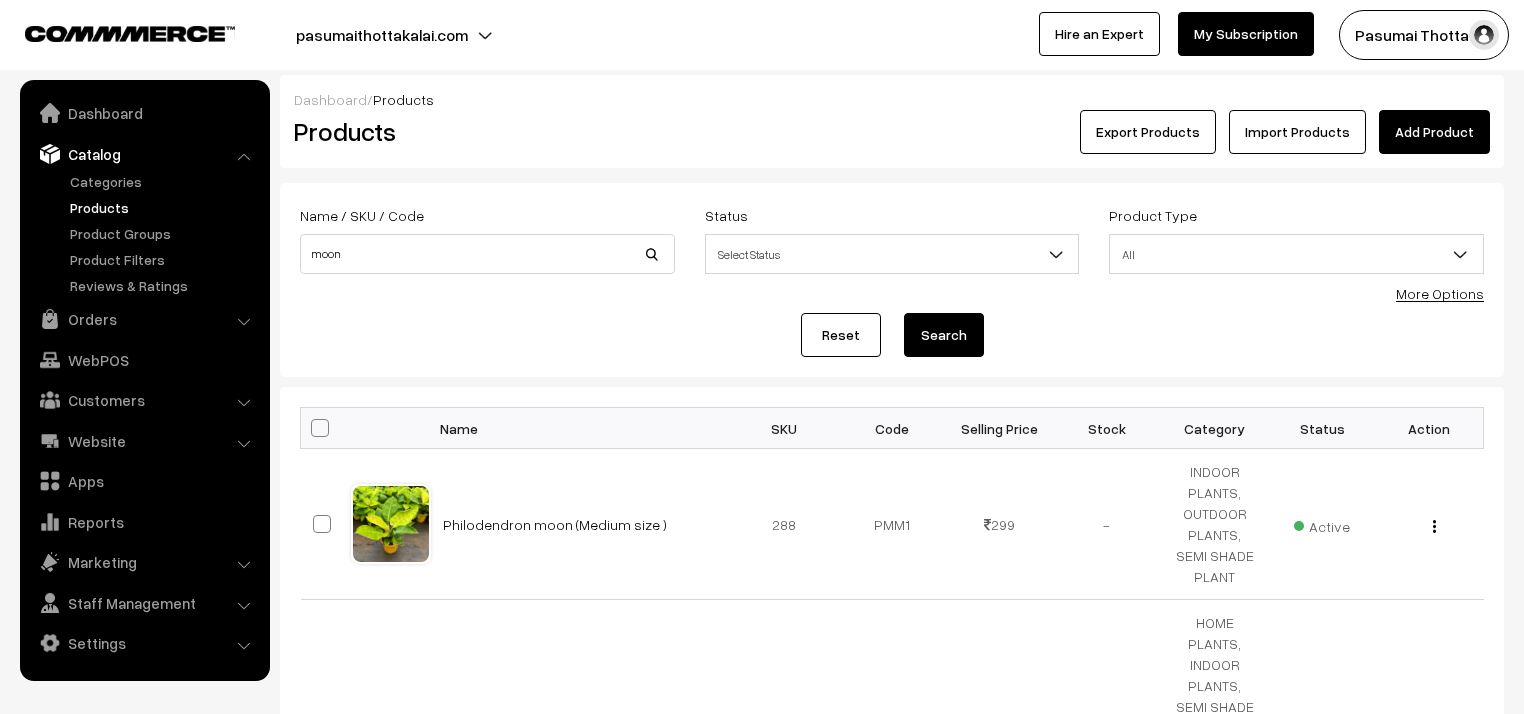 scroll, scrollTop: 0, scrollLeft: 0, axis: both 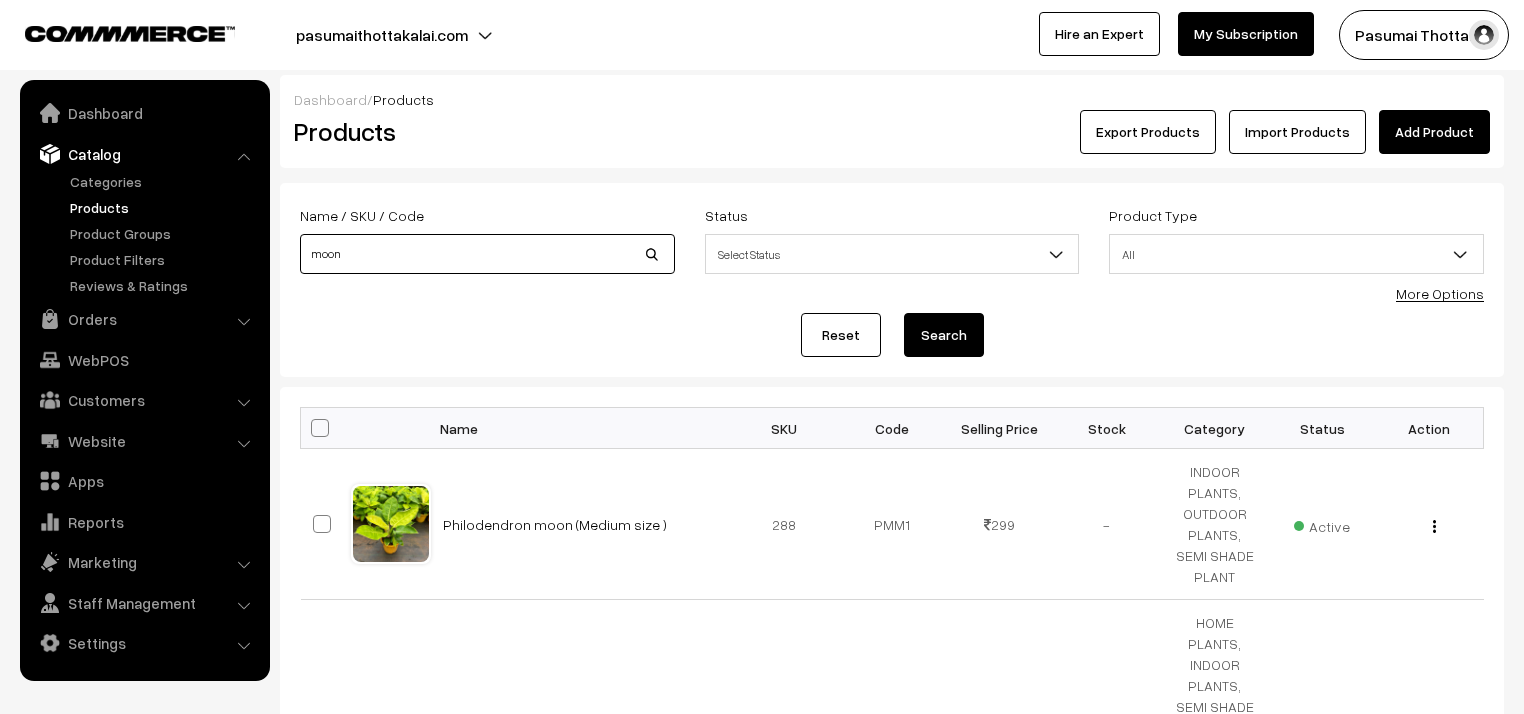 drag, startPoint x: 0, startPoint y: 0, endPoint x: 361, endPoint y: 260, distance: 444.88312 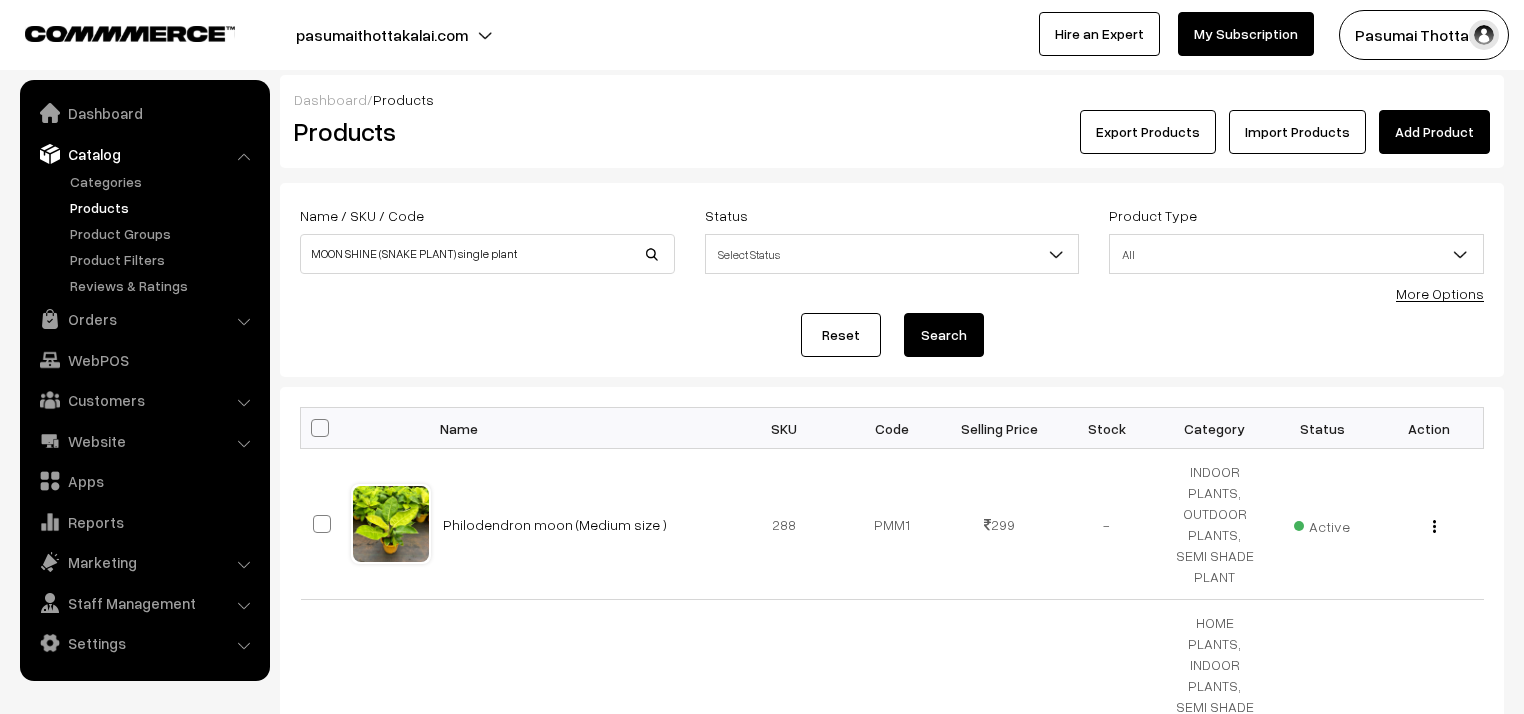 click on "Search" at bounding box center (944, 335) 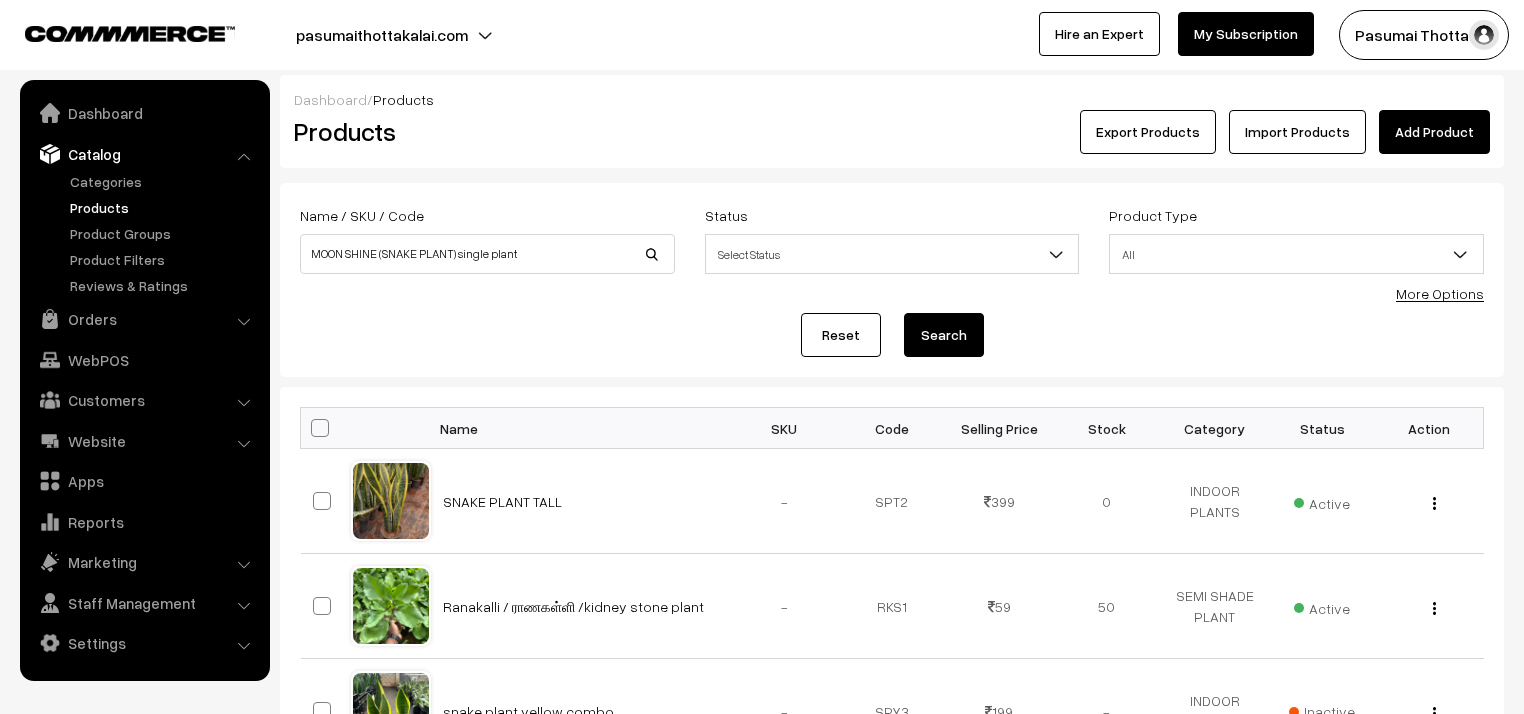 scroll, scrollTop: 0, scrollLeft: 0, axis: both 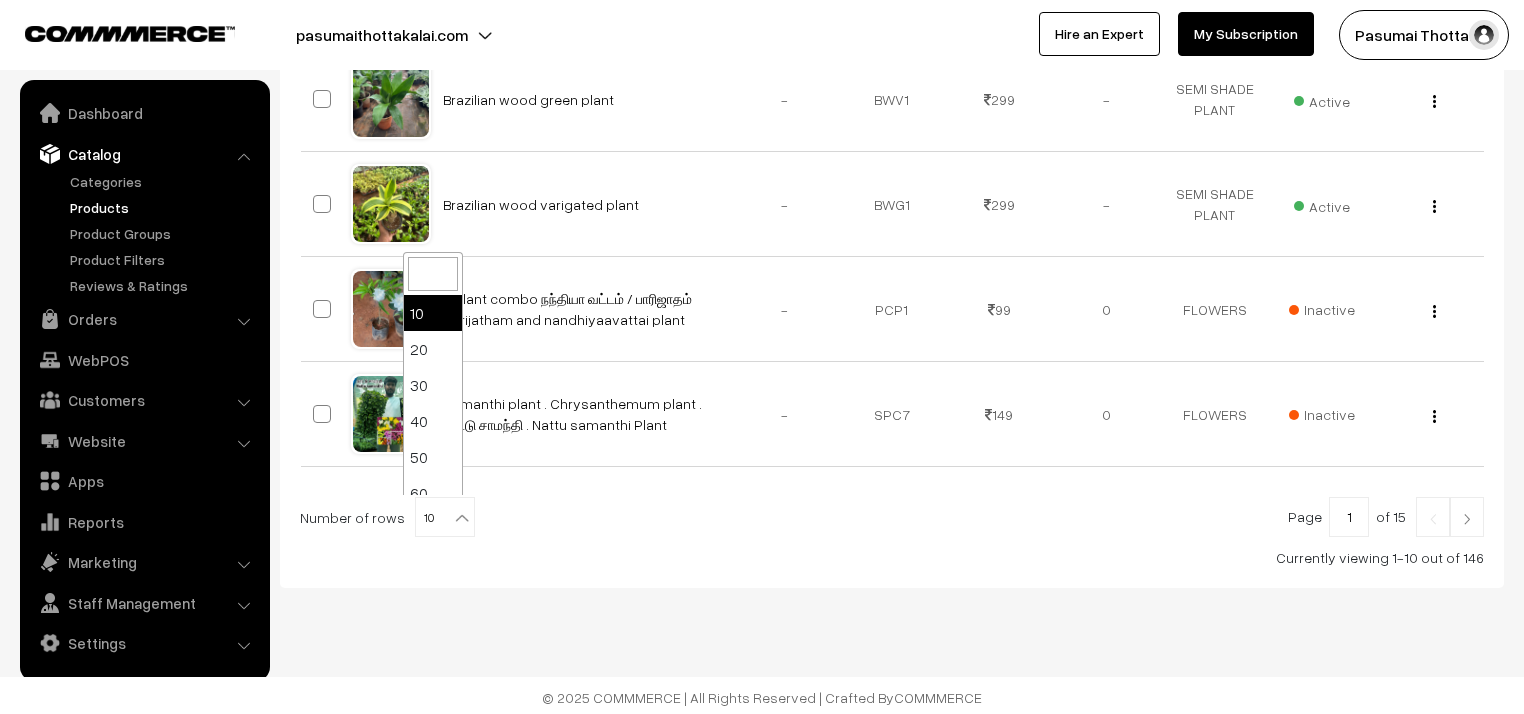 click at bounding box center (462, 518) 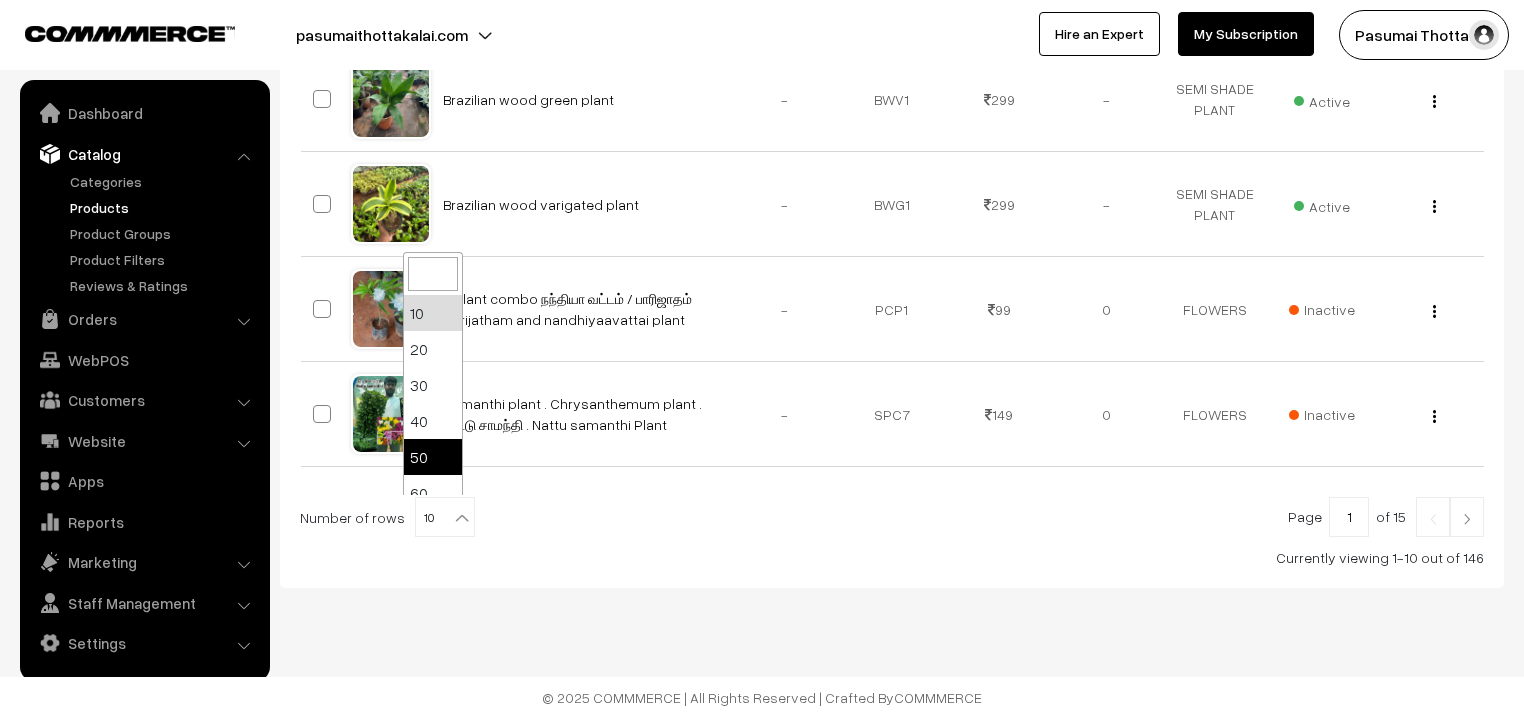 select on "50" 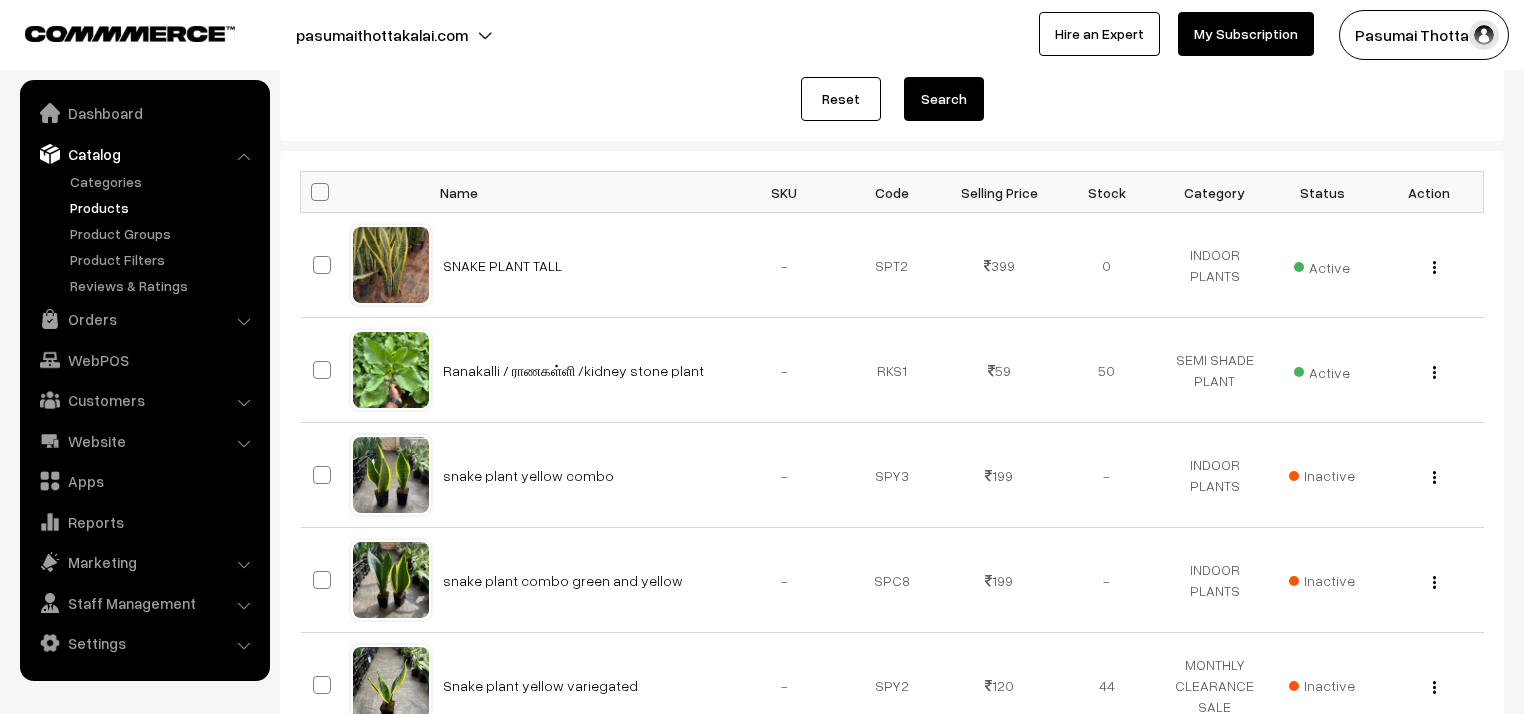 scroll, scrollTop: 0, scrollLeft: 0, axis: both 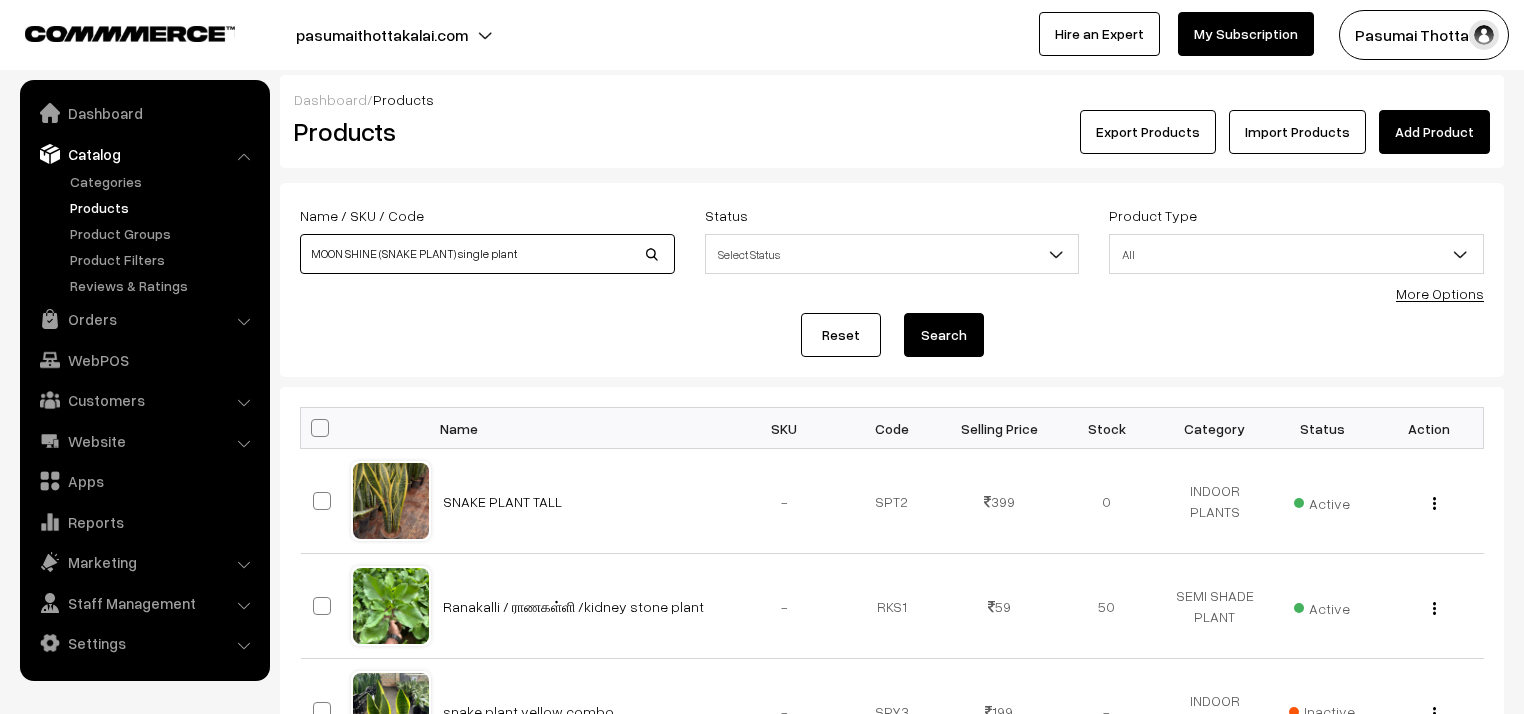 click on "MOON SHINE (SNAKE PLANT) single plant" at bounding box center (487, 254) 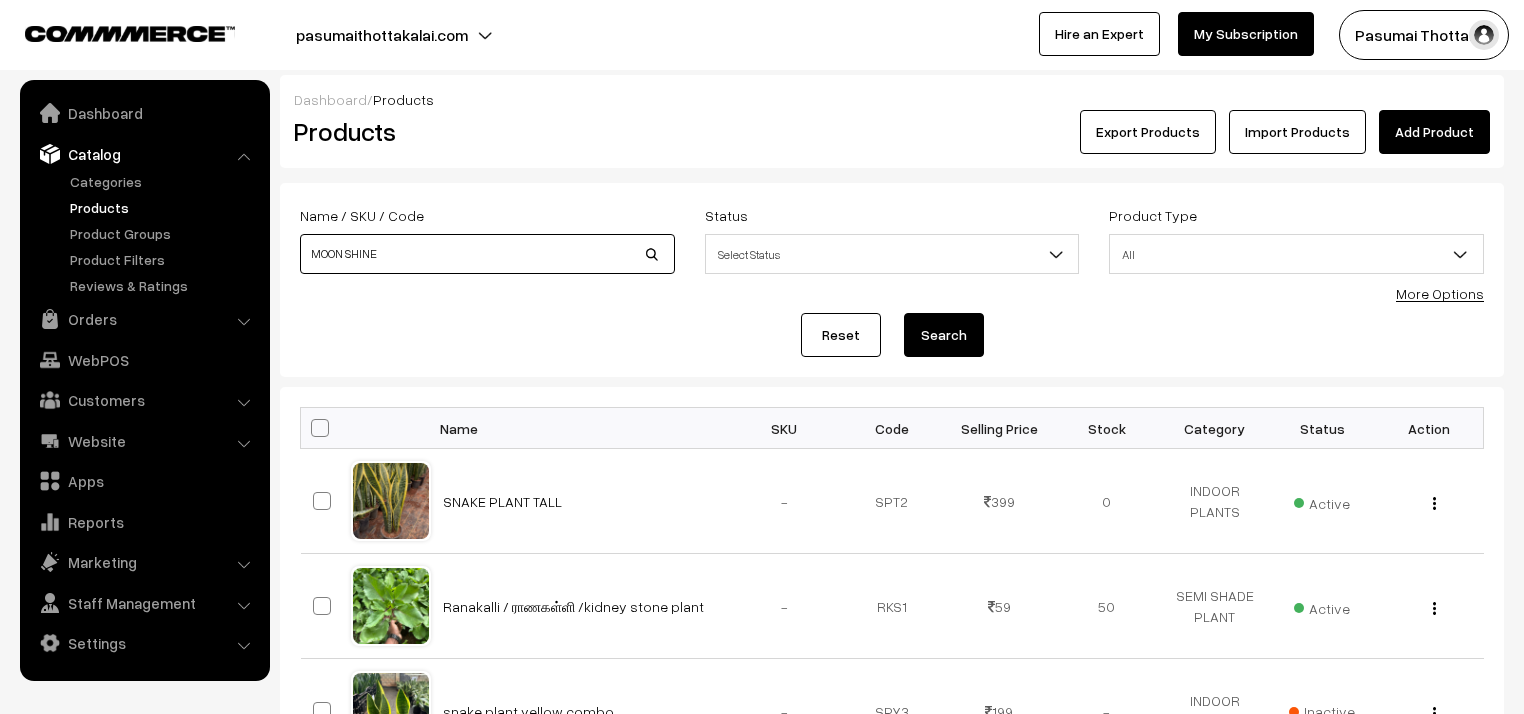type on "MOON SHINE" 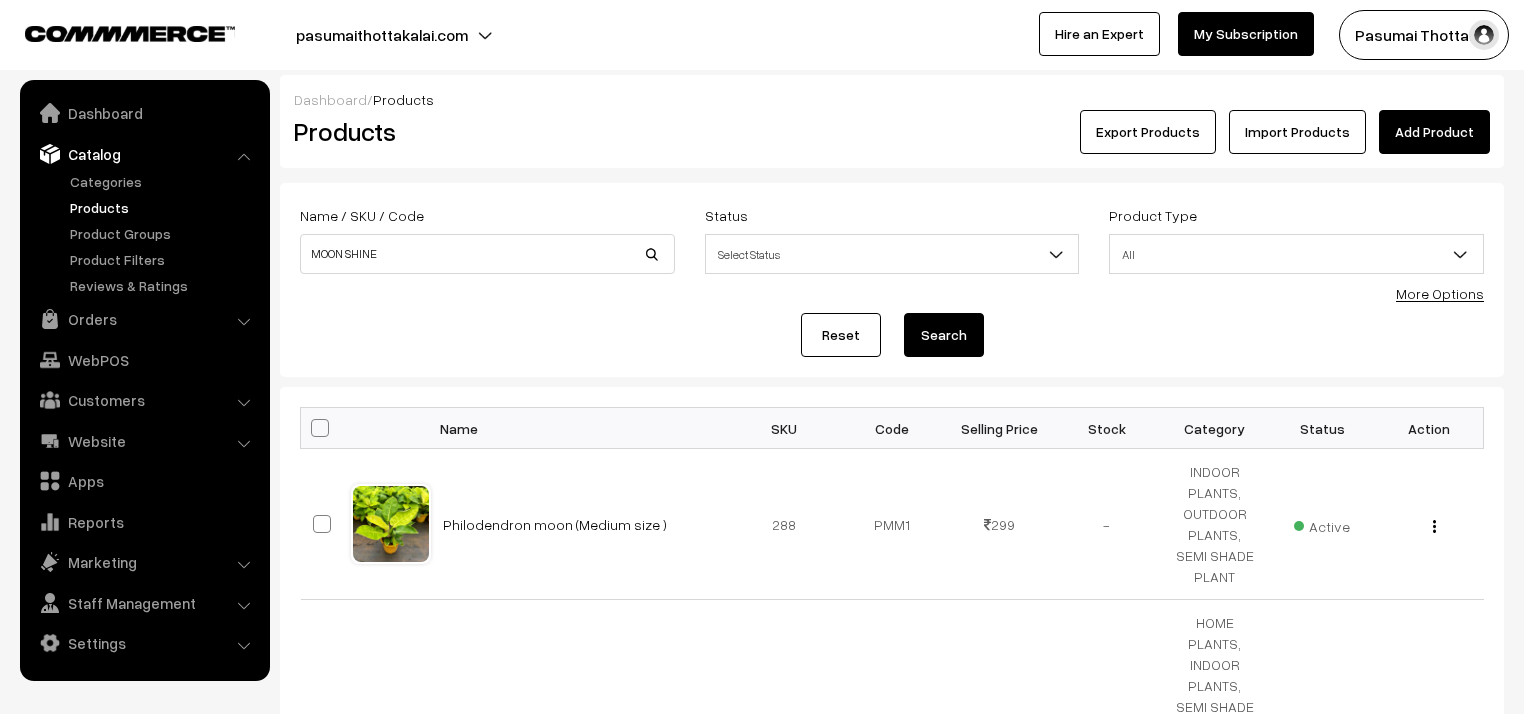 scroll, scrollTop: 0, scrollLeft: 0, axis: both 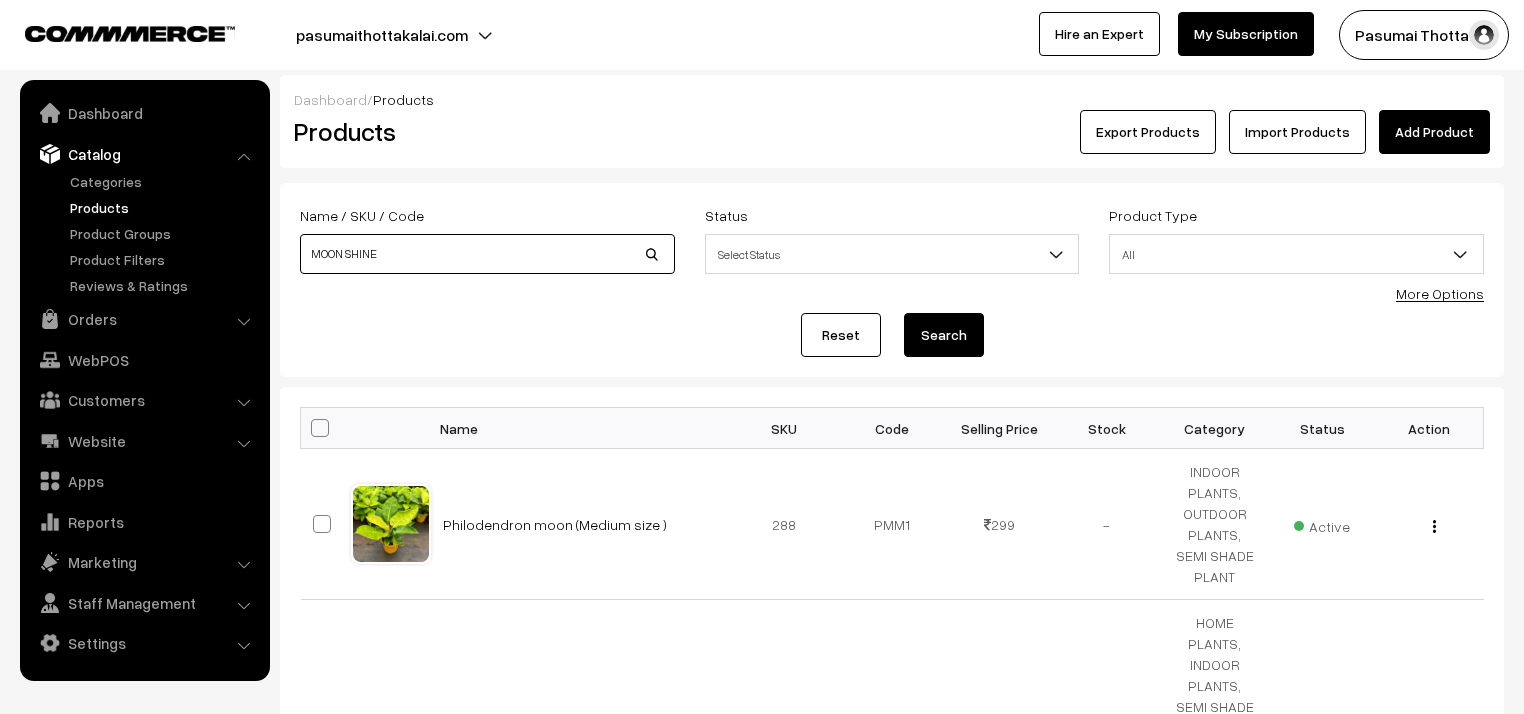 click on "MOON SHINE" at bounding box center [487, 254] 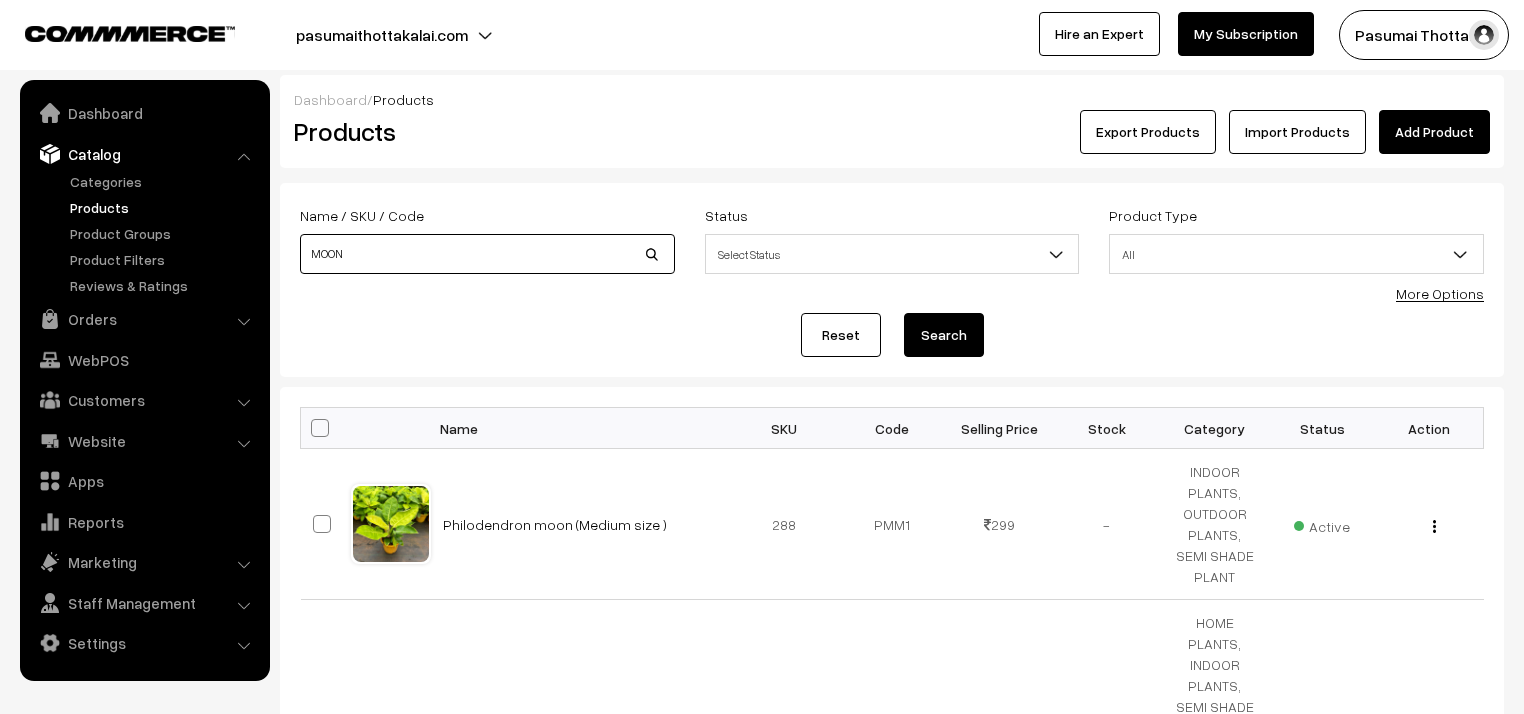type on "moonshine" 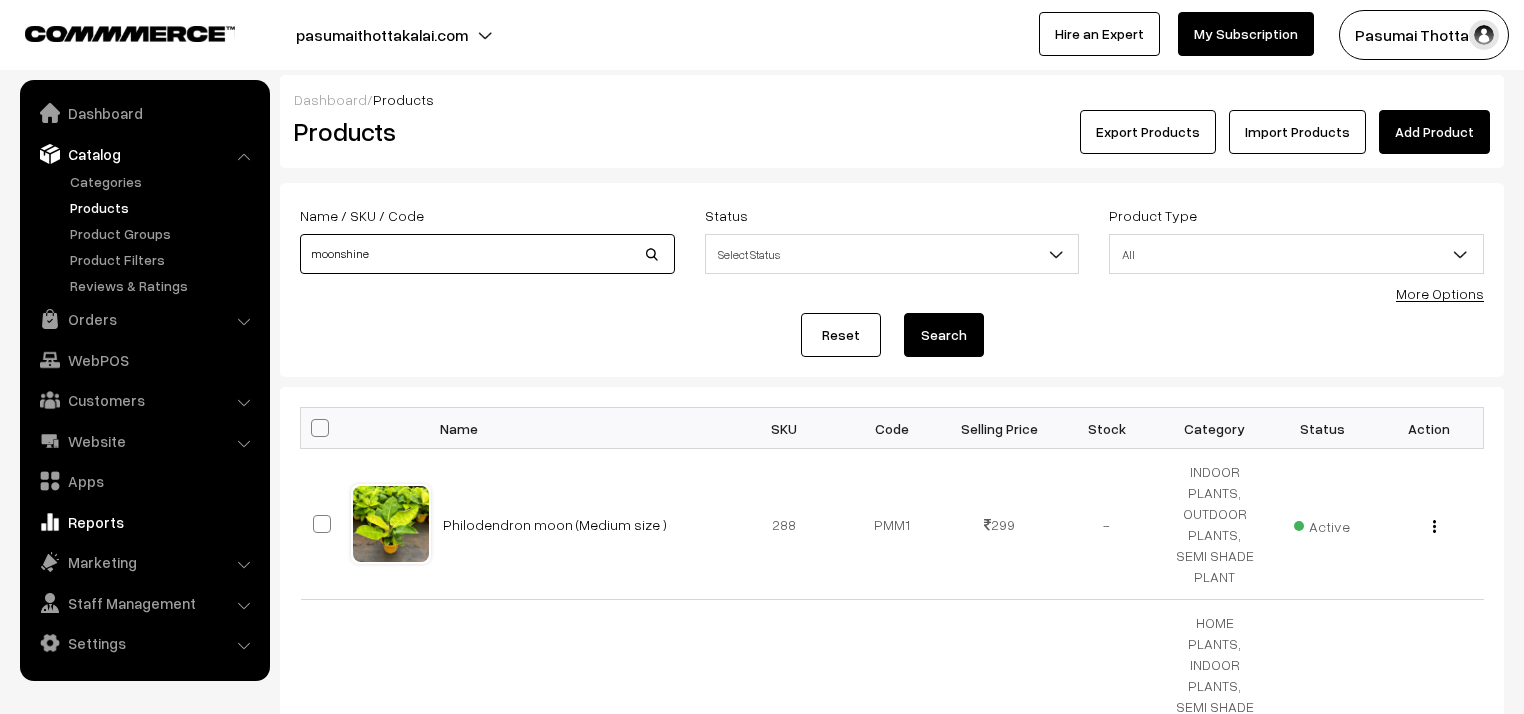 click on "Search" at bounding box center (944, 335) 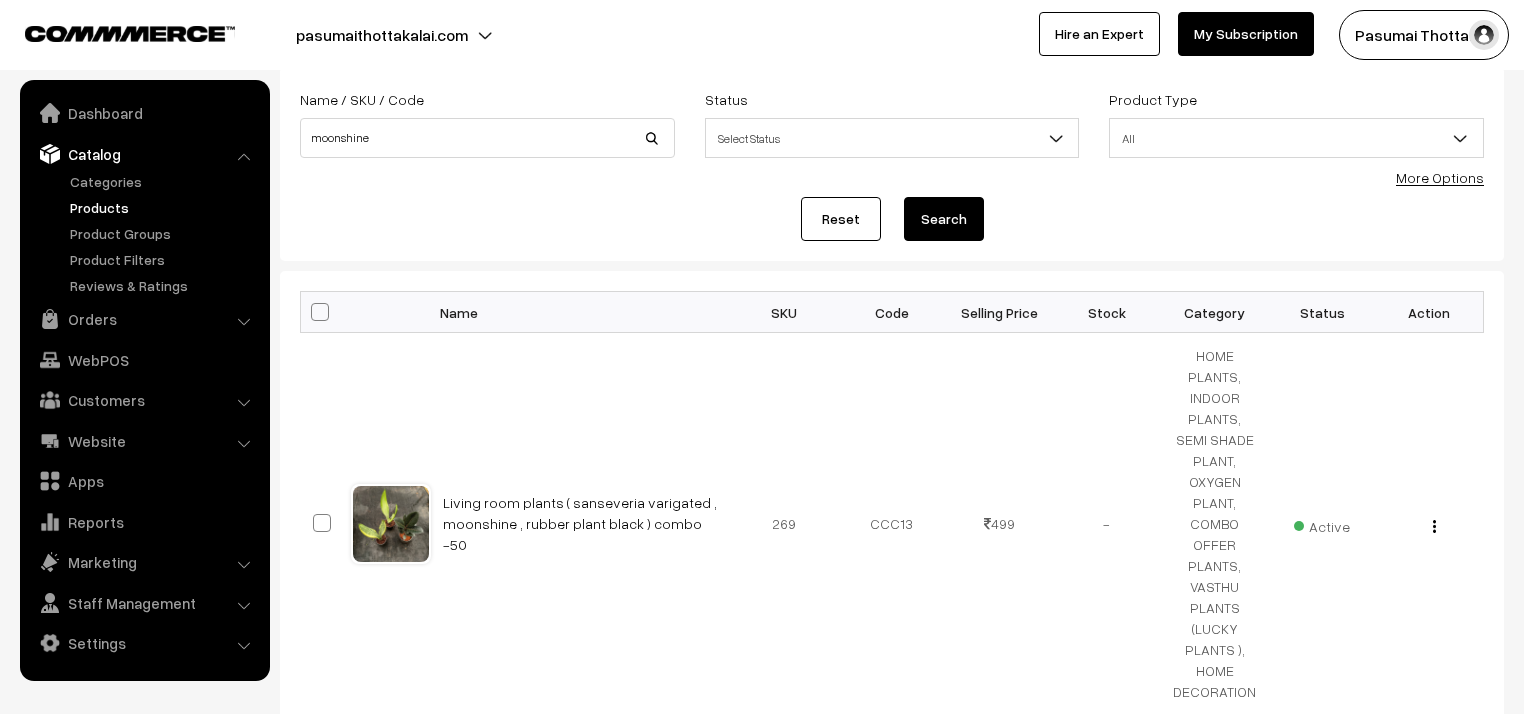 scroll, scrollTop: 0, scrollLeft: 0, axis: both 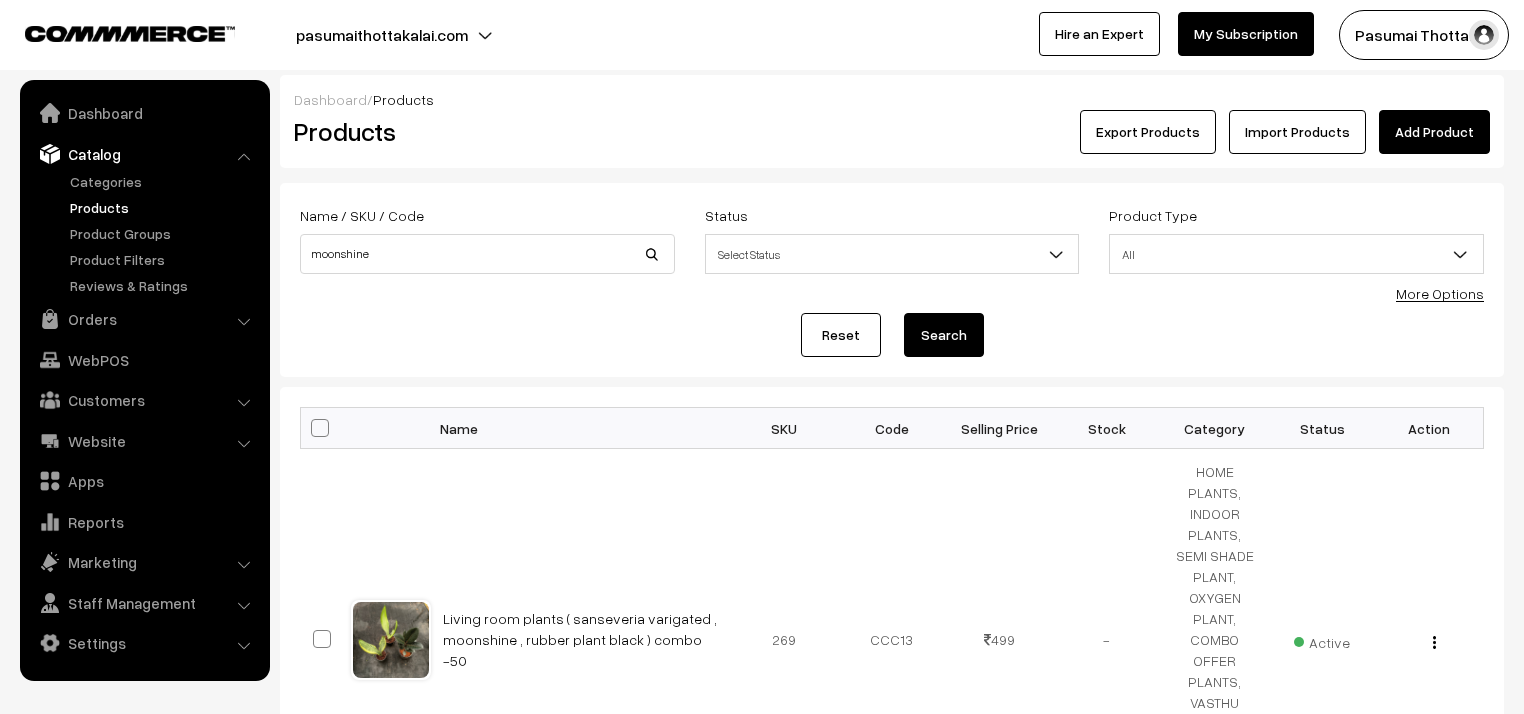 drag, startPoint x: 420, startPoint y: 232, endPoint x: 420, endPoint y: 248, distance: 16 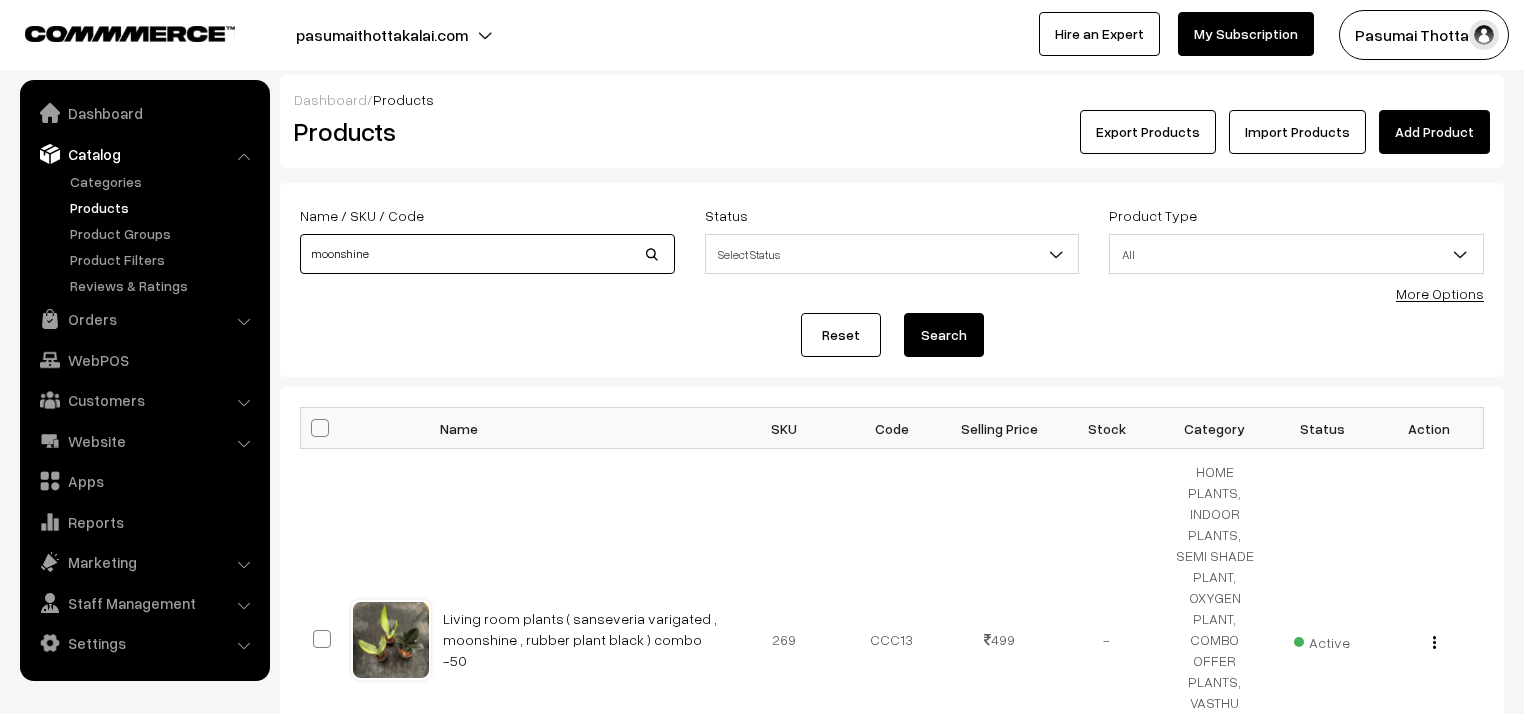 click on "moonshine" at bounding box center (487, 254) 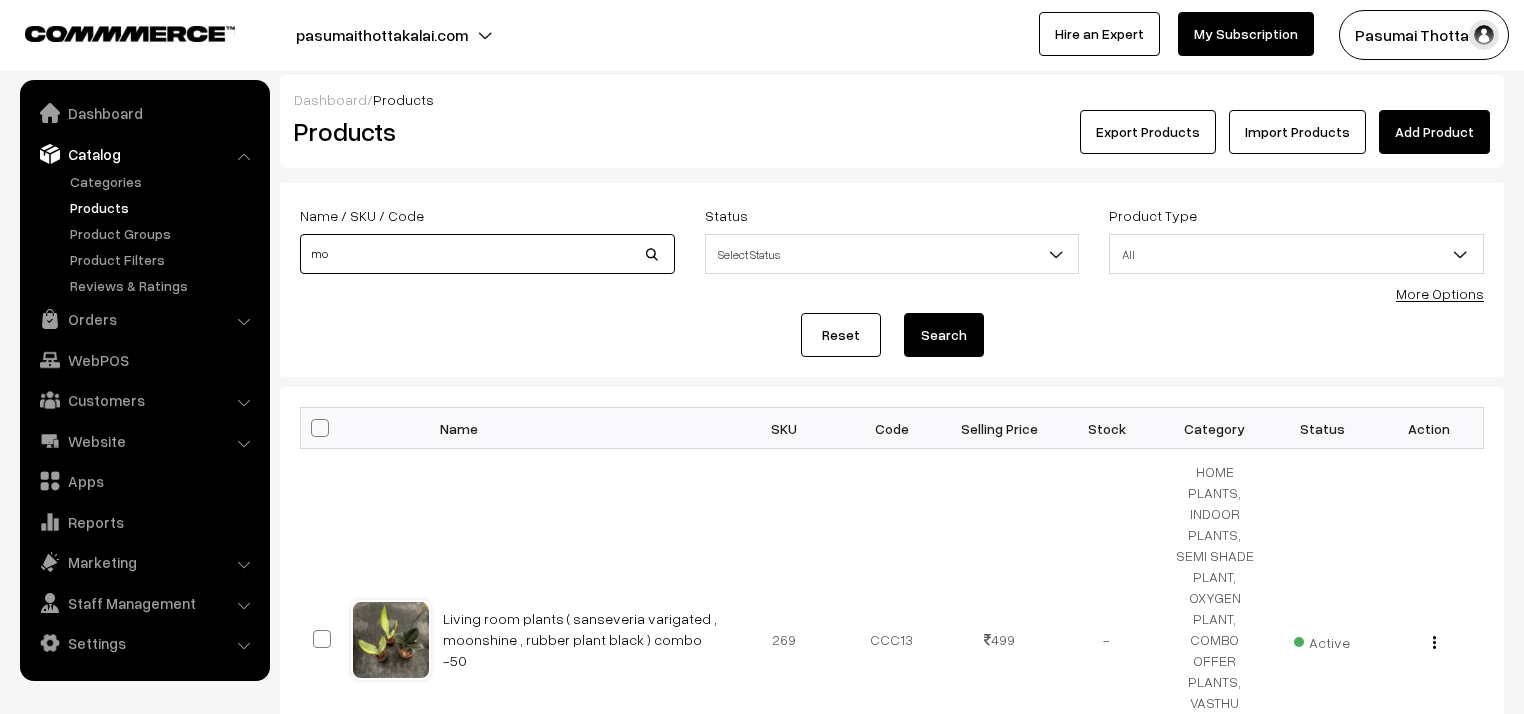 type on "m" 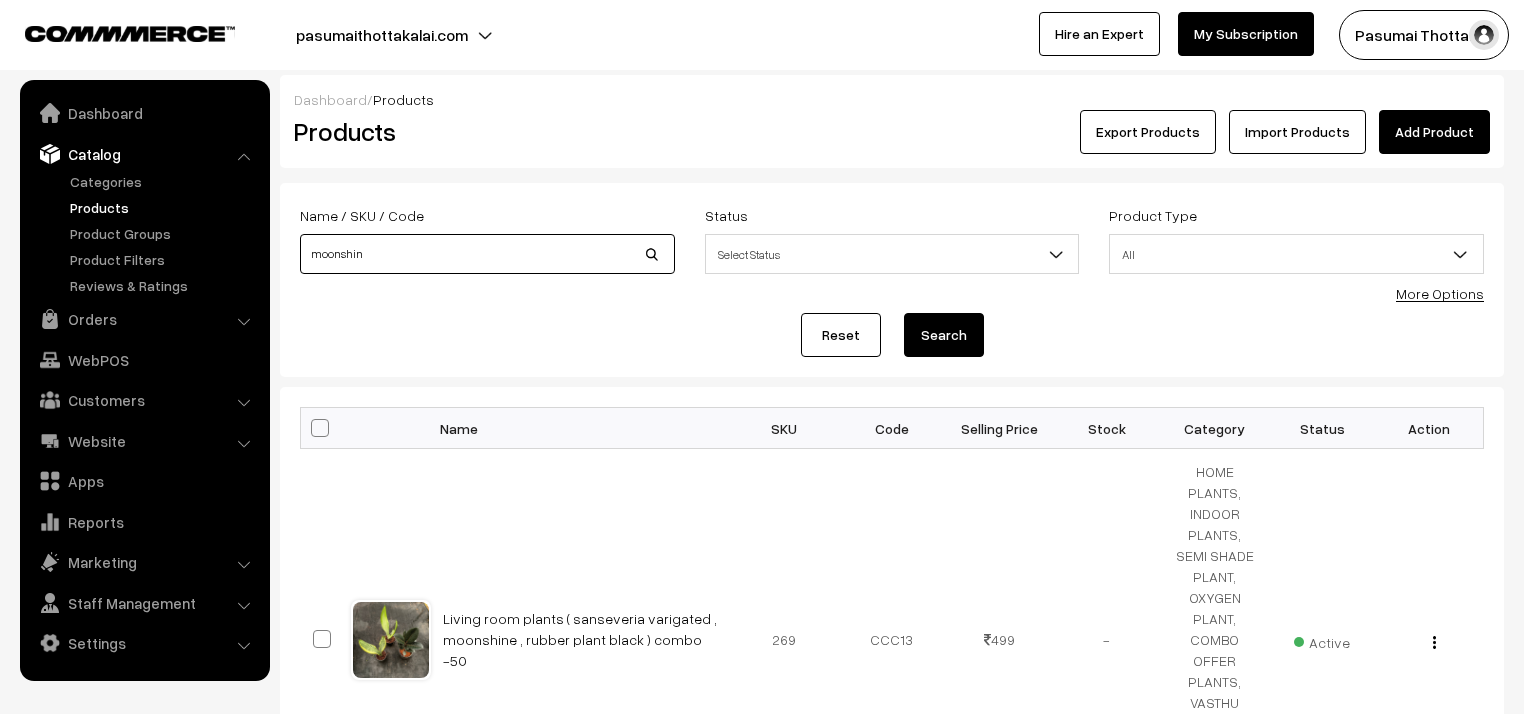 type on "moonshine" 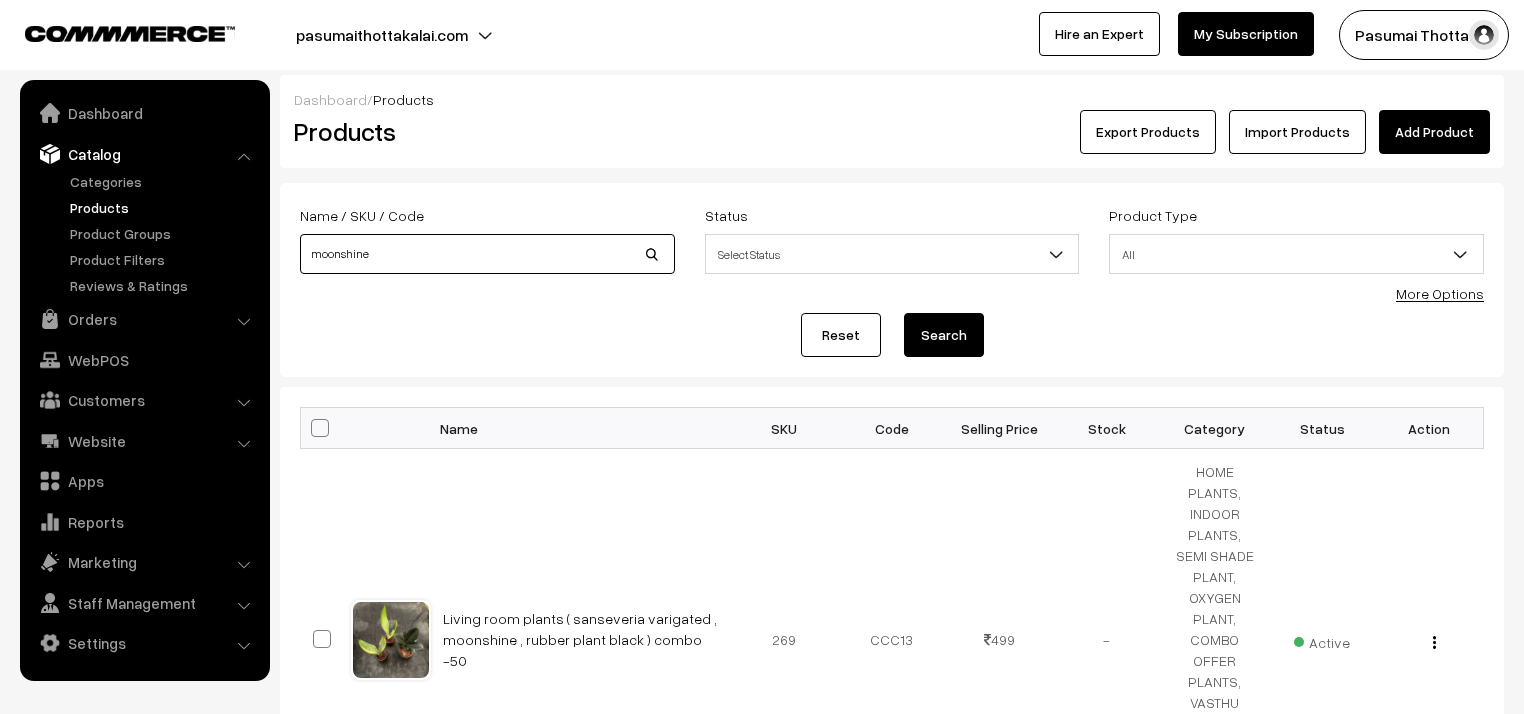 click on "Search" at bounding box center (944, 335) 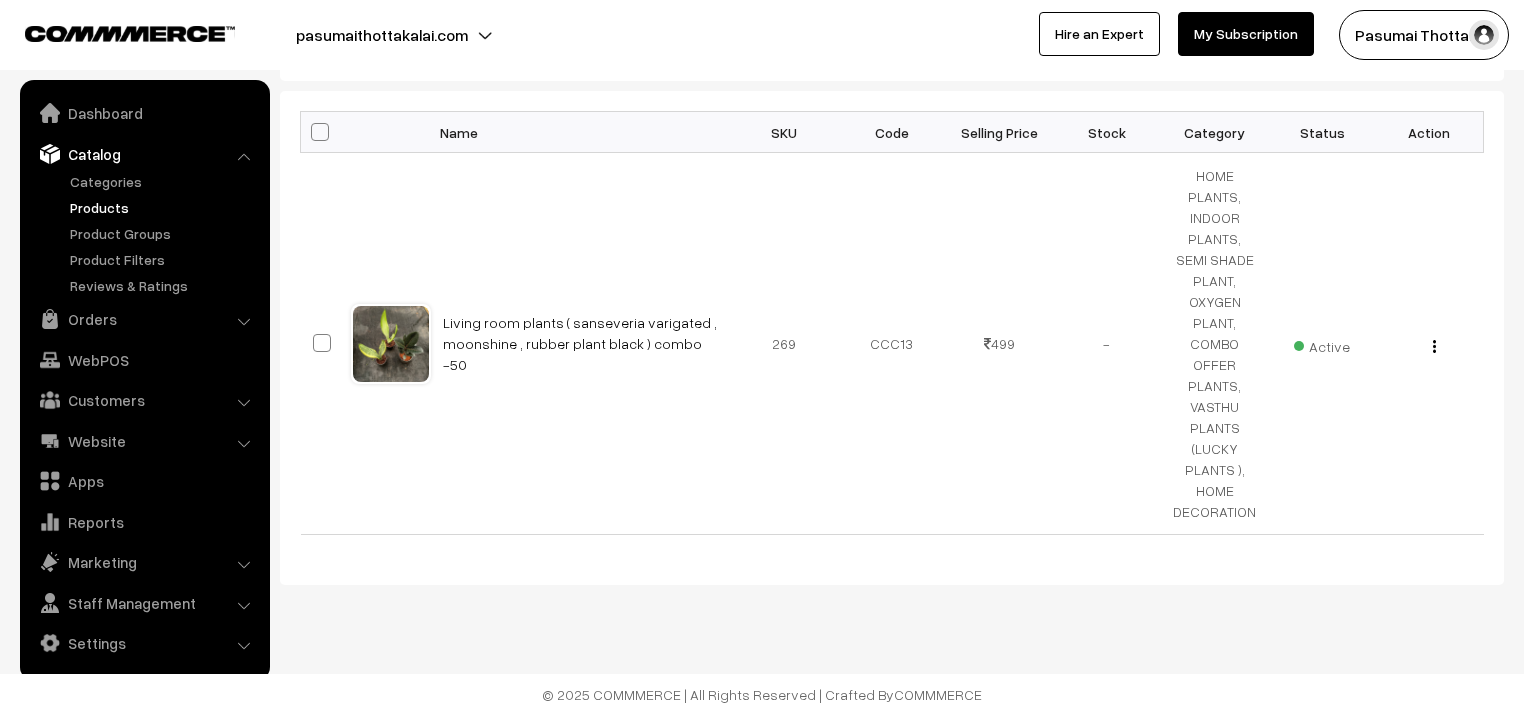 scroll, scrollTop: 0, scrollLeft: 0, axis: both 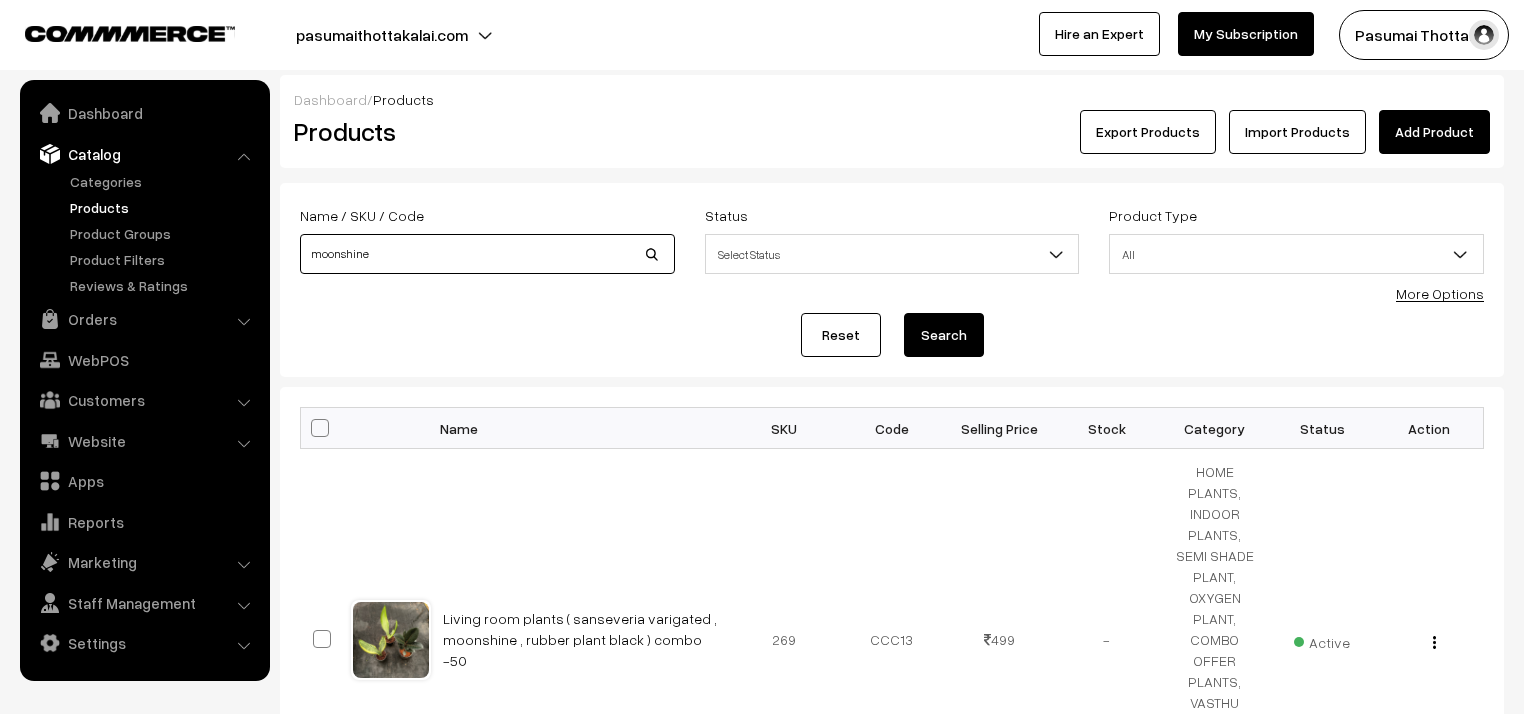 click on "moonshine" at bounding box center (487, 254) 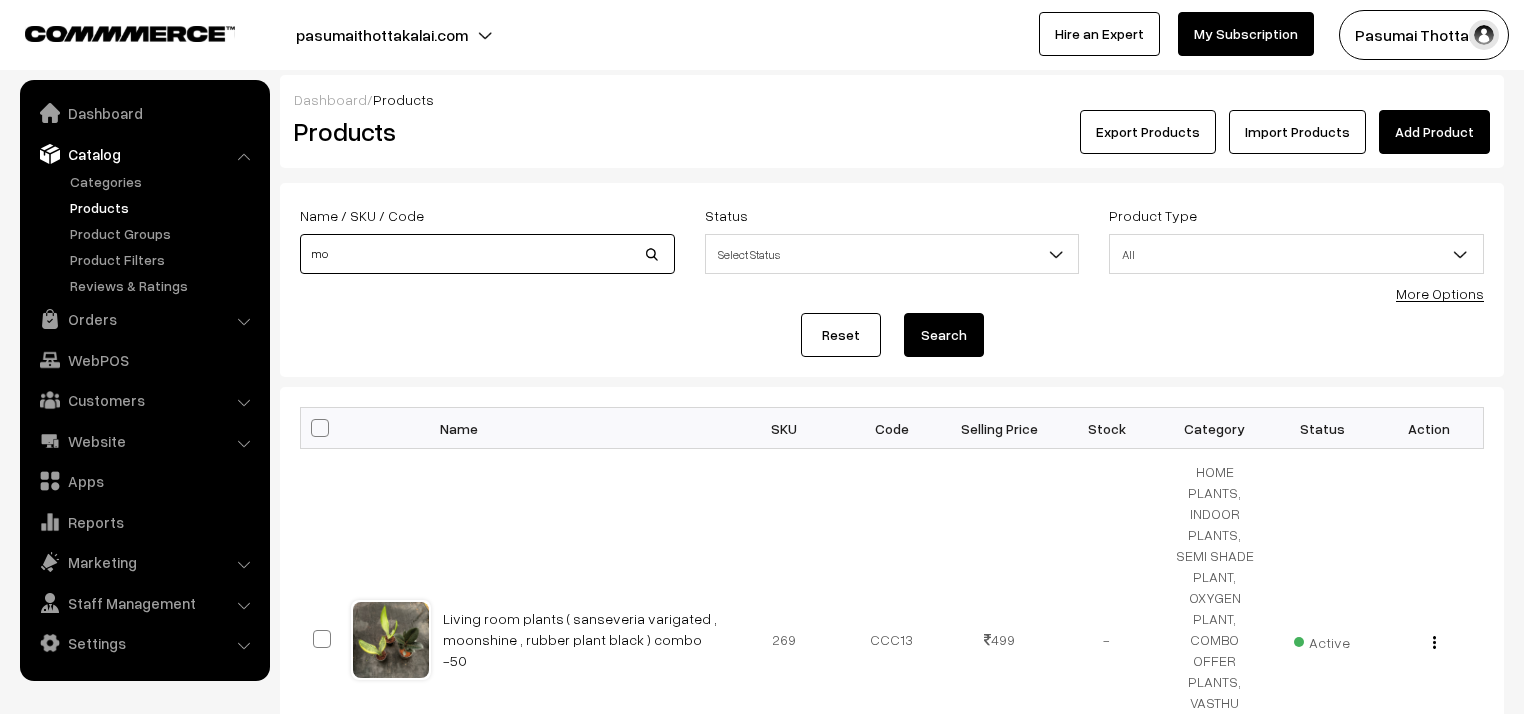 type on "m" 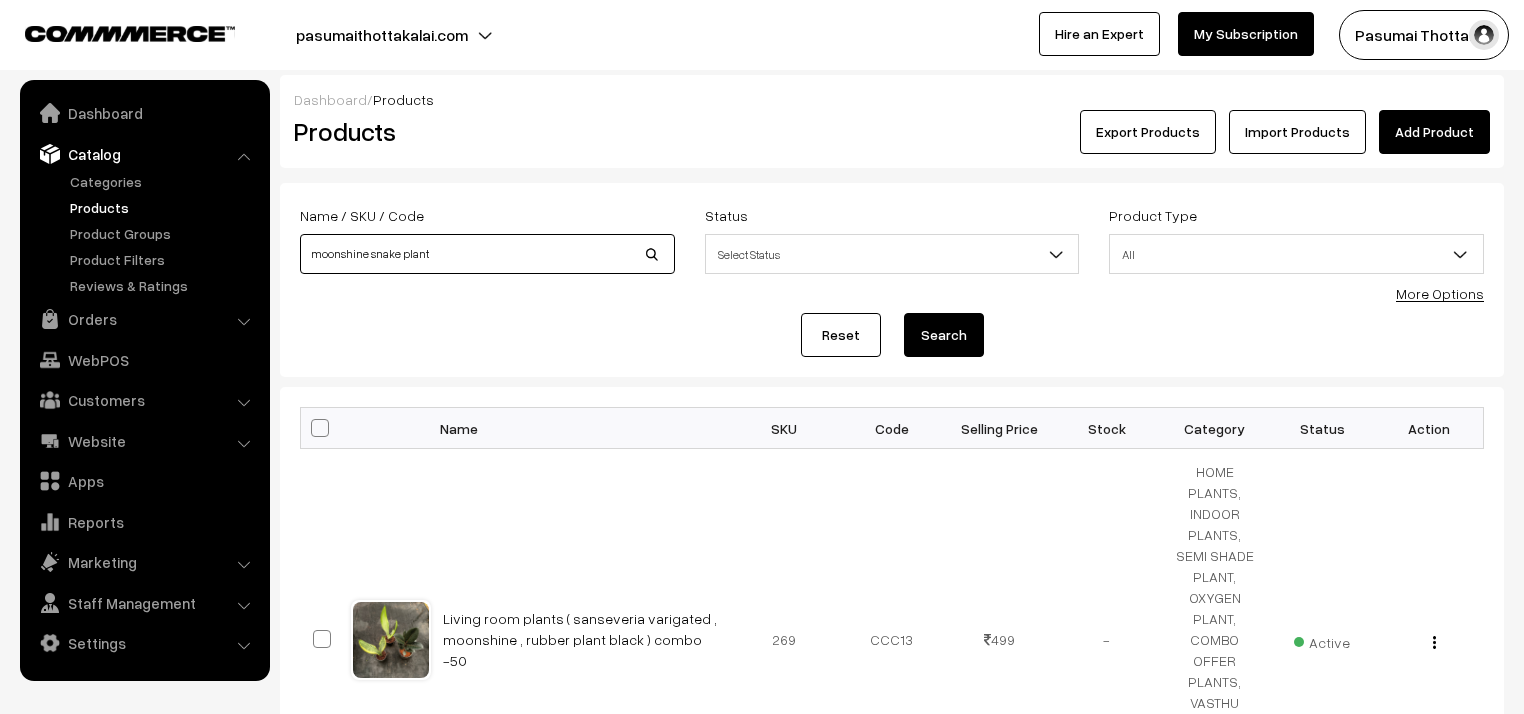 type on "moonshine snake plant" 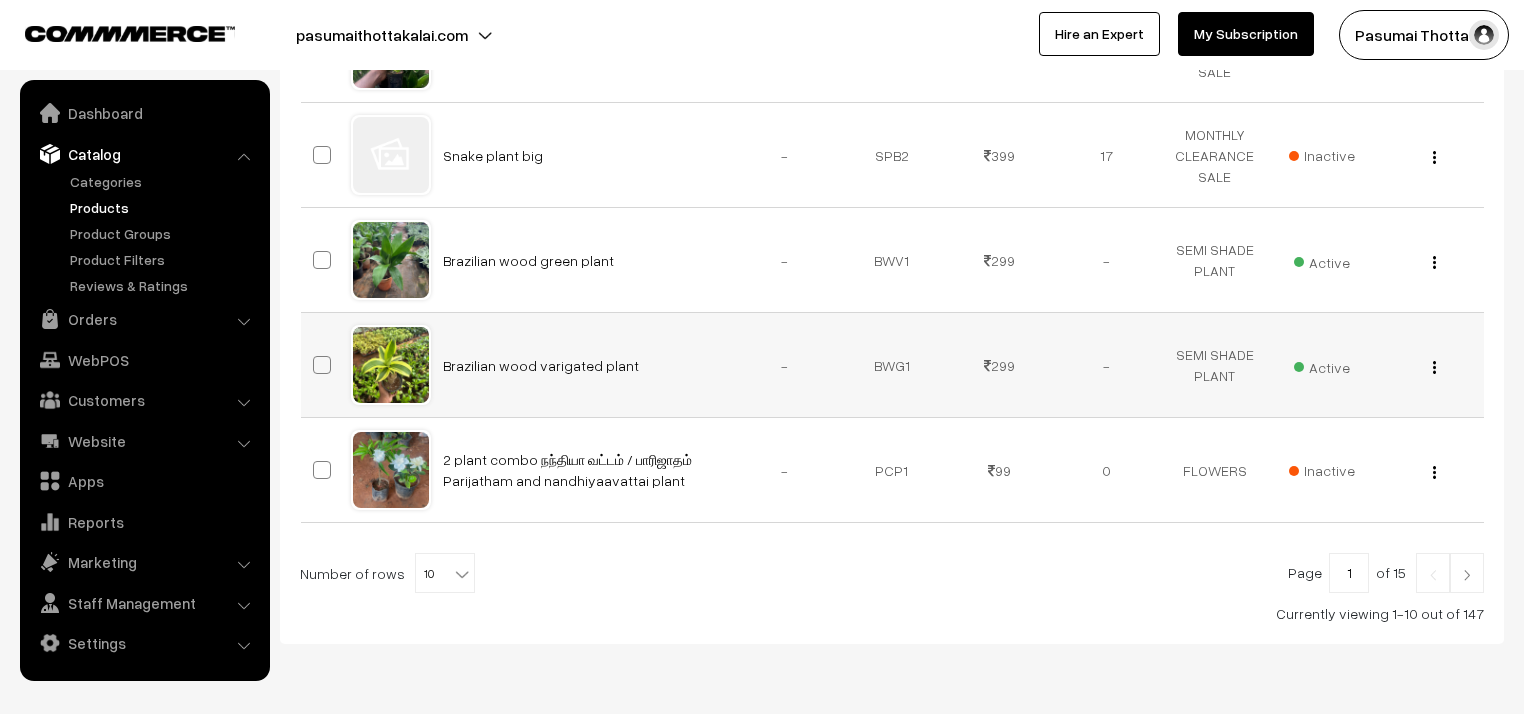scroll, scrollTop: 1032, scrollLeft: 0, axis: vertical 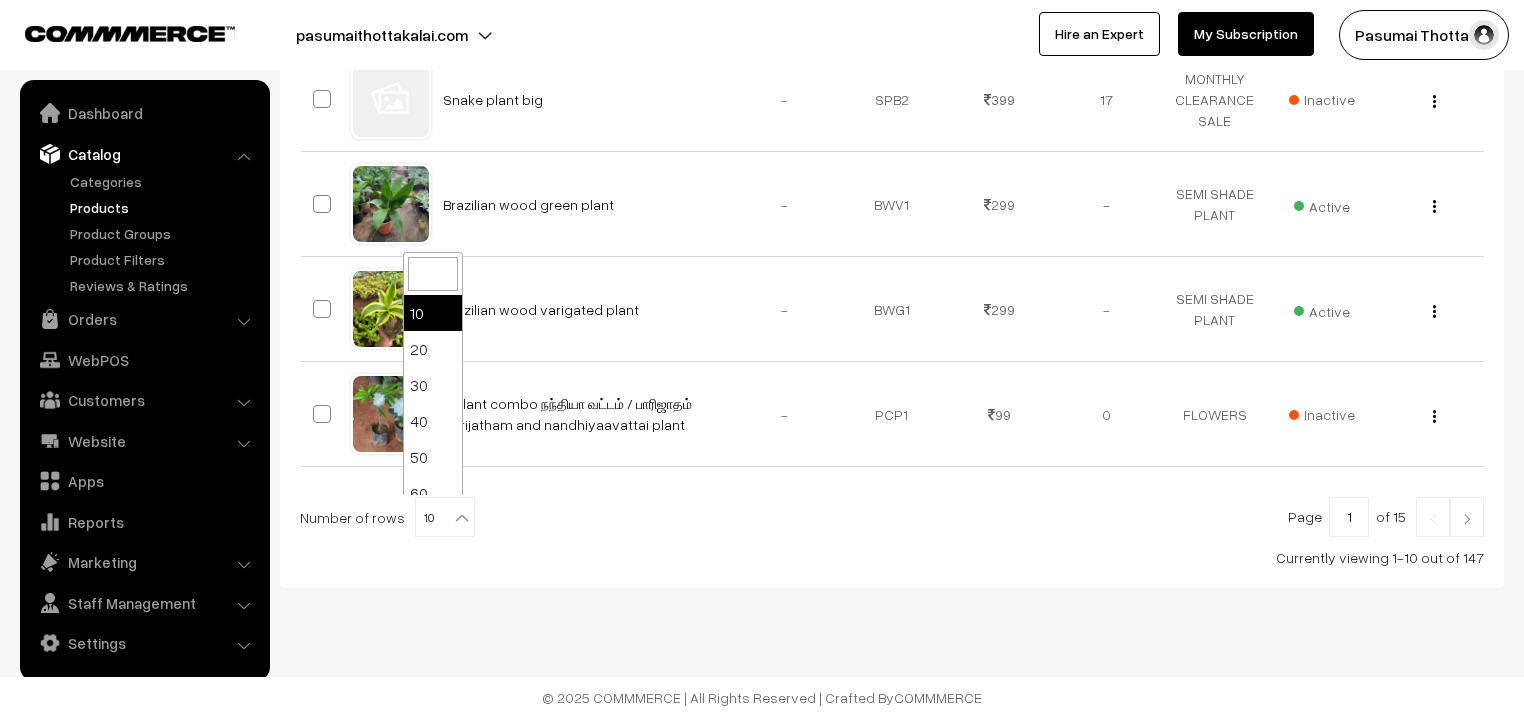 click at bounding box center (462, 518) 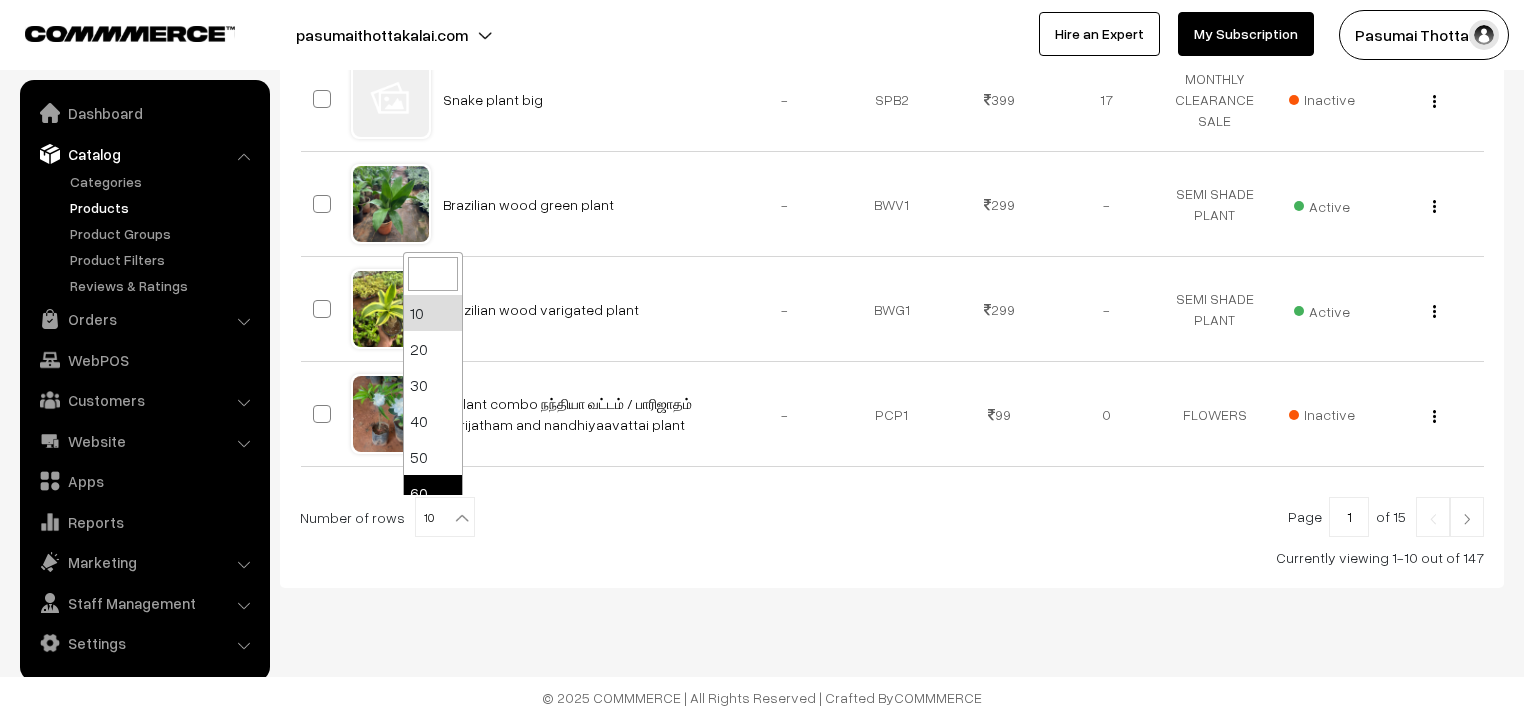 select on "60" 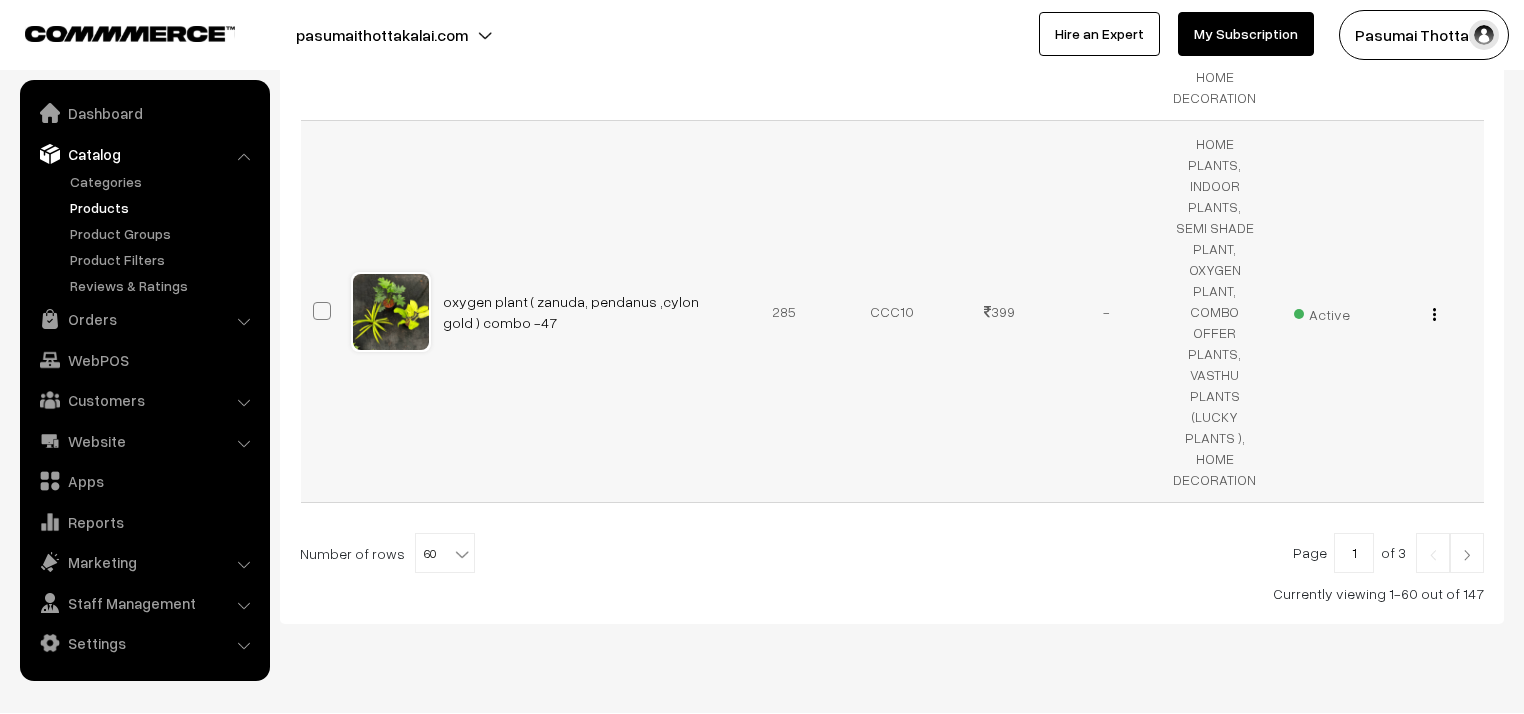 scroll, scrollTop: 9148, scrollLeft: 0, axis: vertical 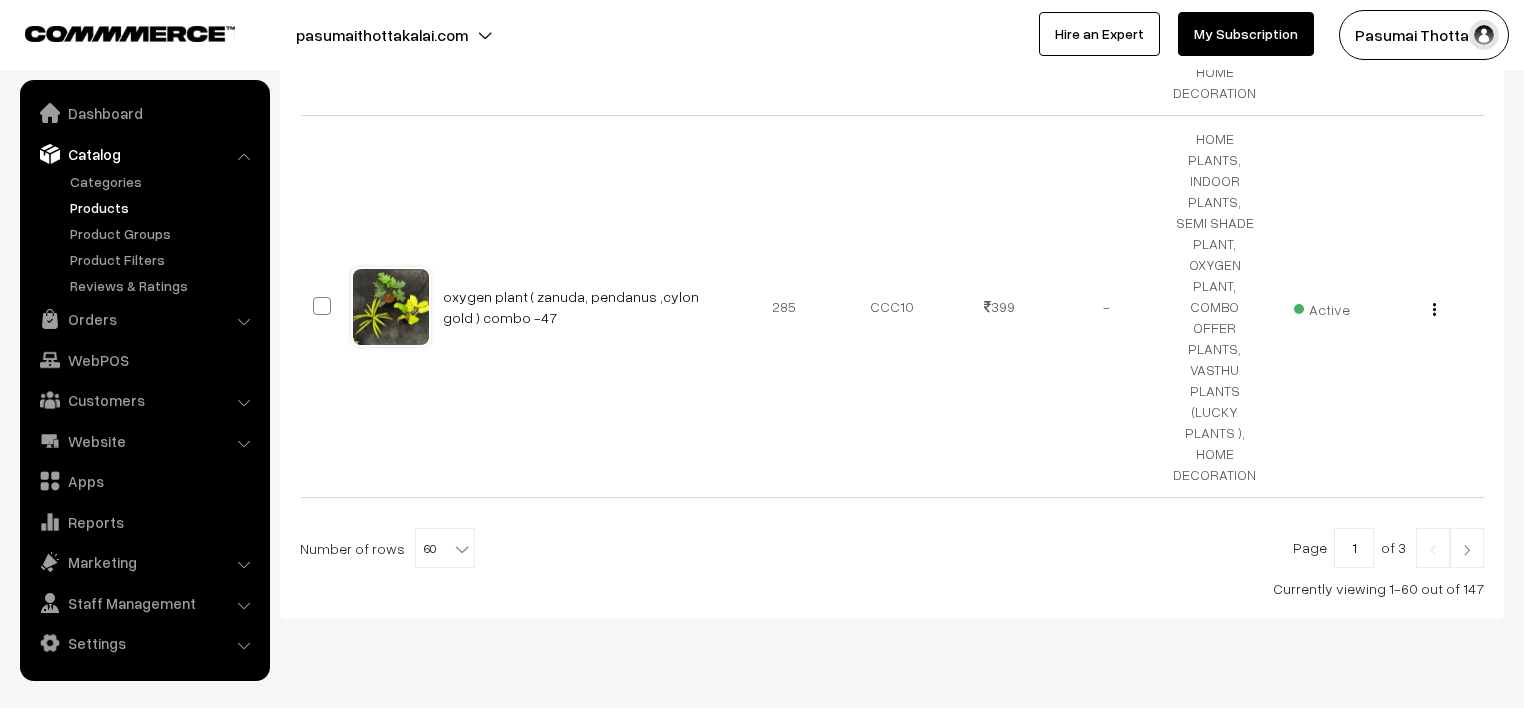click at bounding box center [462, 549] 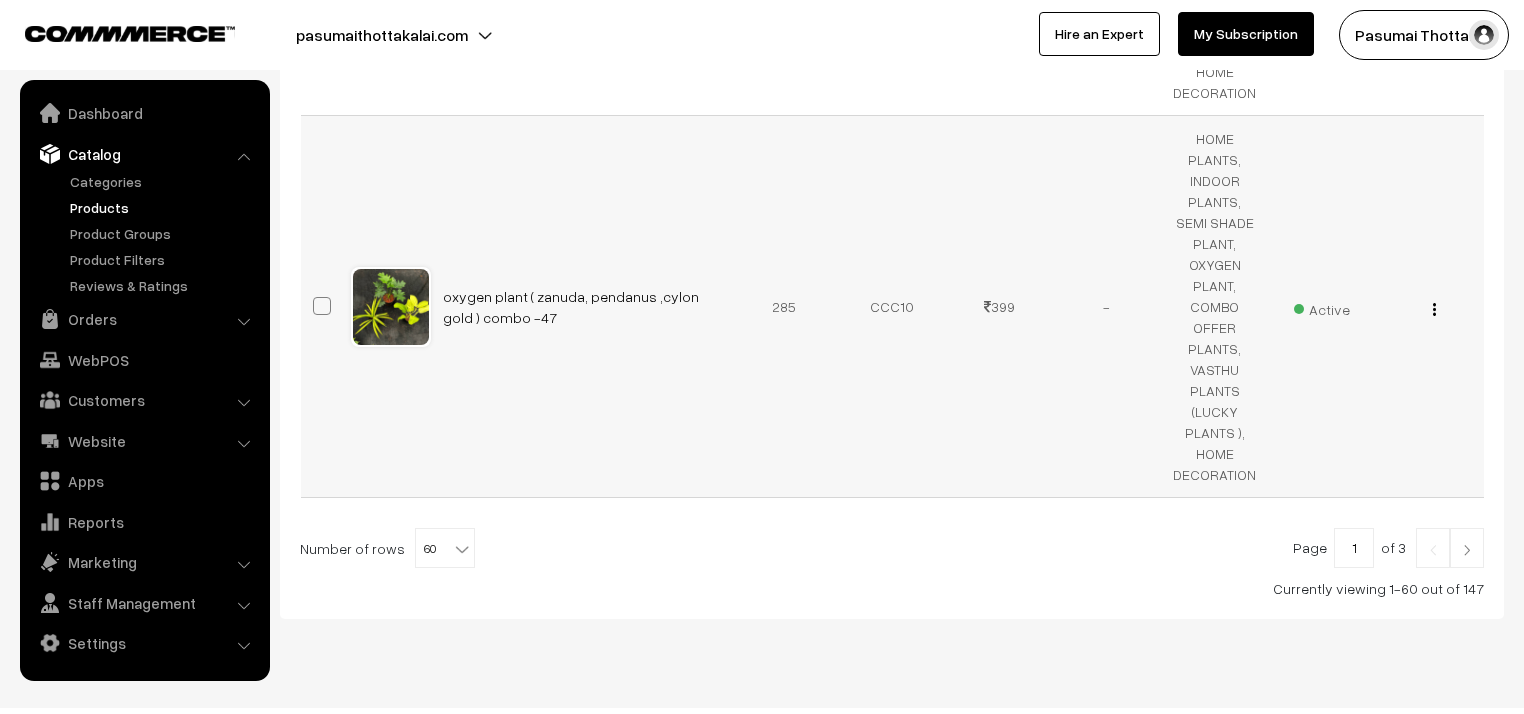 click on "oxygen plant ( zanuda, pendanus ,cylon gold ) combo -47" at bounding box center (581, 307) 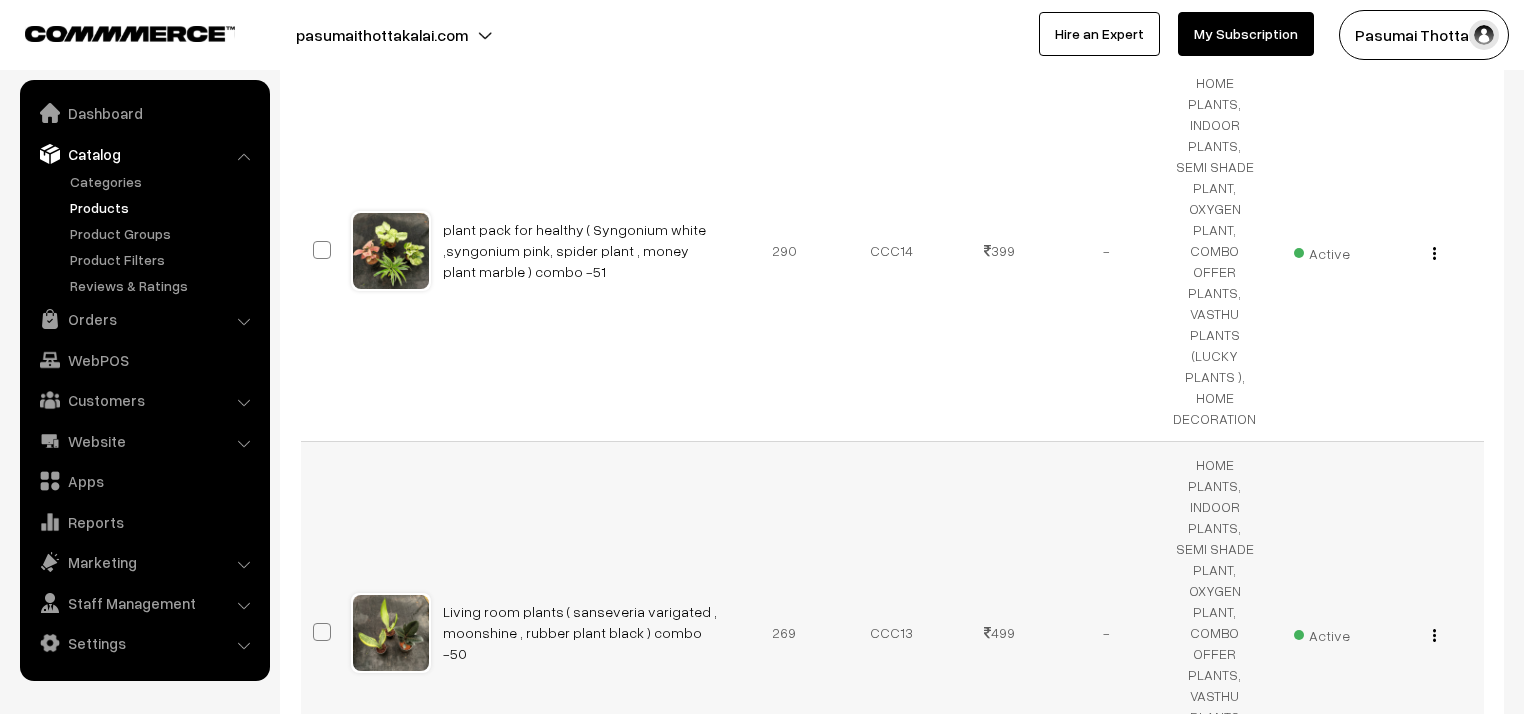 scroll, scrollTop: 7388, scrollLeft: 0, axis: vertical 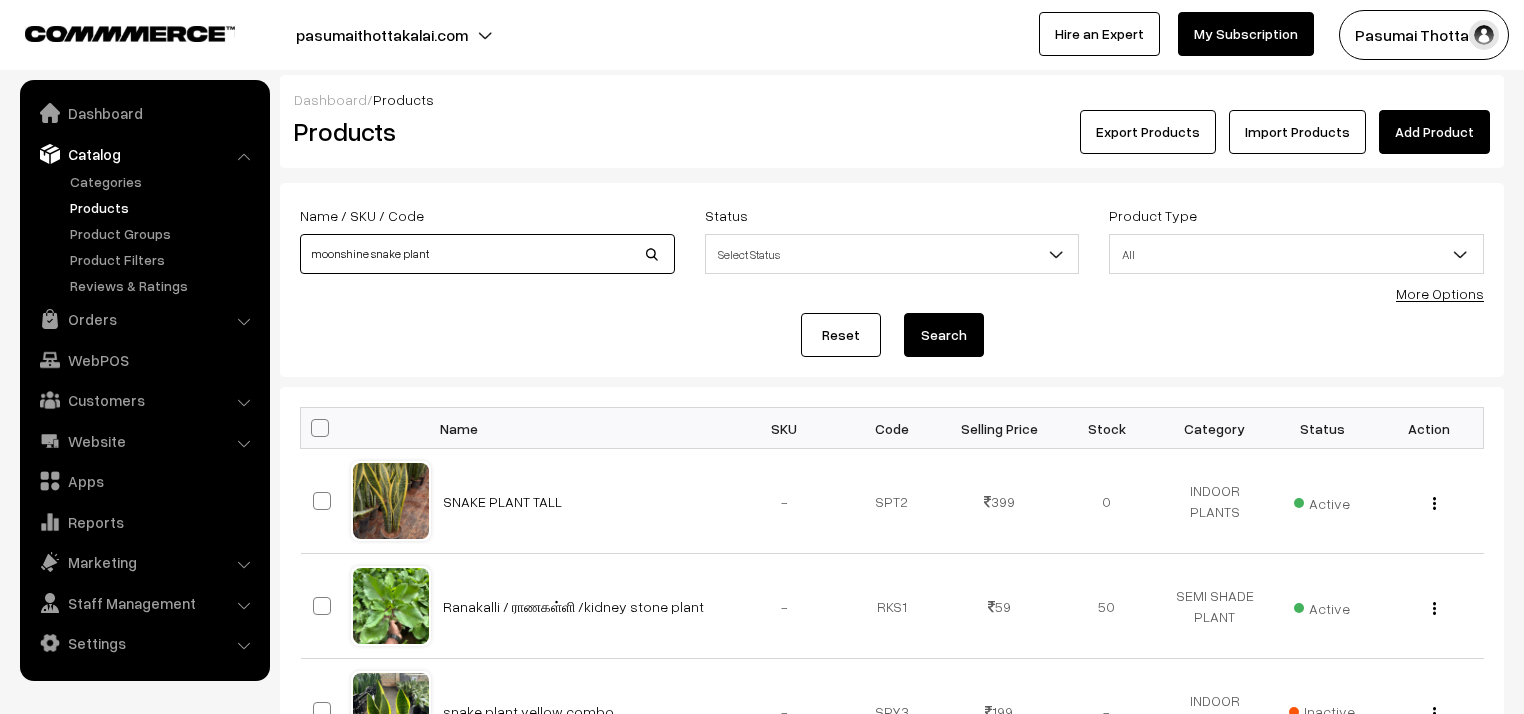 click on "moonshine snake plant" at bounding box center (487, 254) 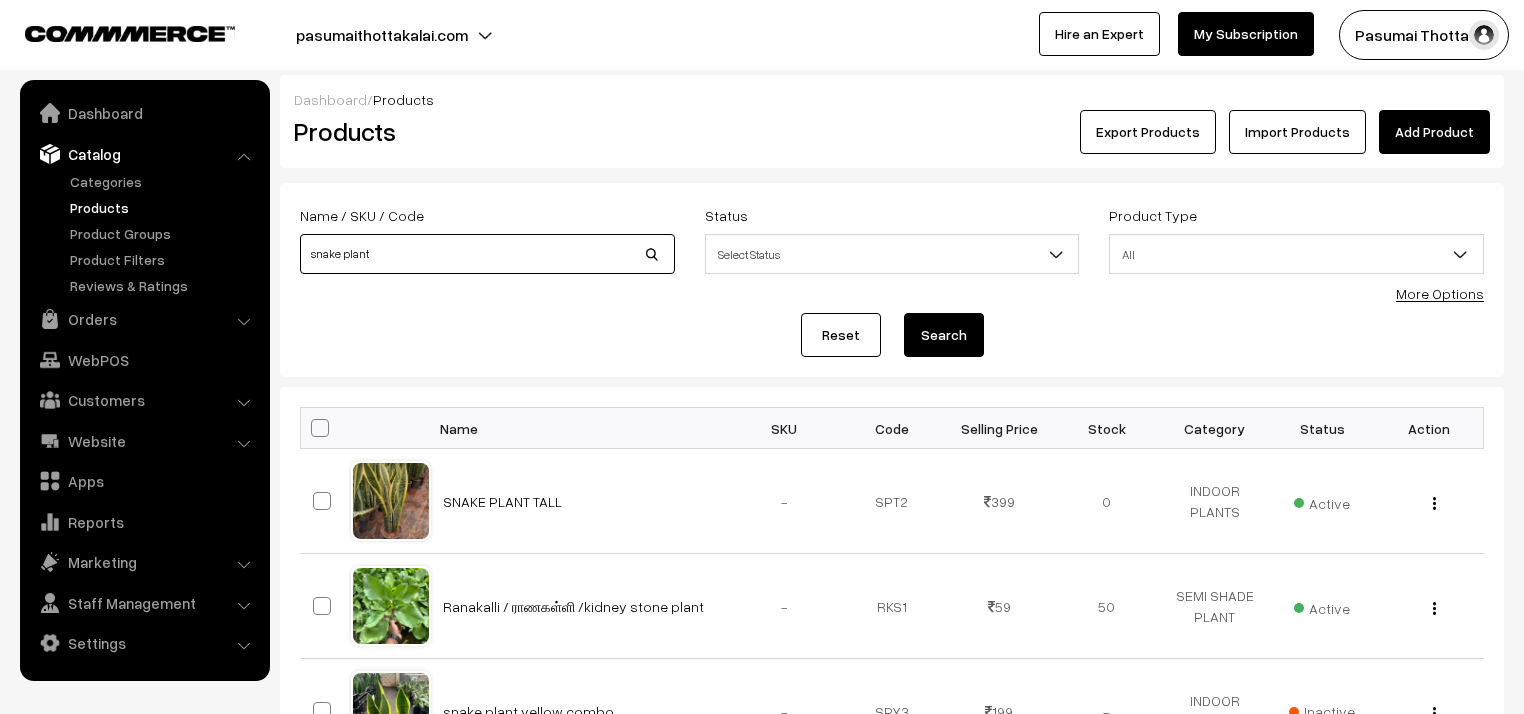 type on "snake plant" 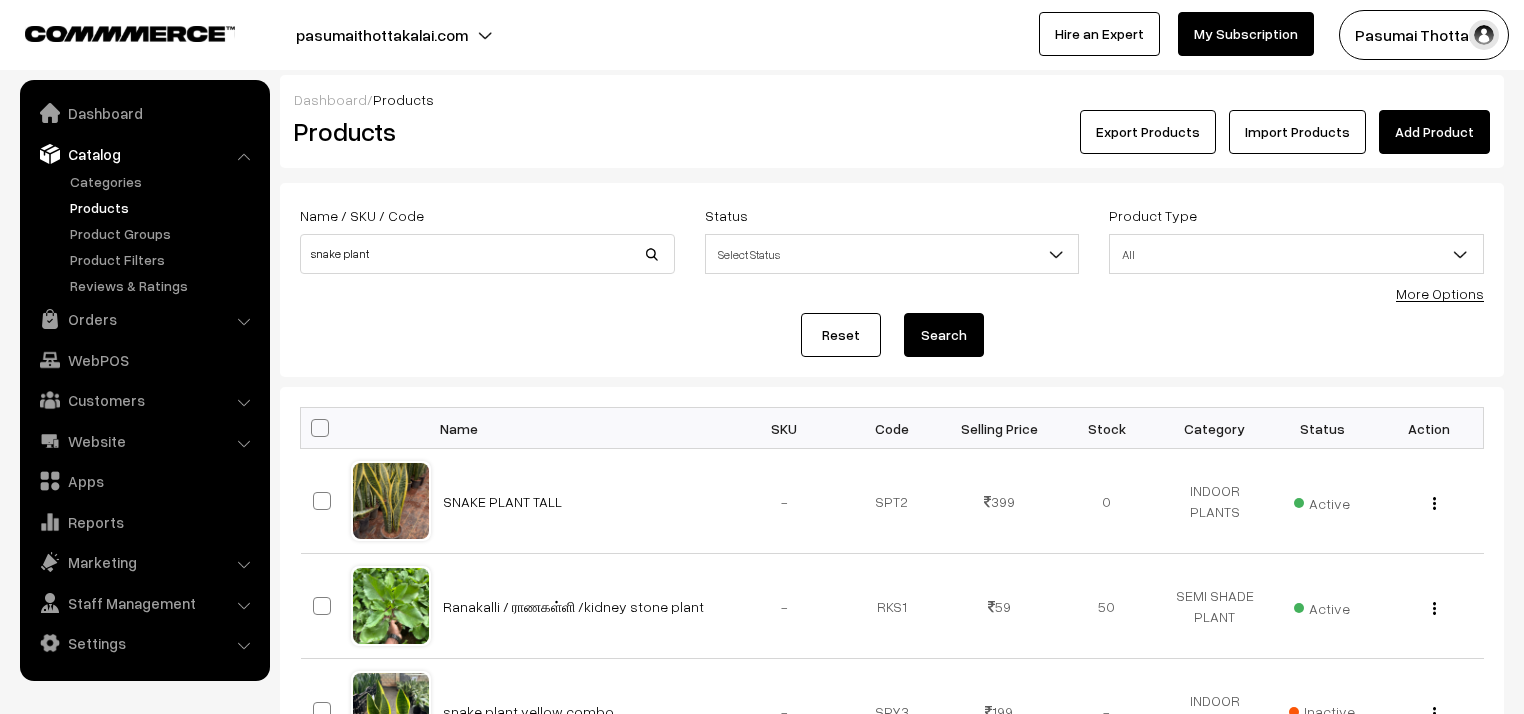 scroll, scrollTop: 0, scrollLeft: 0, axis: both 